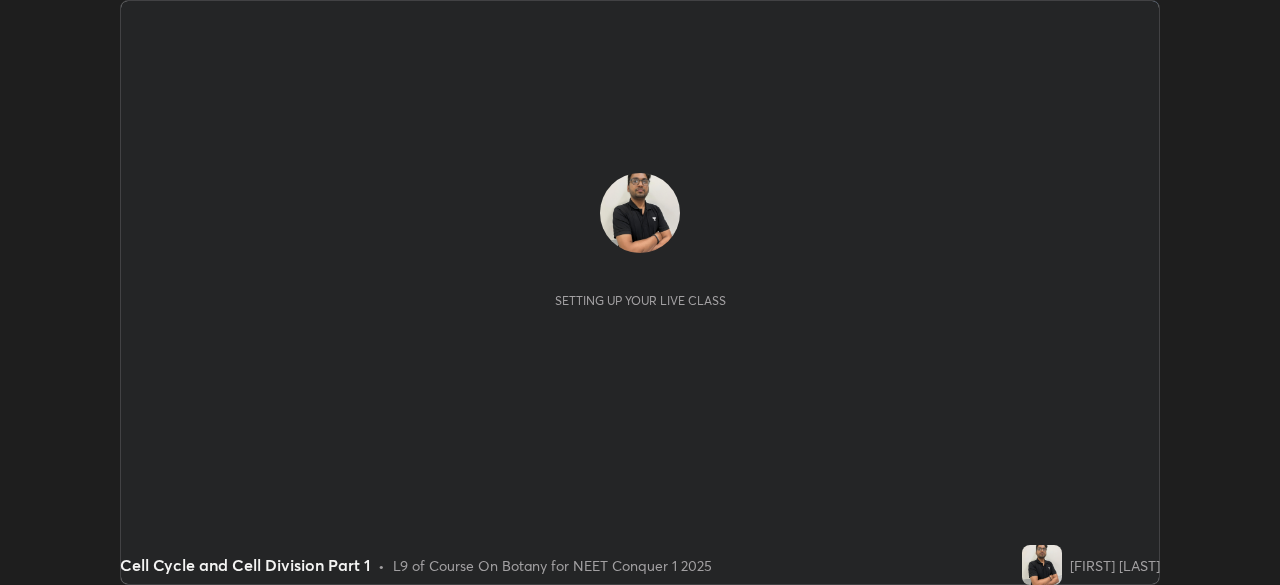 scroll, scrollTop: 0, scrollLeft: 0, axis: both 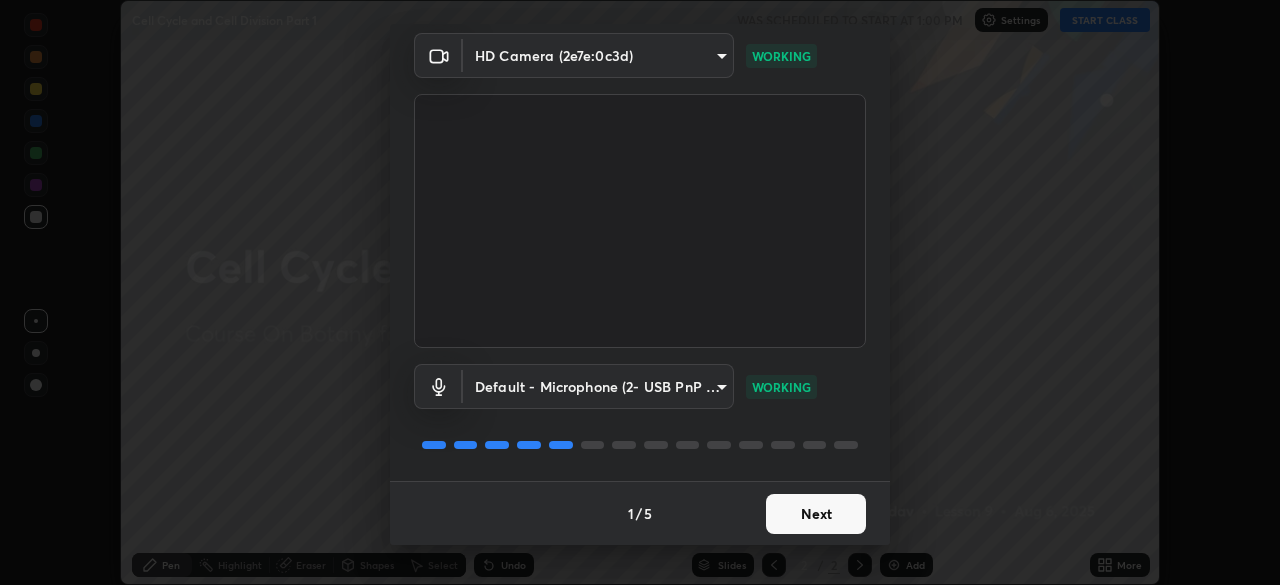 click on "Next" at bounding box center [816, 514] 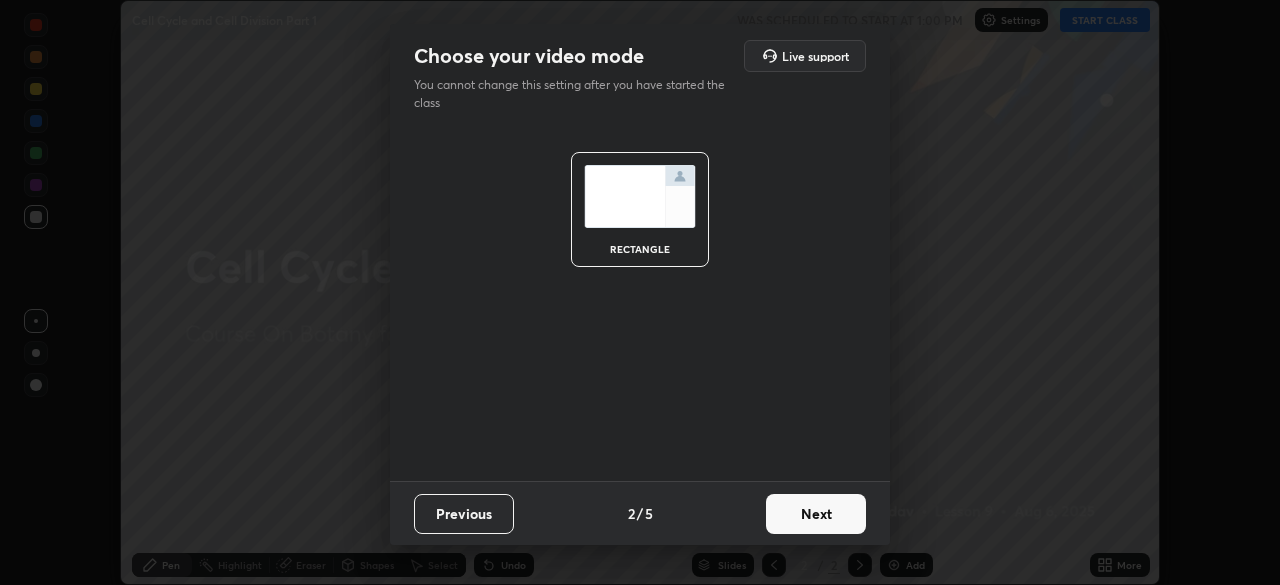 scroll, scrollTop: 0, scrollLeft: 0, axis: both 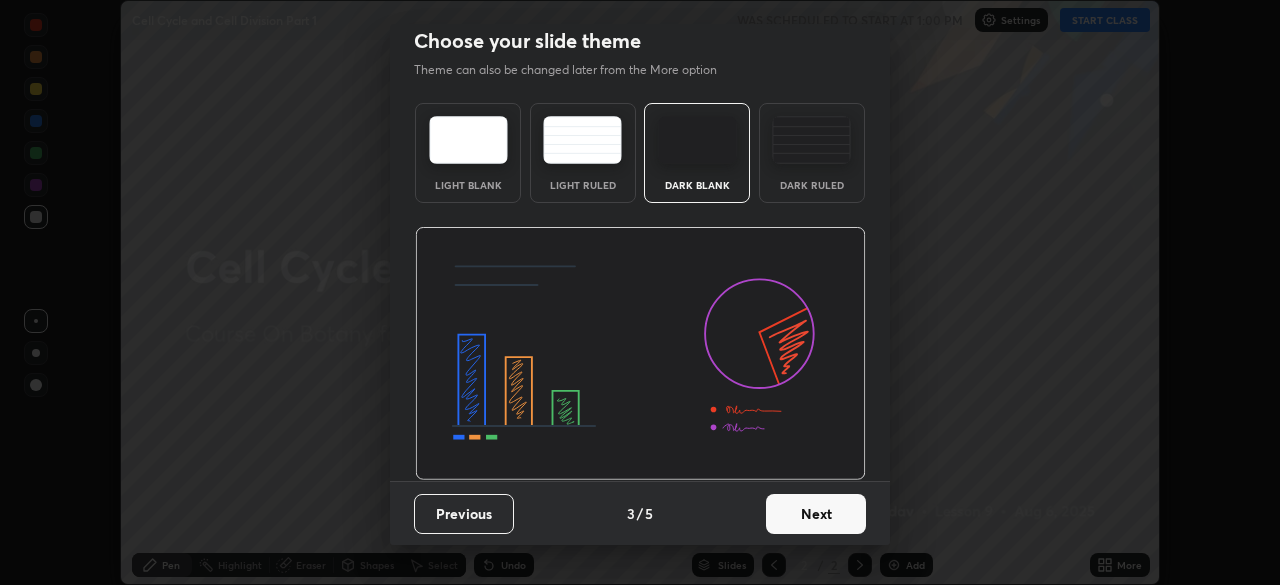 click on "Next" at bounding box center [816, 514] 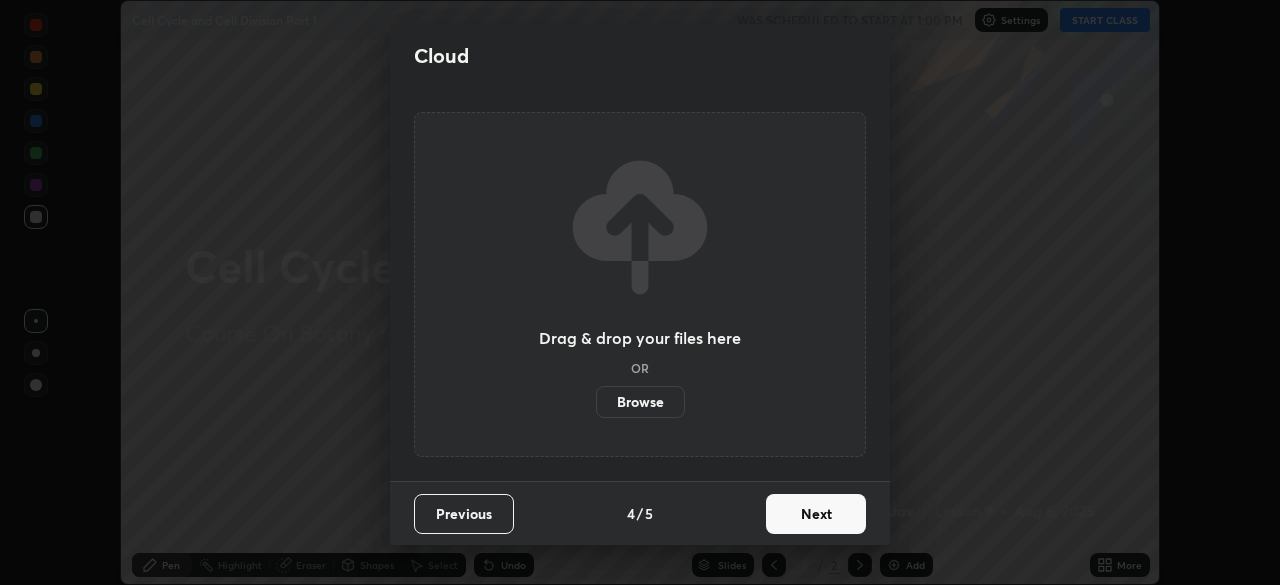 scroll, scrollTop: 0, scrollLeft: 0, axis: both 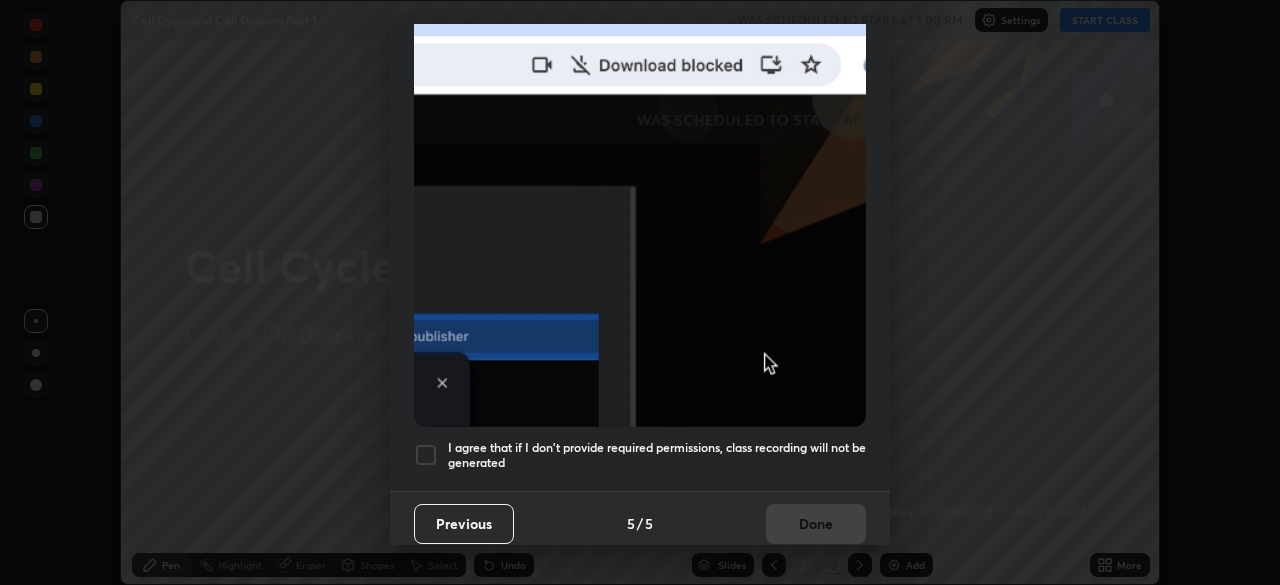click at bounding box center (426, 455) 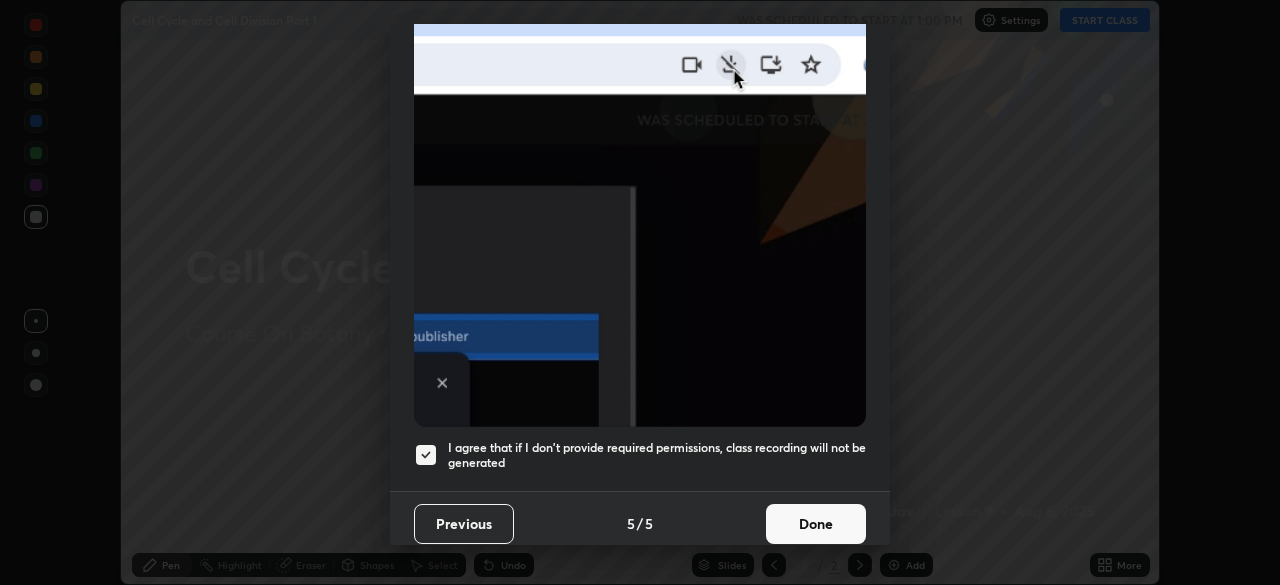 click on "Done" at bounding box center [816, 524] 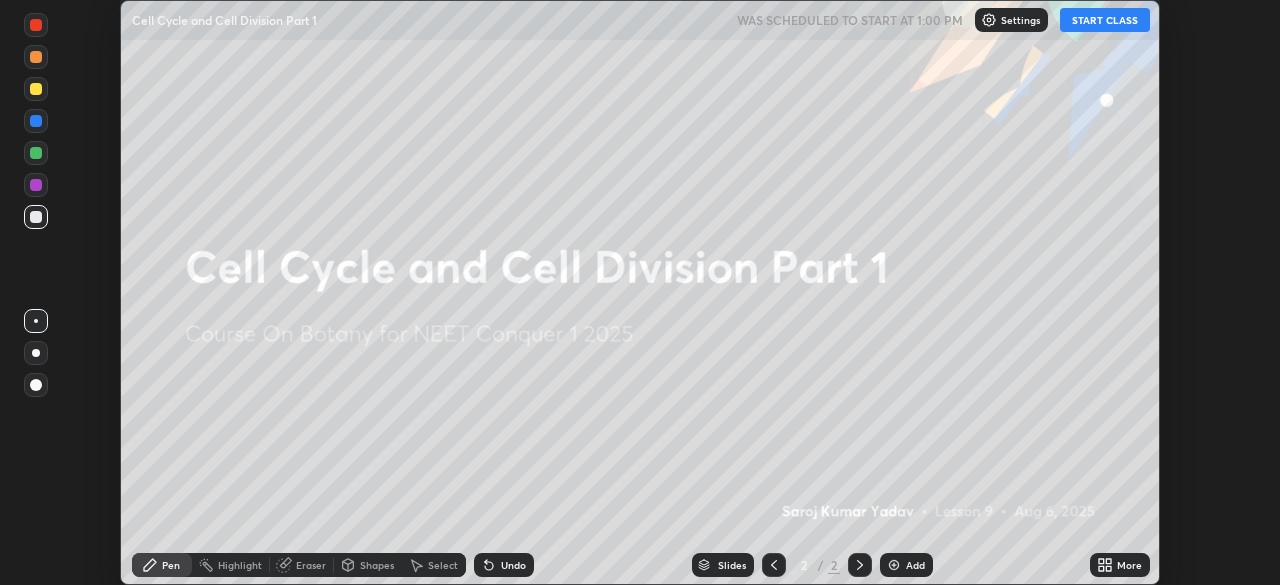click on "START CLASS" at bounding box center [1105, 20] 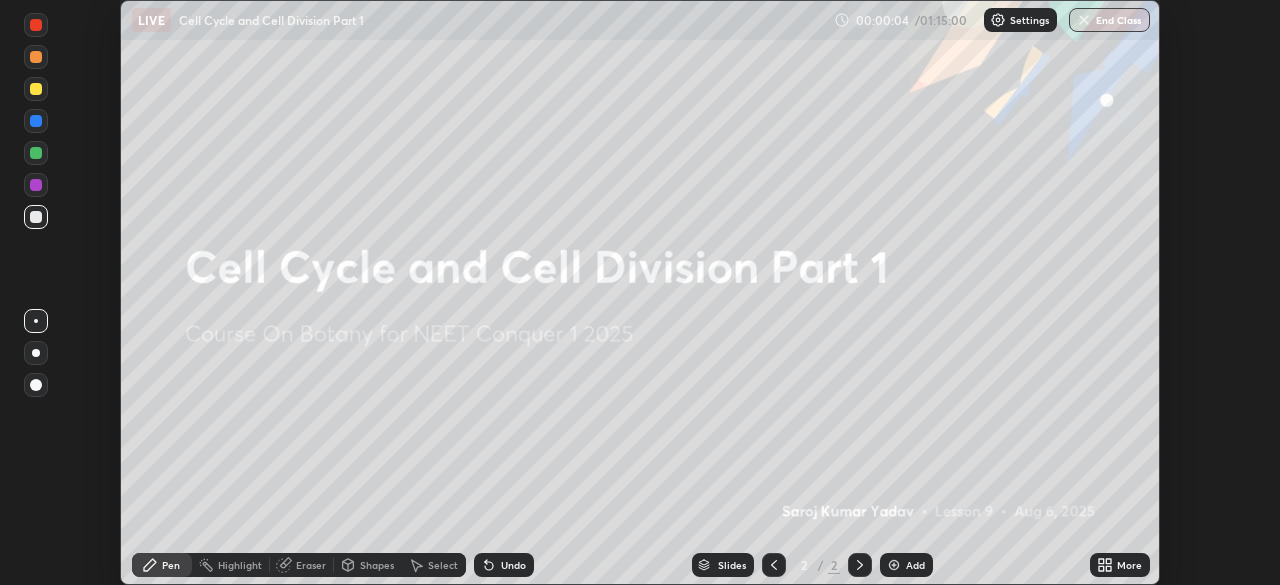 click 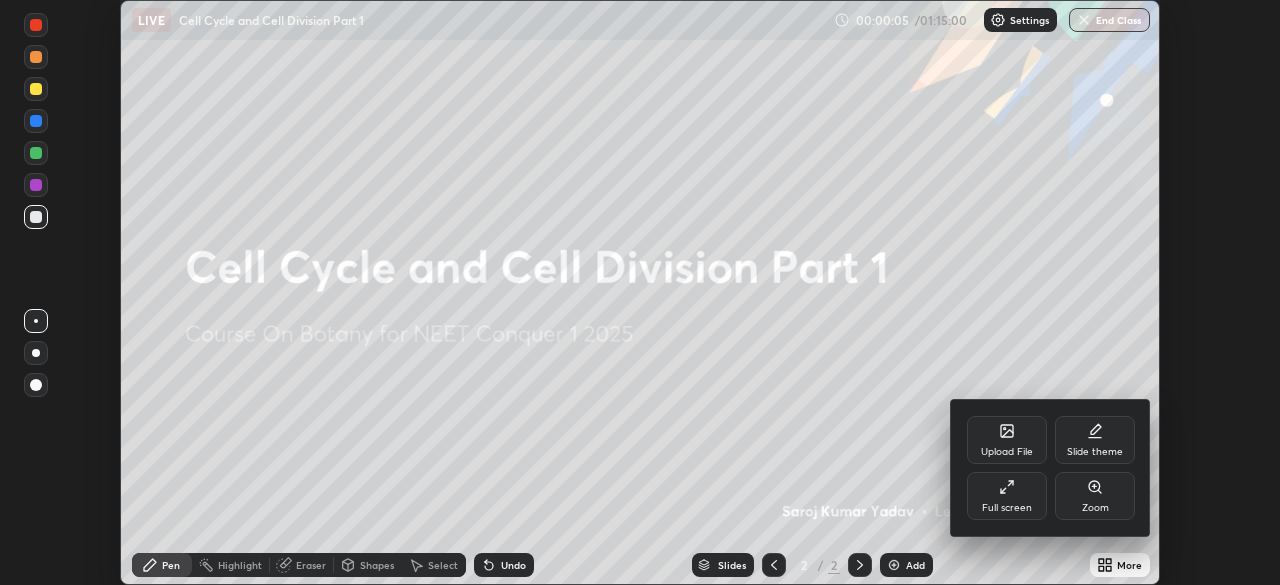 click on "Full screen" at bounding box center [1007, 496] 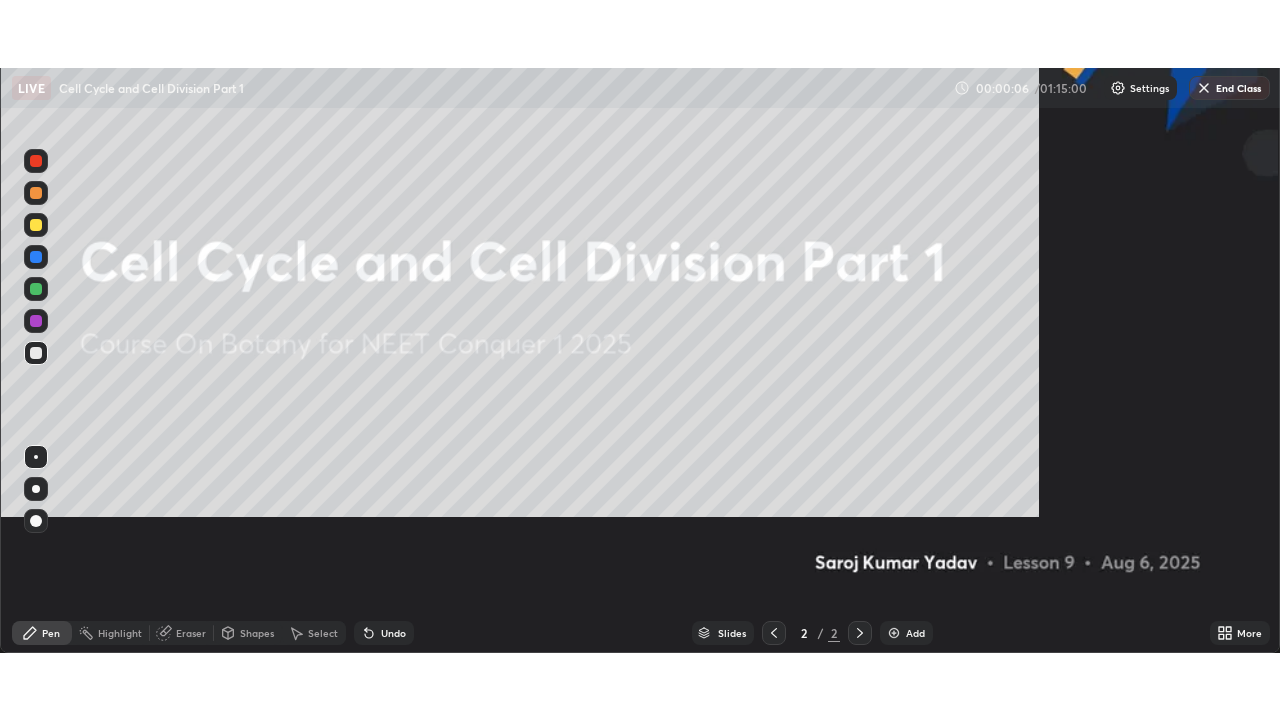 scroll, scrollTop: 99280, scrollLeft: 98720, axis: both 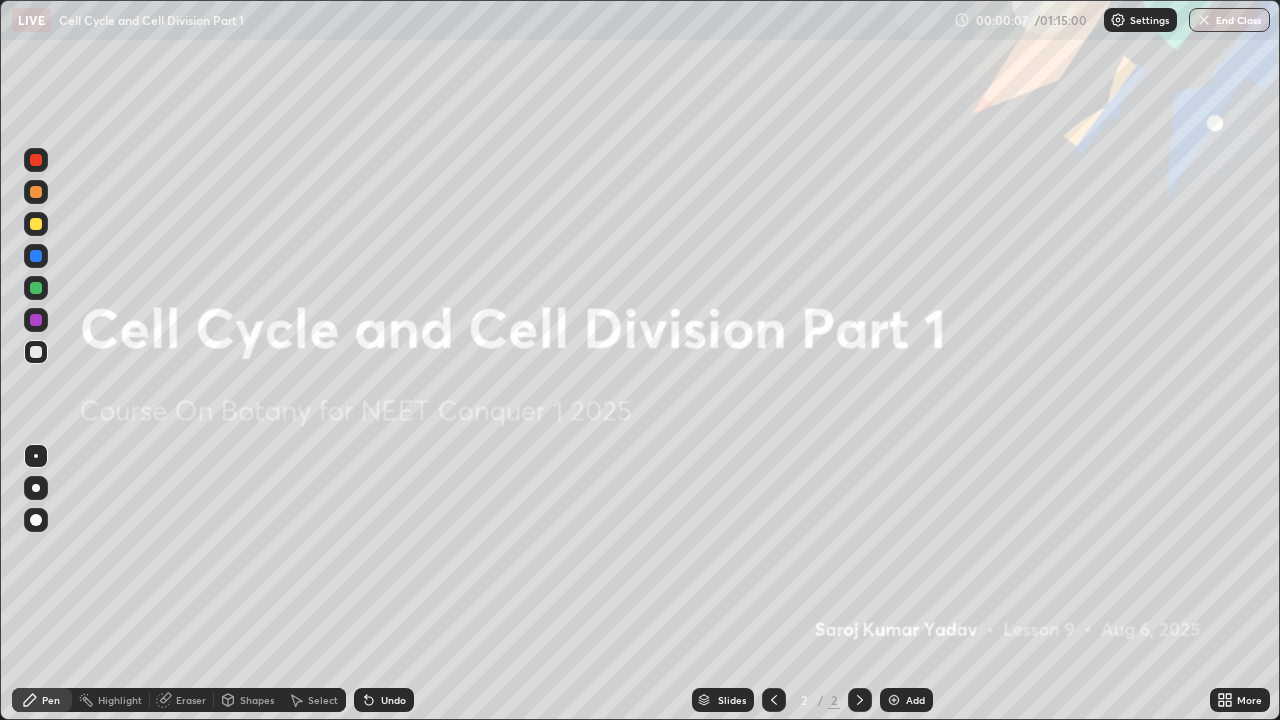 click at bounding box center (894, 700) 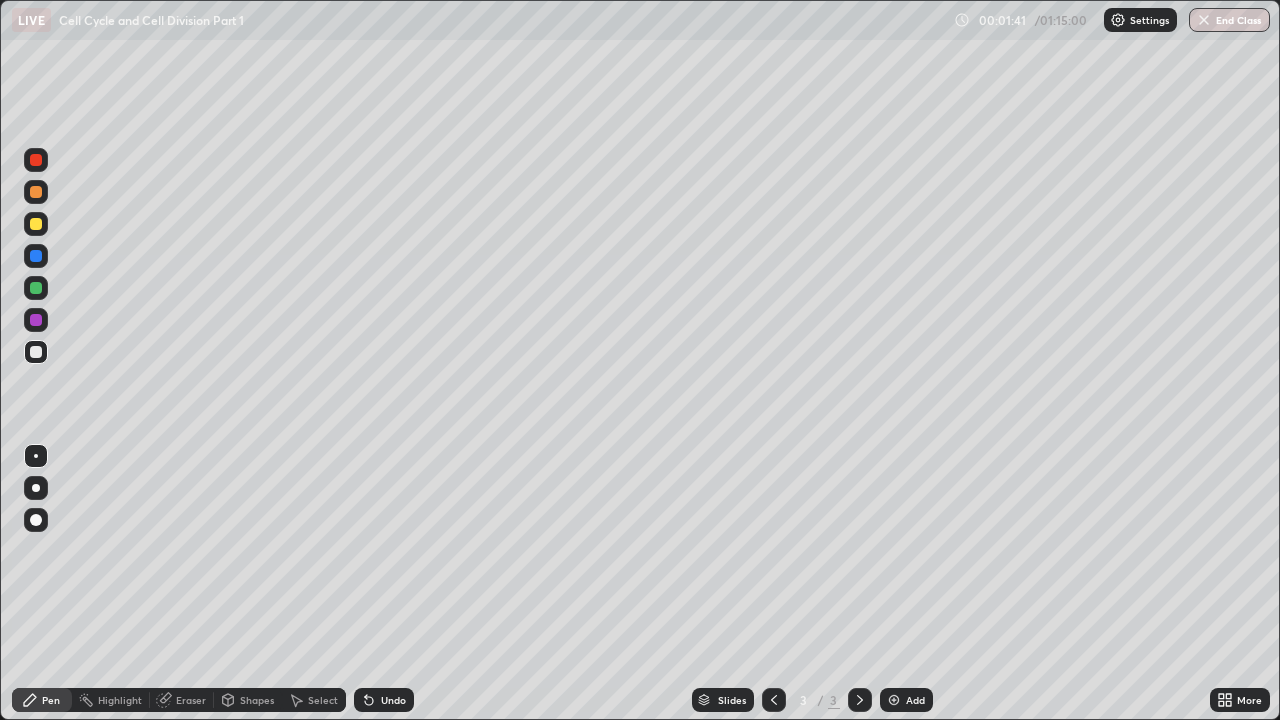 click 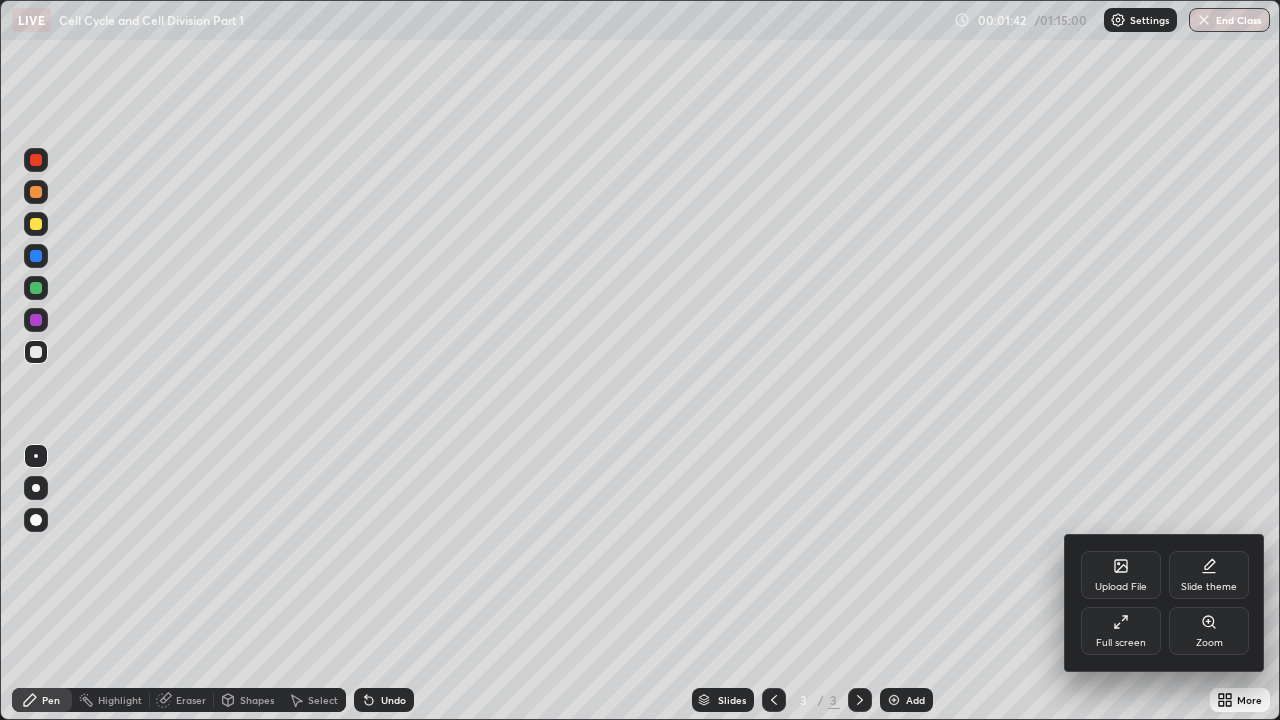 click on "Upload File" at bounding box center [1121, 575] 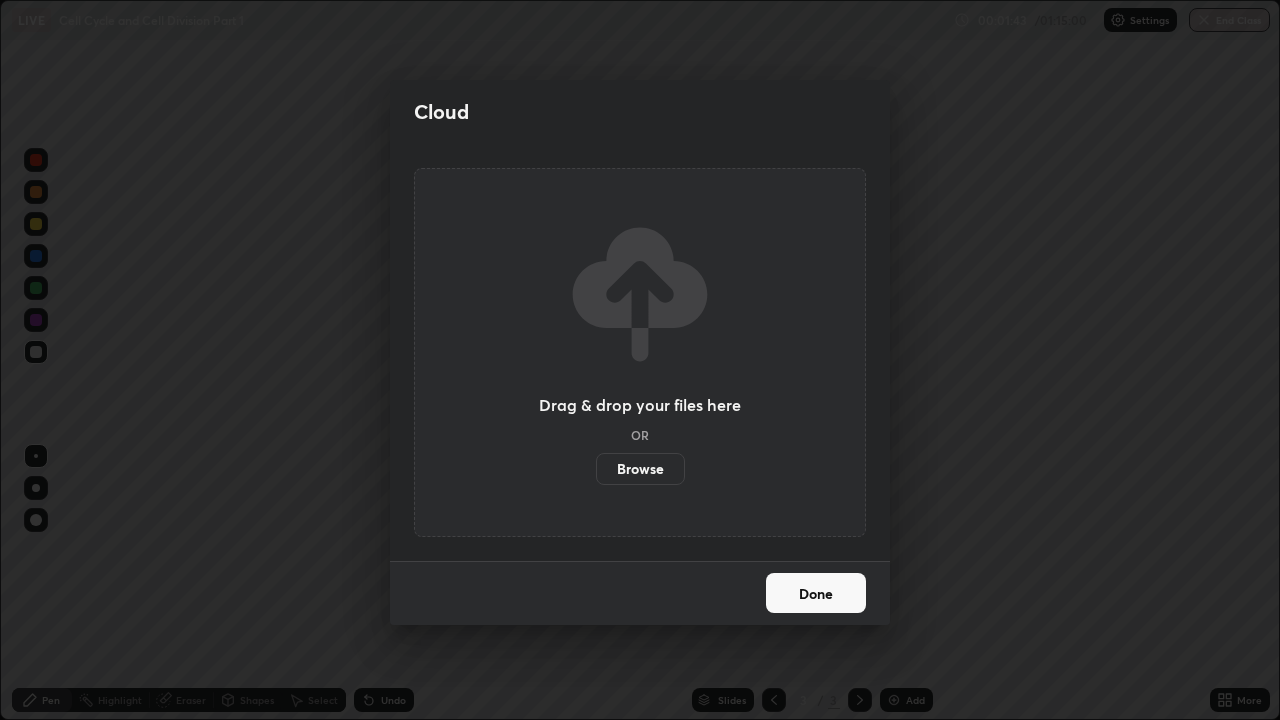 click on "Browse" at bounding box center [640, 469] 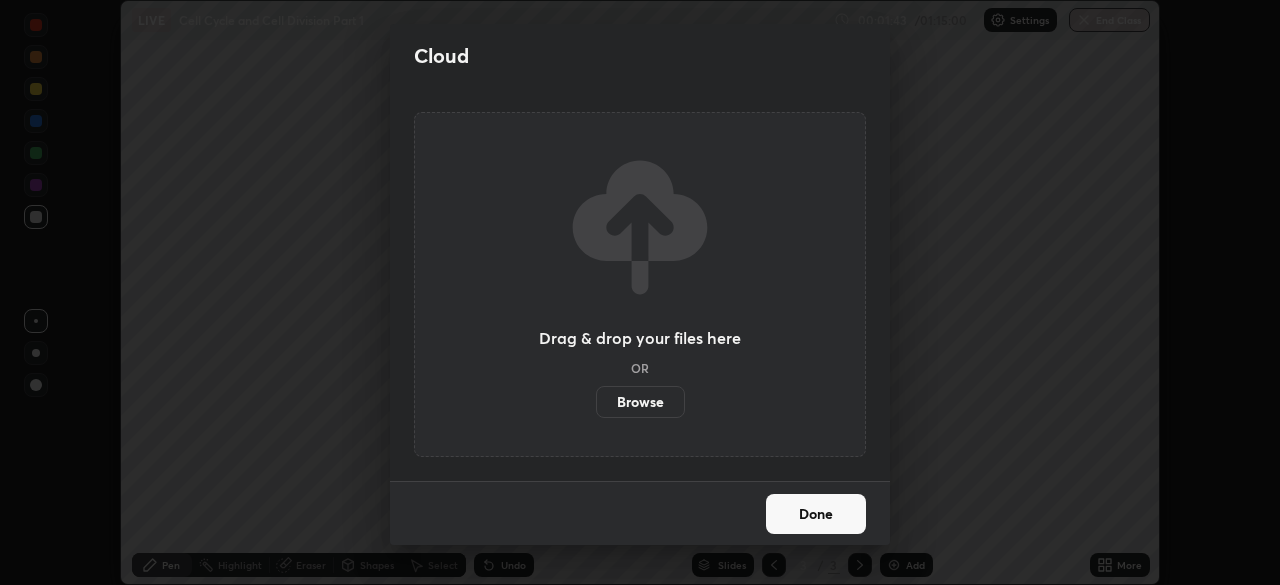 scroll, scrollTop: 585, scrollLeft: 1280, axis: both 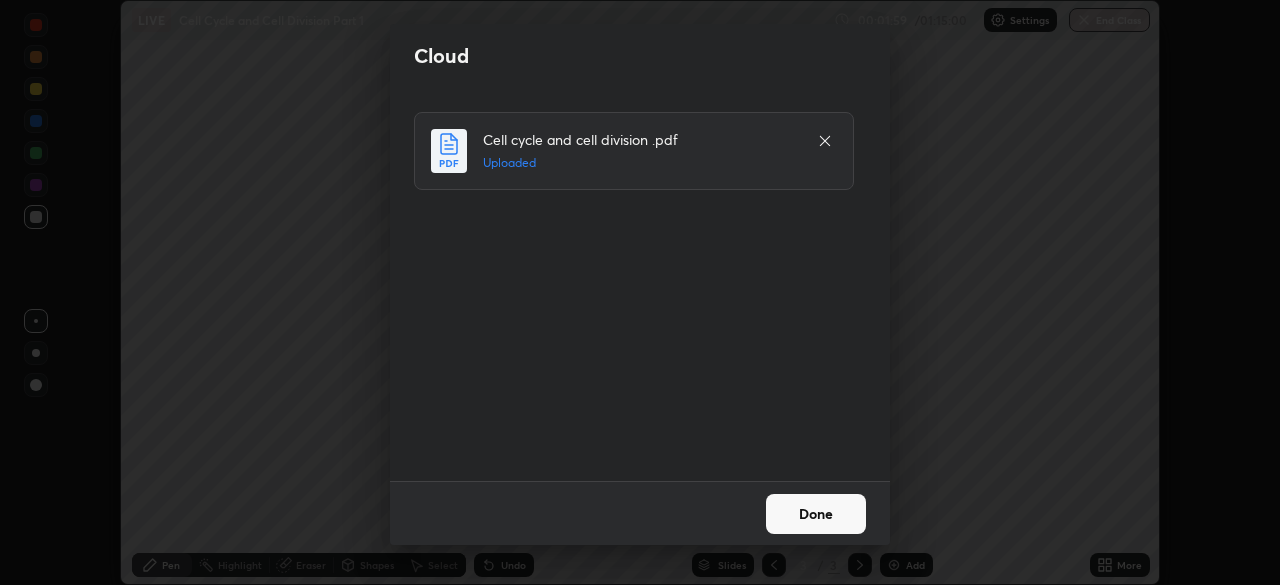 click on "Done" at bounding box center (816, 514) 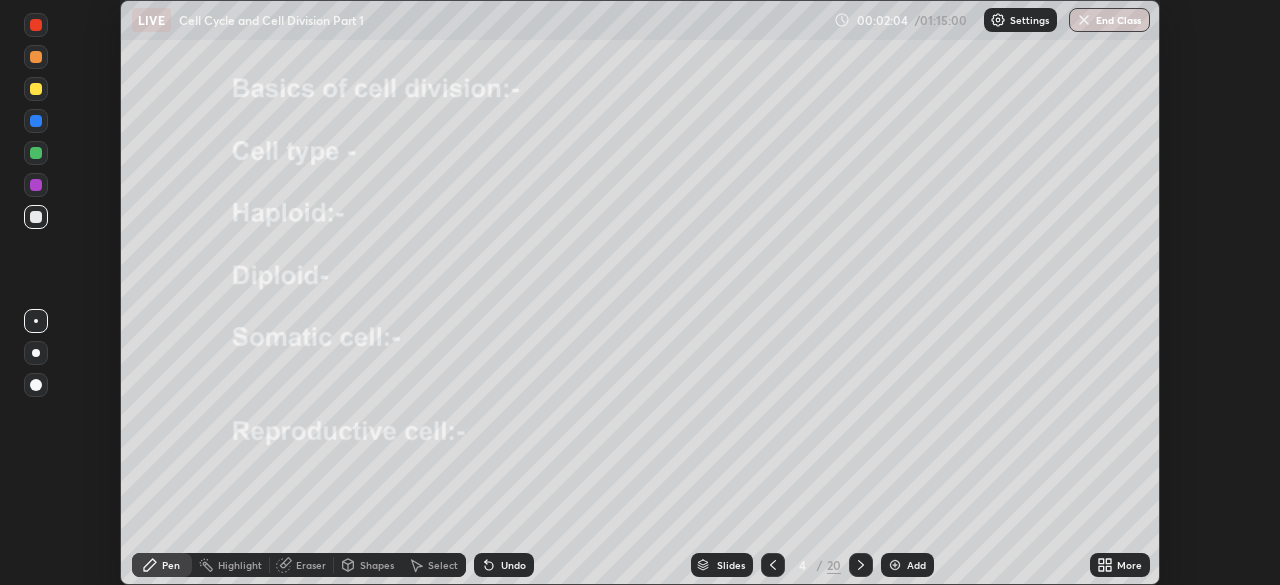 click 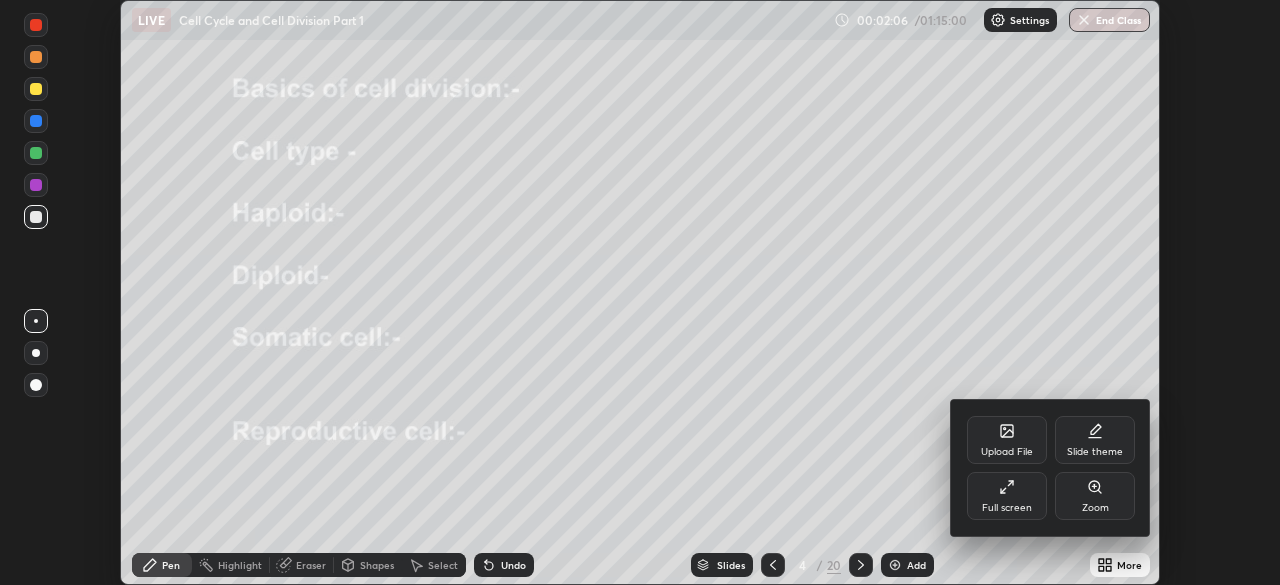 click on "Full screen" at bounding box center [1007, 496] 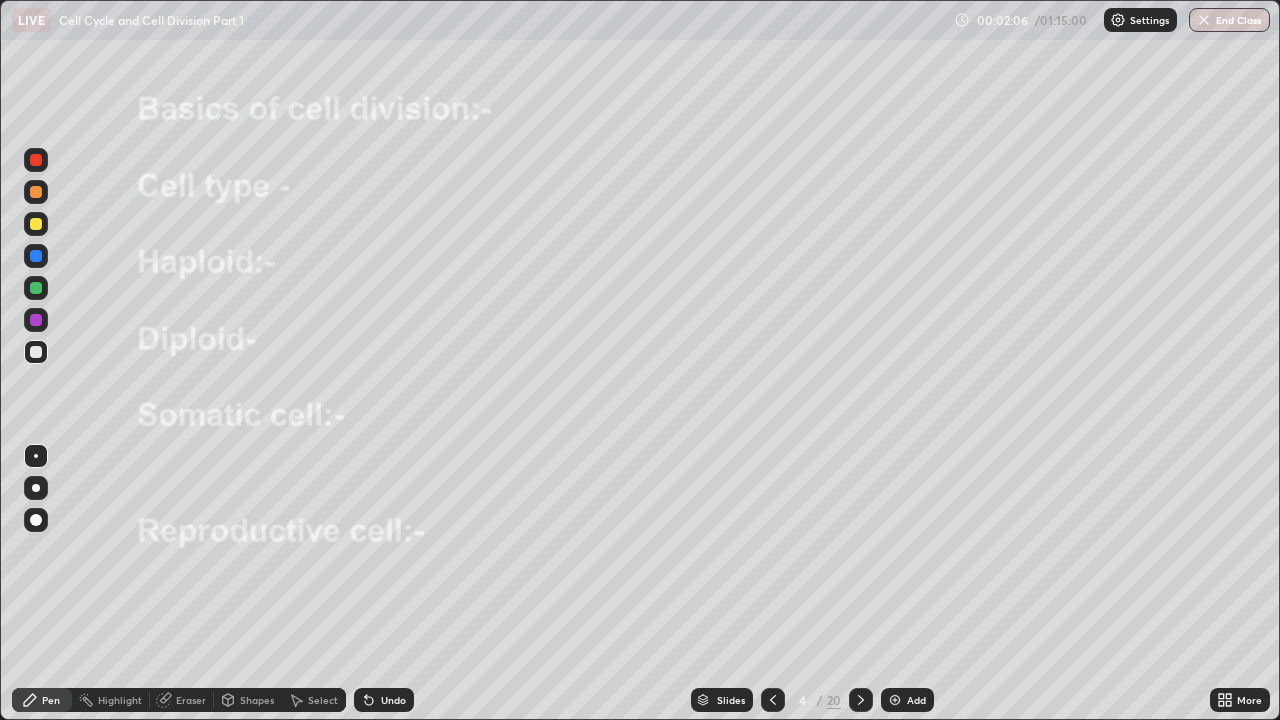 scroll, scrollTop: 99280, scrollLeft: 98720, axis: both 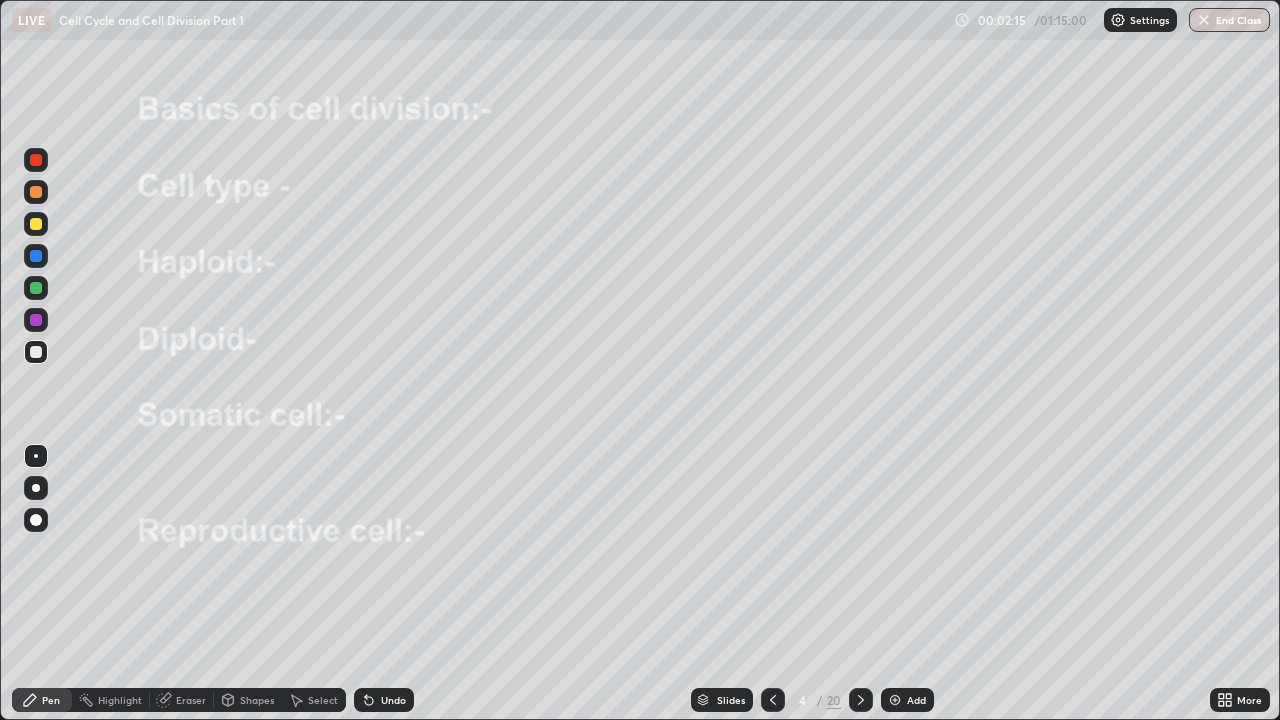 click at bounding box center [36, 160] 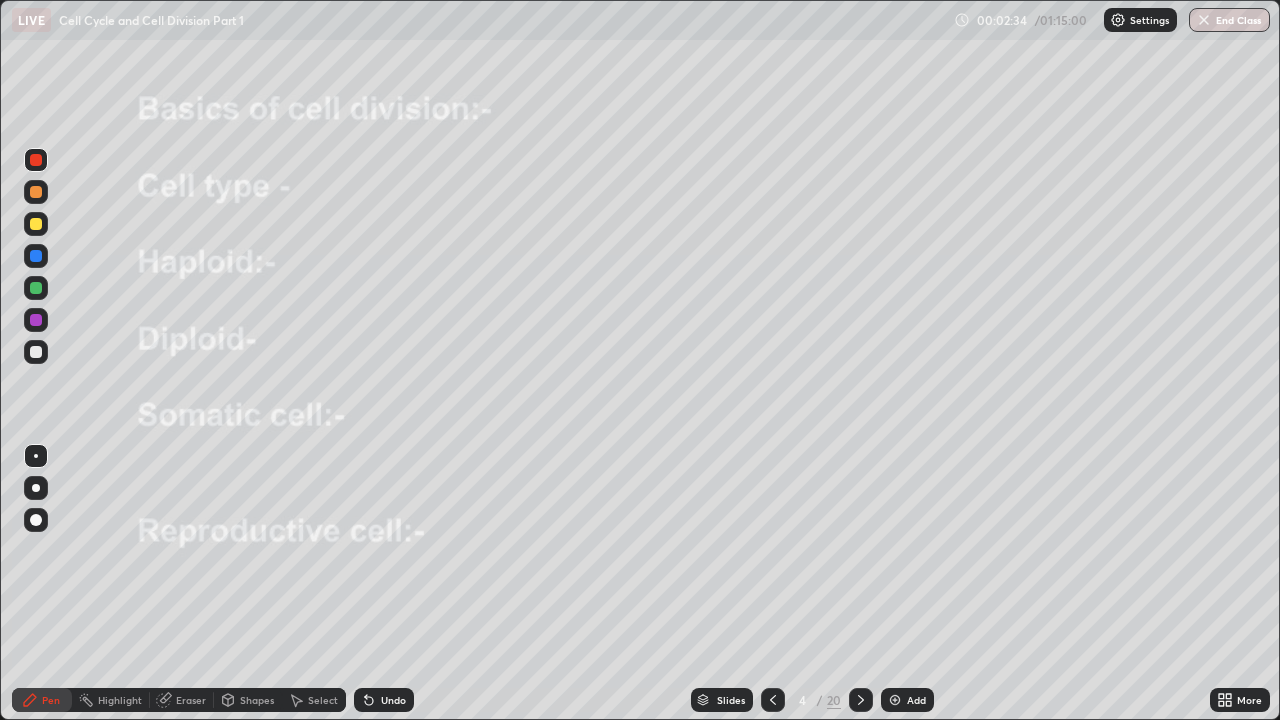 click at bounding box center (36, 488) 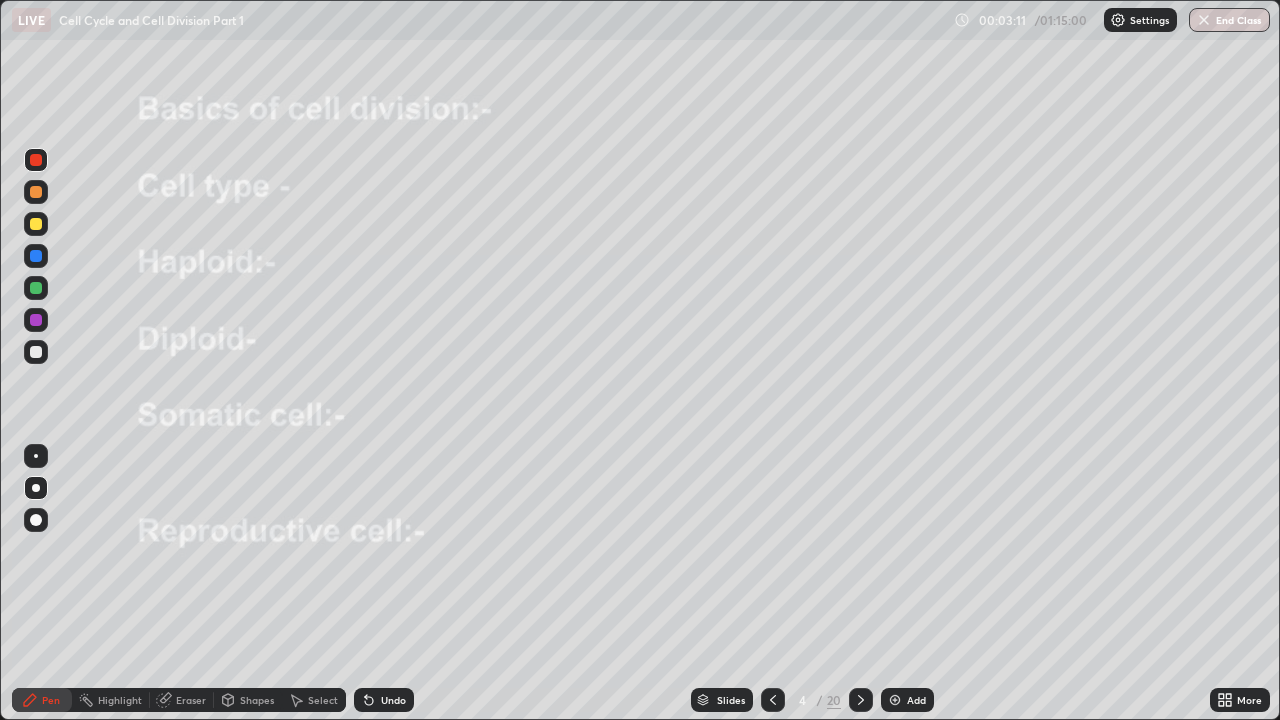 click at bounding box center [36, 488] 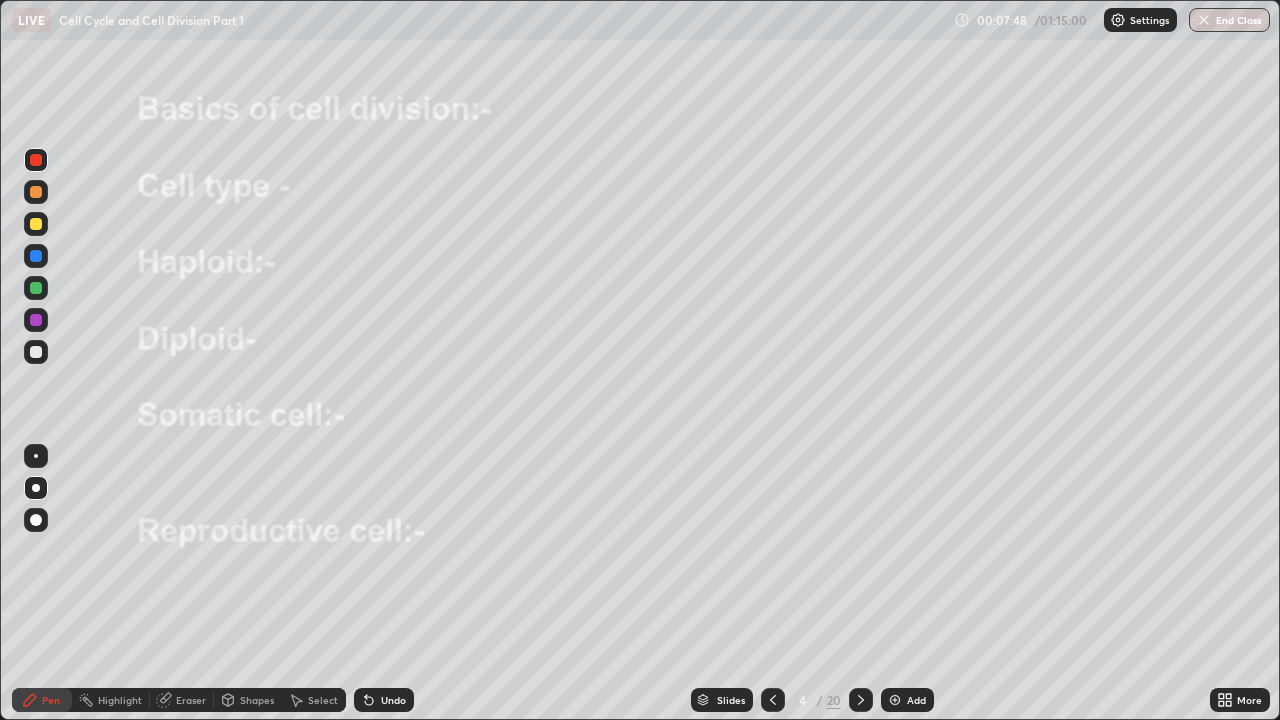 click 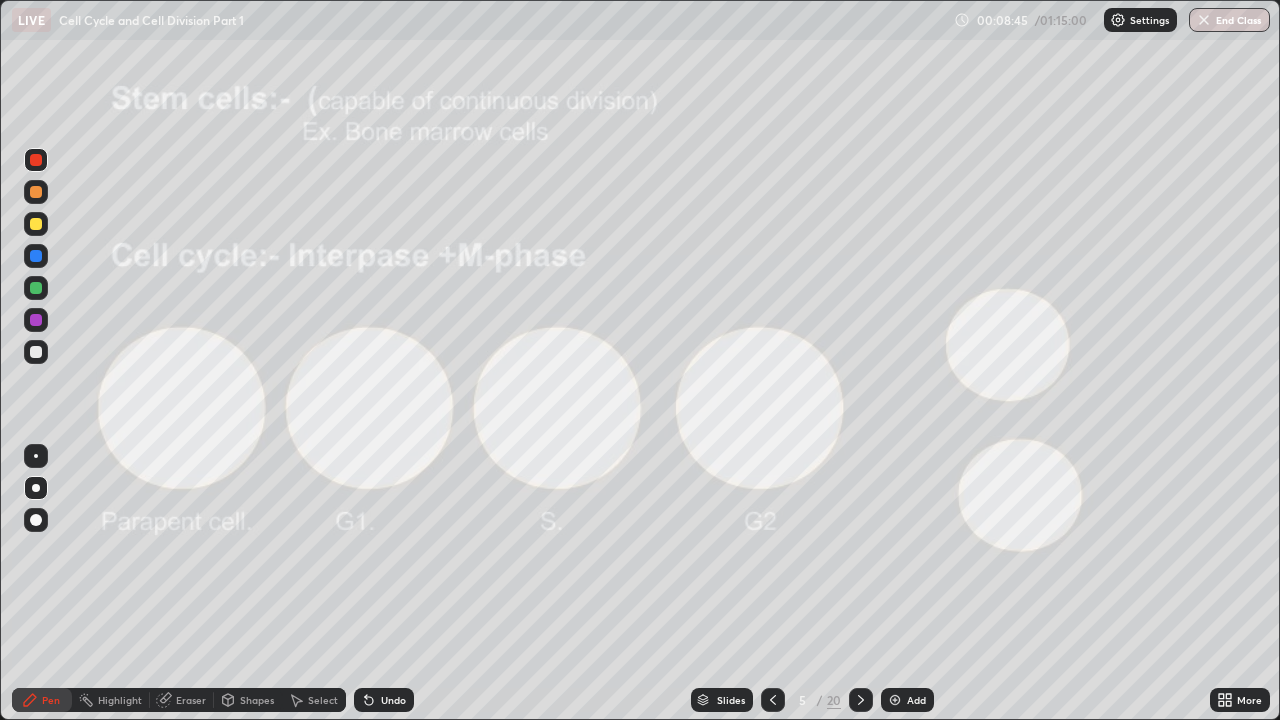 click at bounding box center (36, 160) 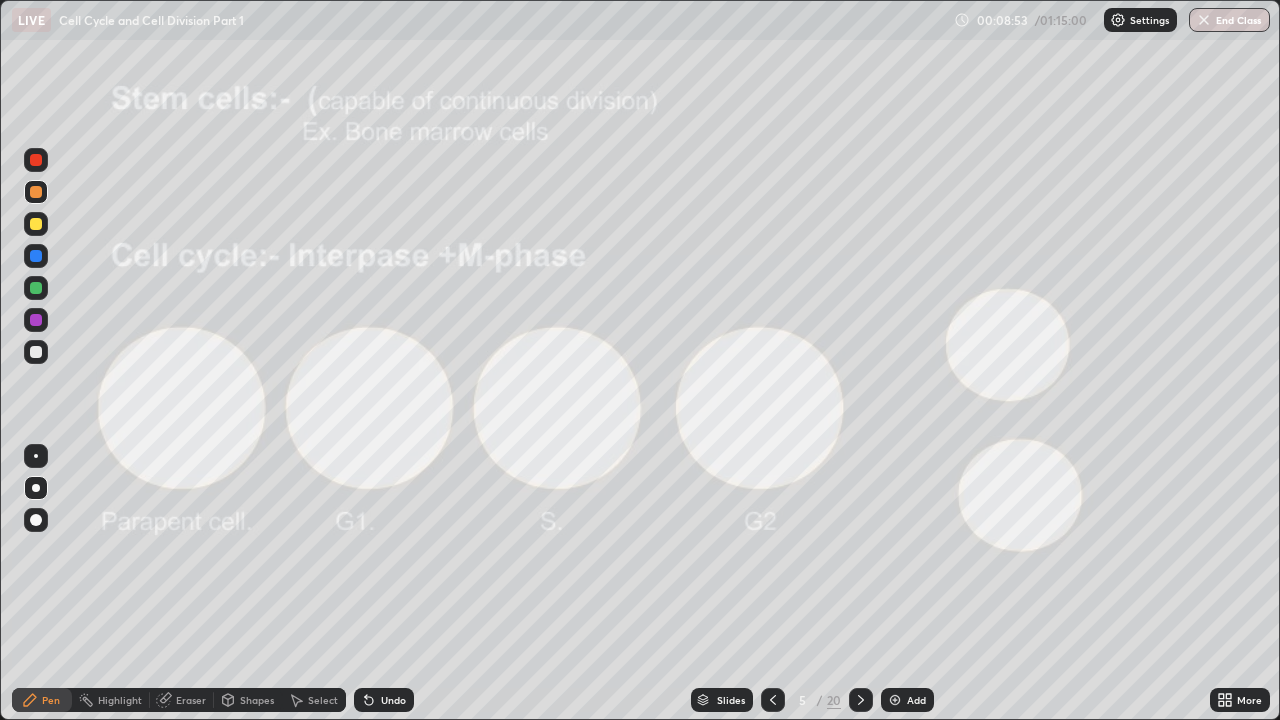 click at bounding box center (36, 160) 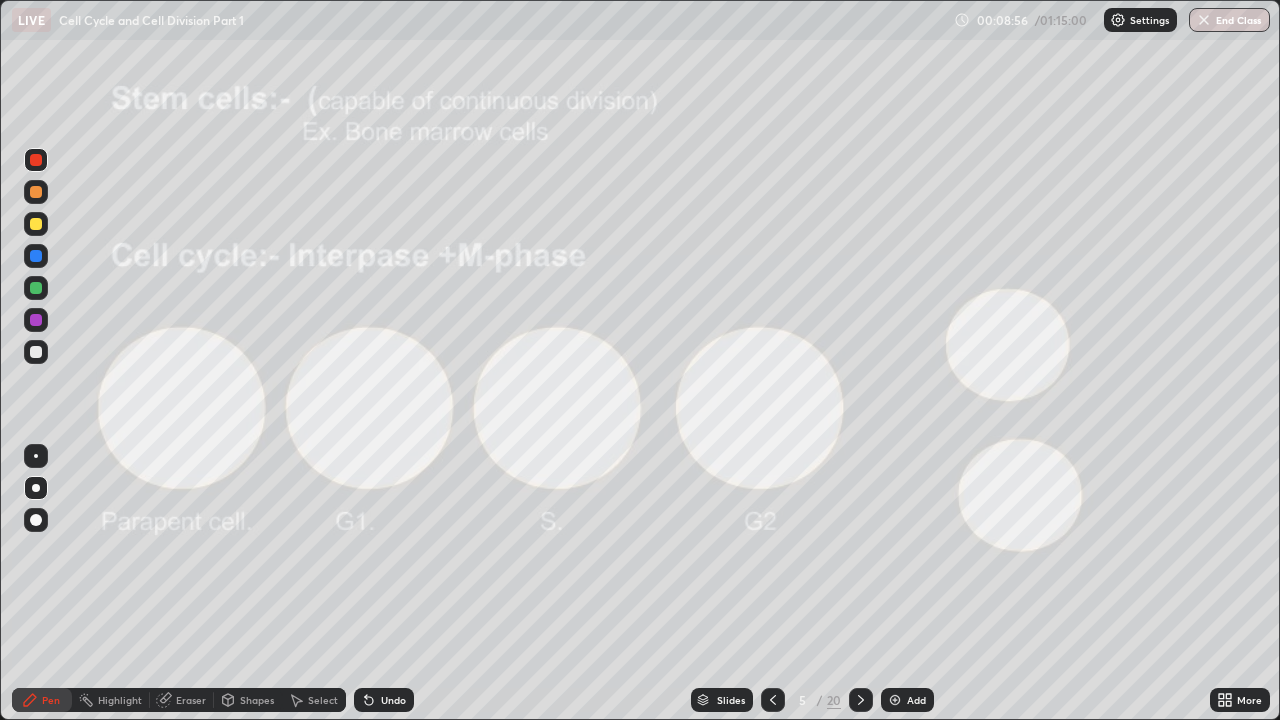 click on "Eraser" at bounding box center [191, 700] 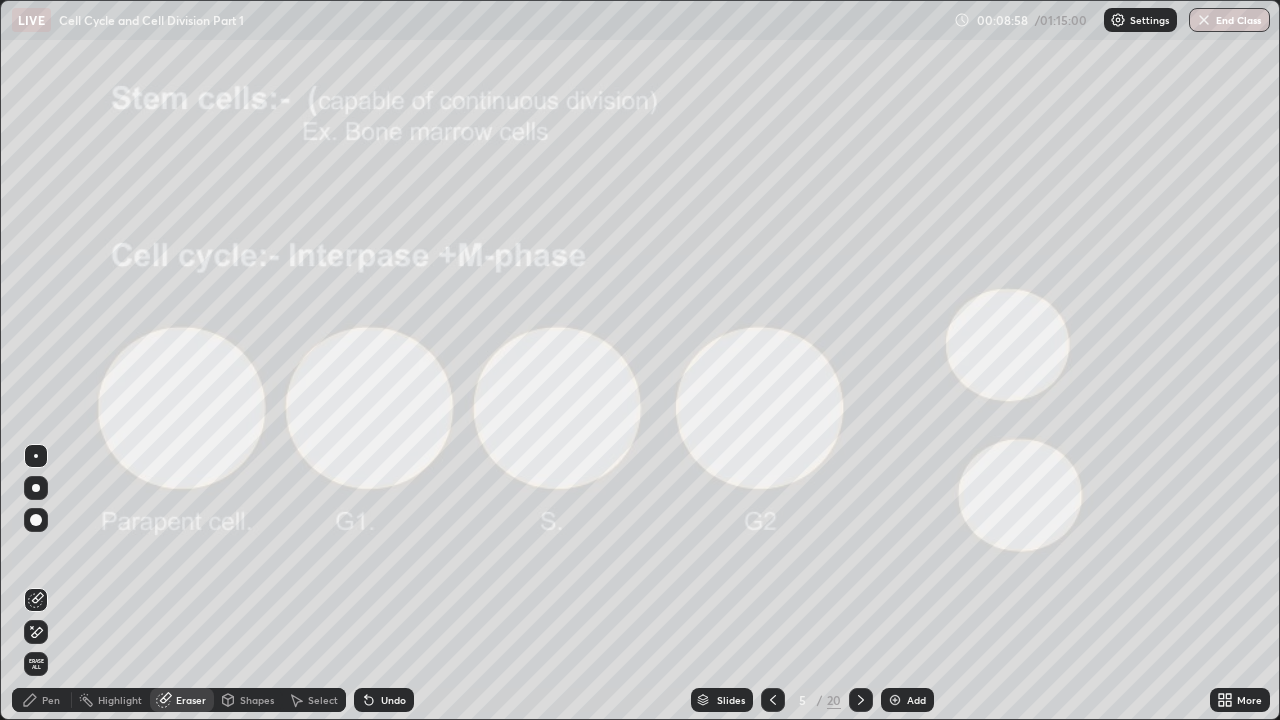 click on "Pen" at bounding box center [51, 700] 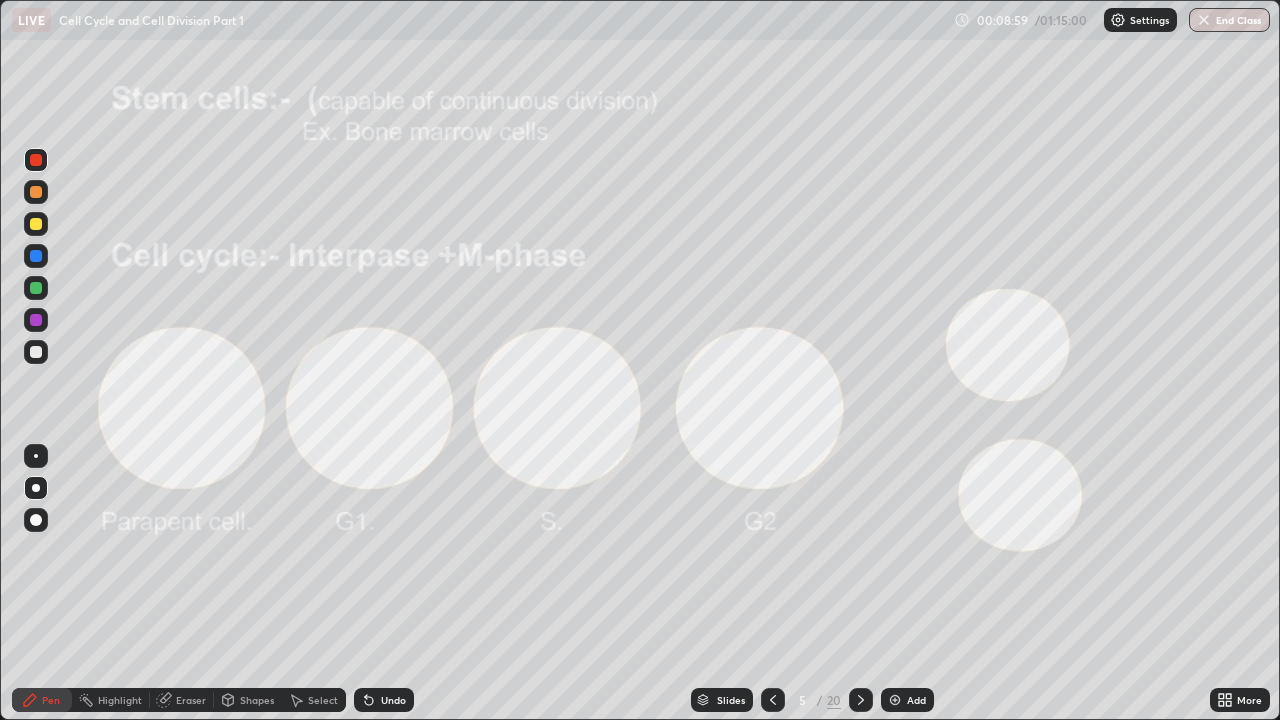 click at bounding box center [36, 160] 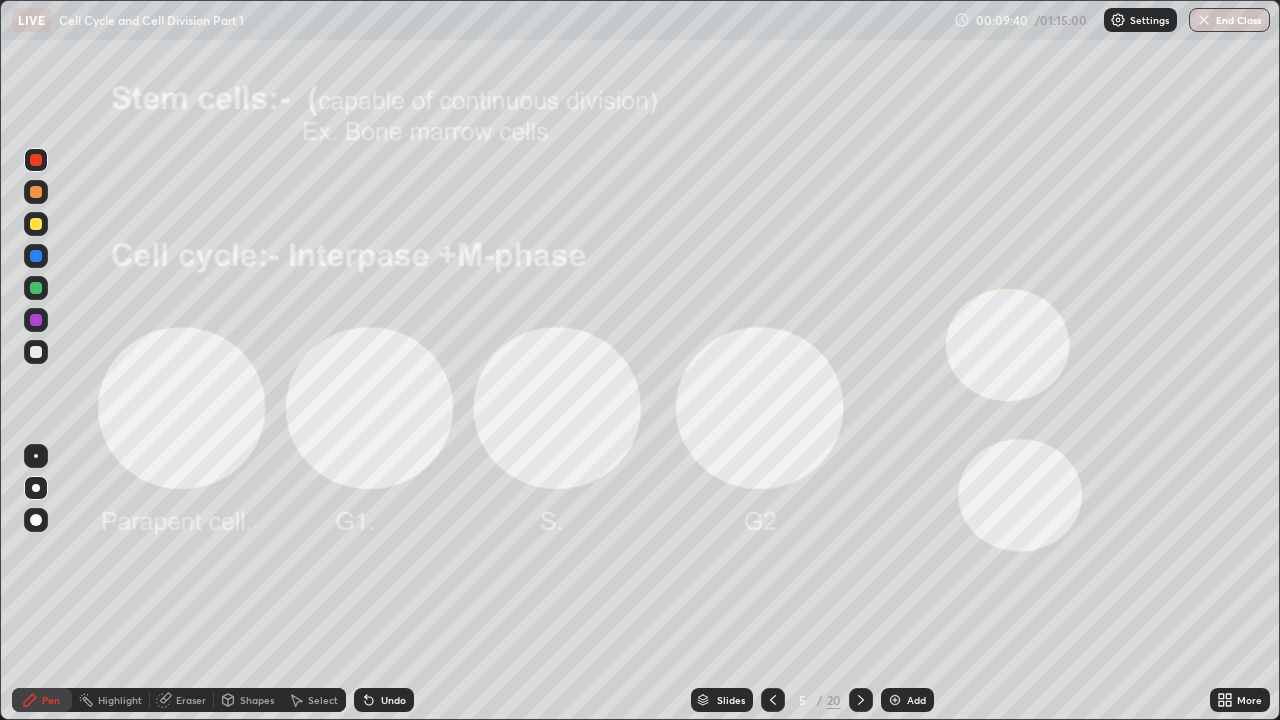 click at bounding box center [36, 352] 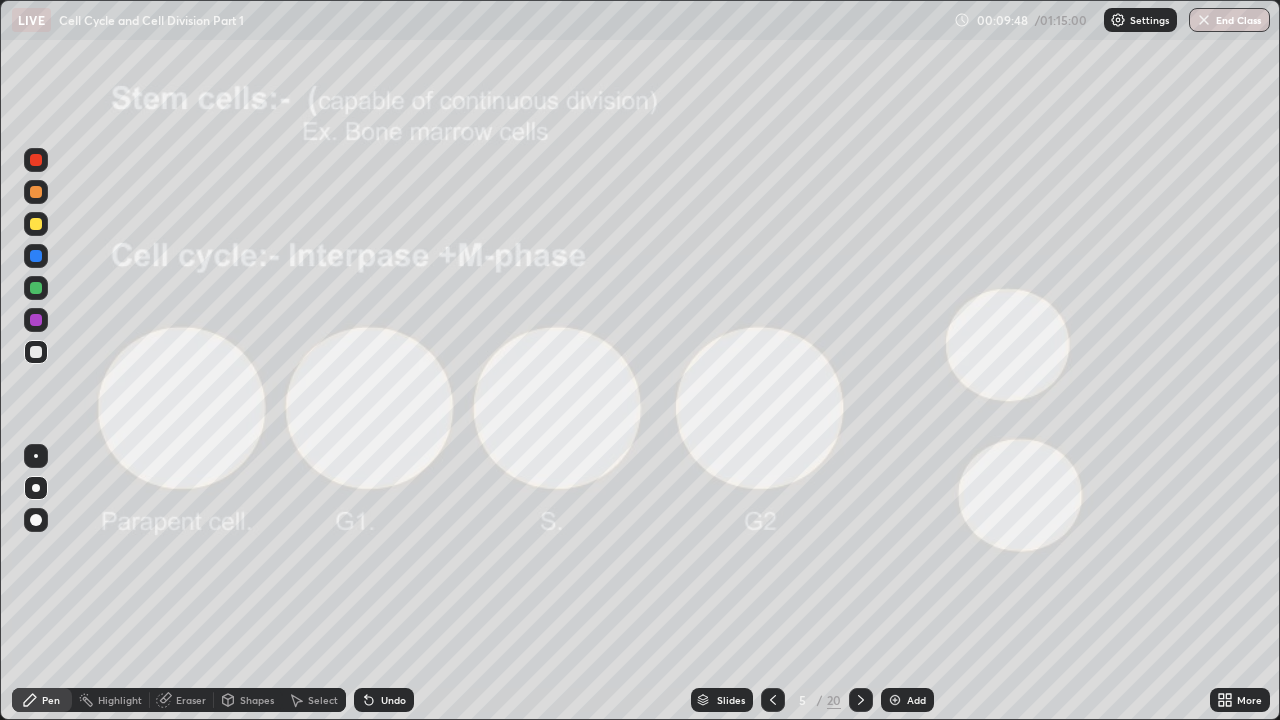 click at bounding box center (36, 352) 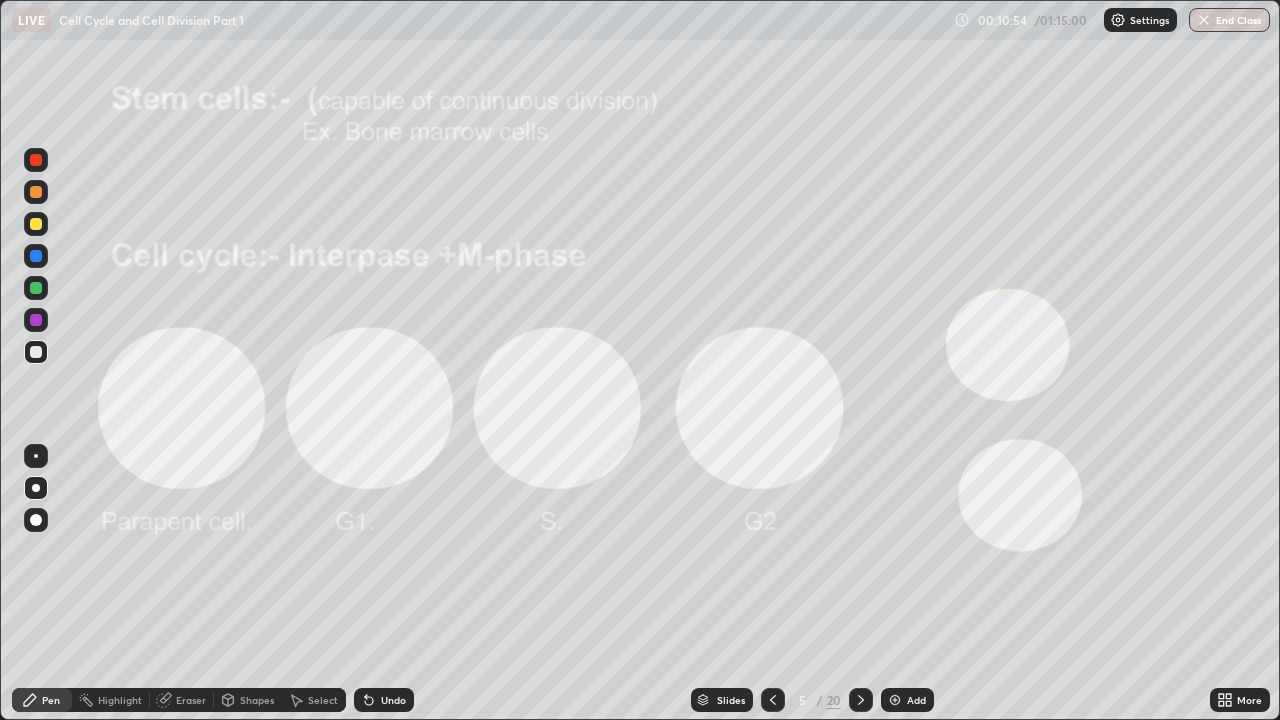 click on "Undo" at bounding box center [393, 700] 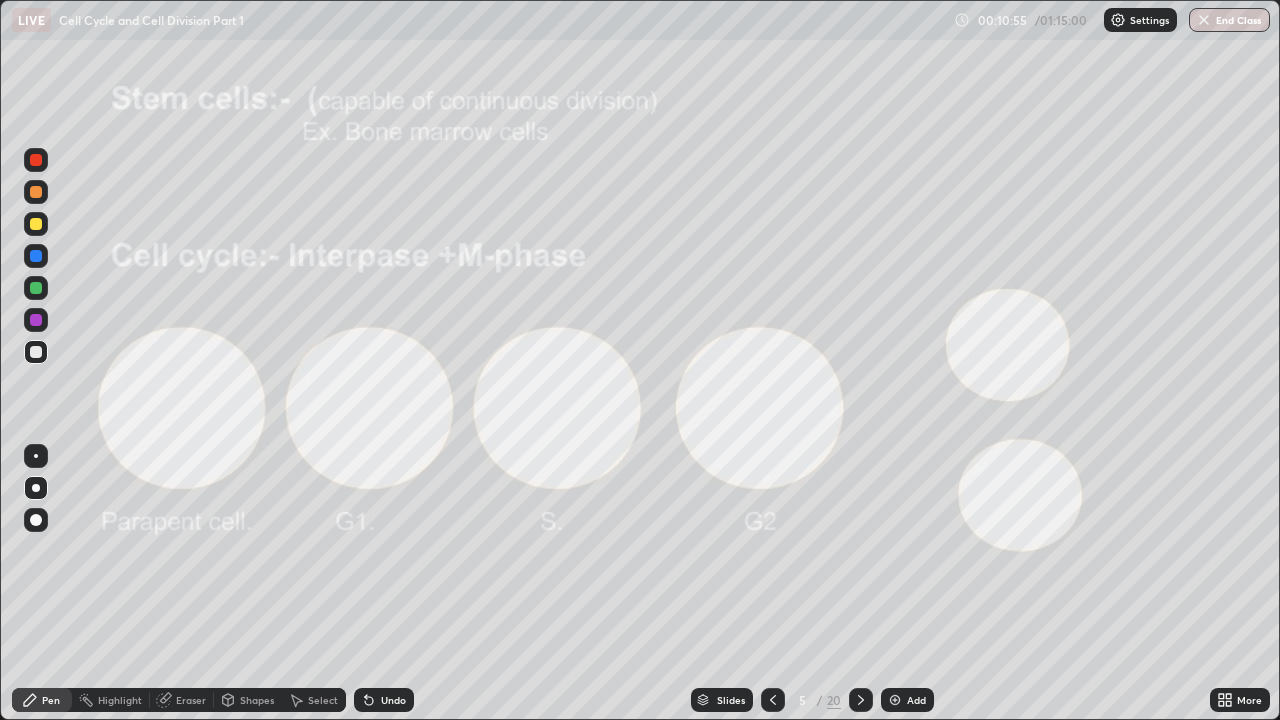 click at bounding box center [36, 160] 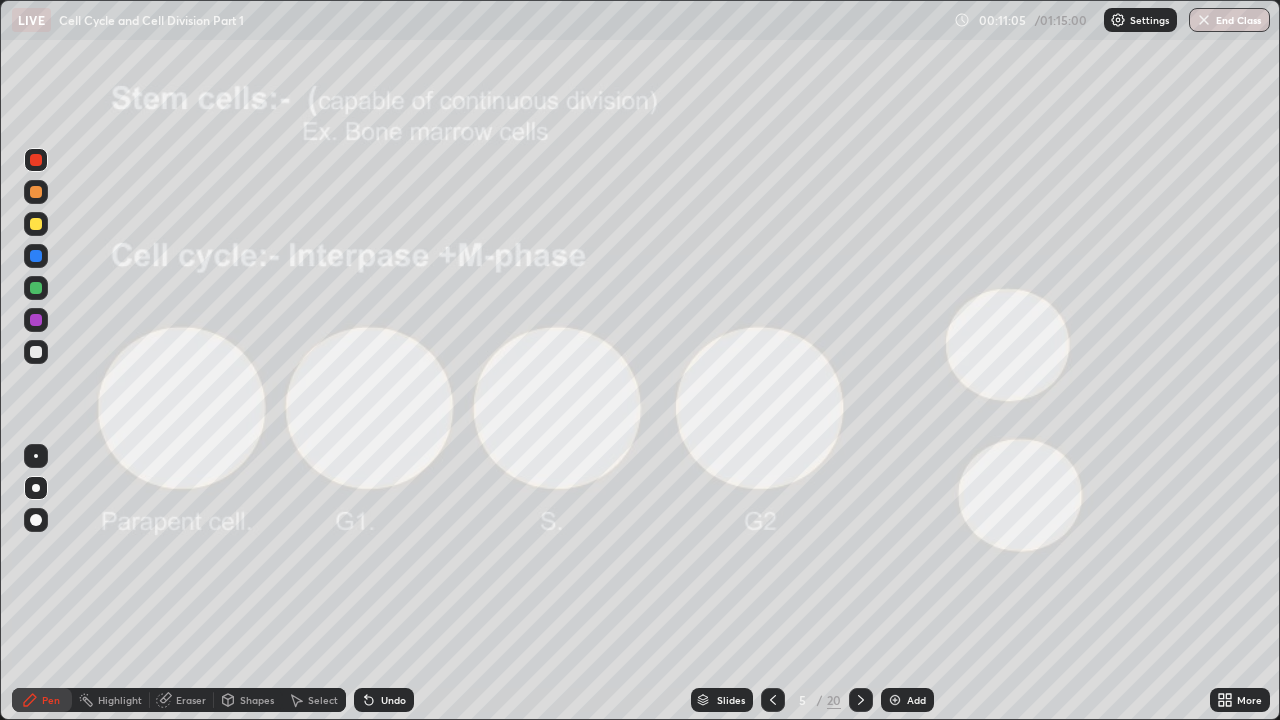 click on "Undo" at bounding box center (393, 700) 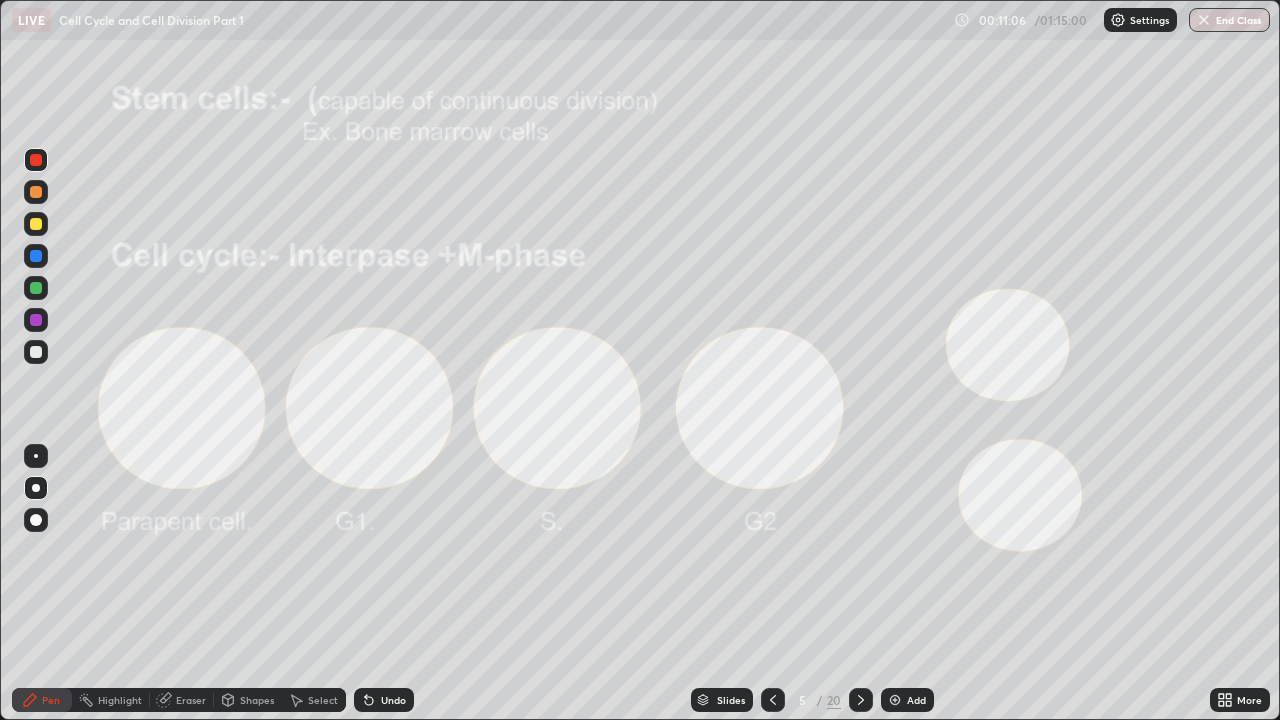click on "Undo" at bounding box center [393, 700] 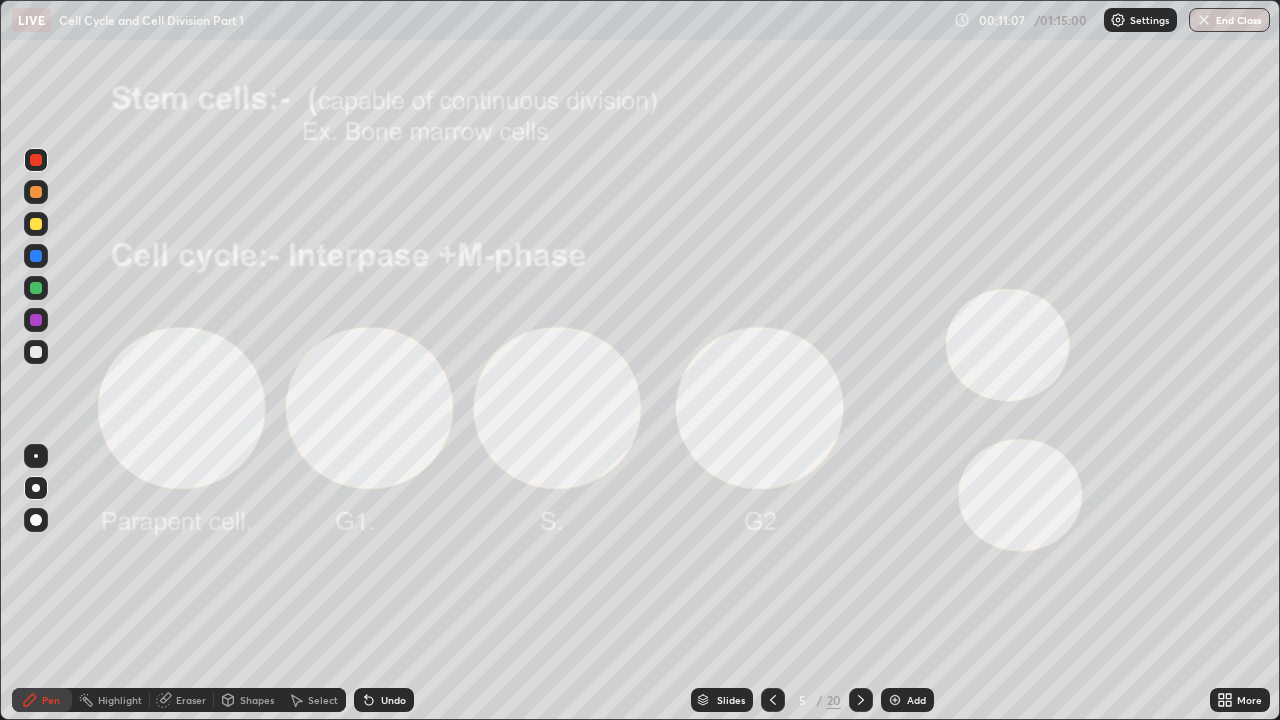 click 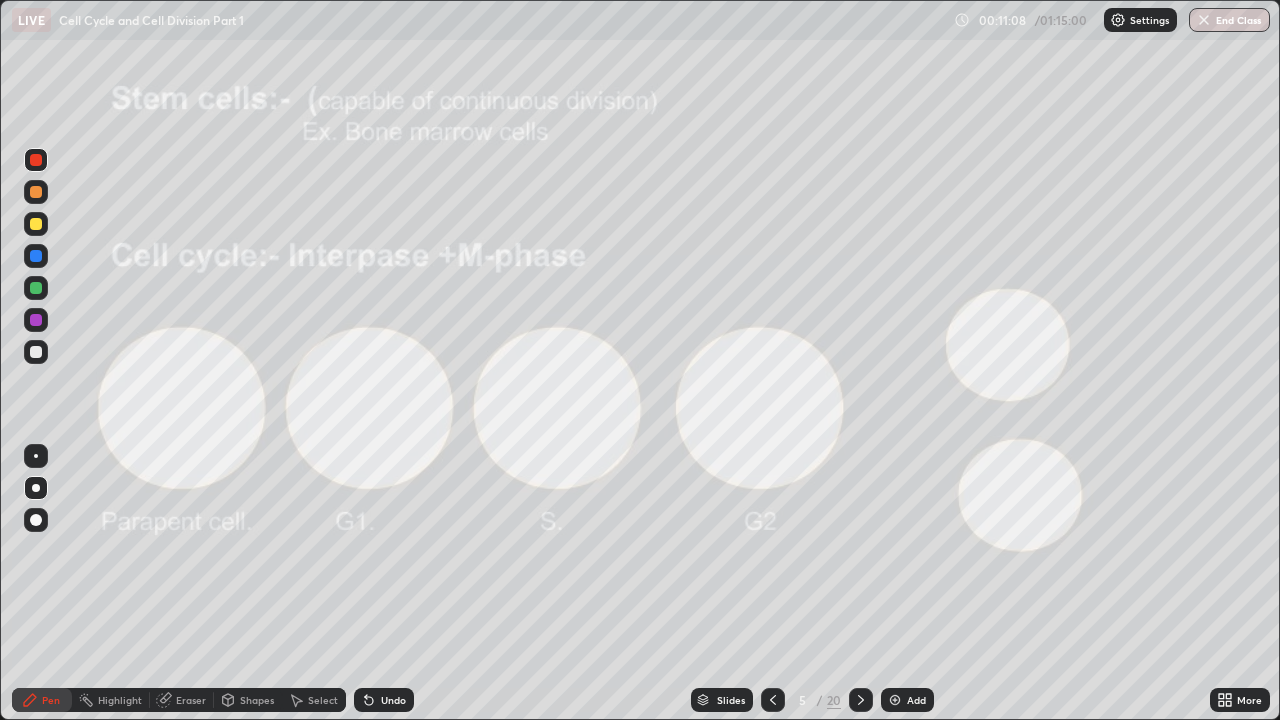 click on "Pen" at bounding box center (42, 700) 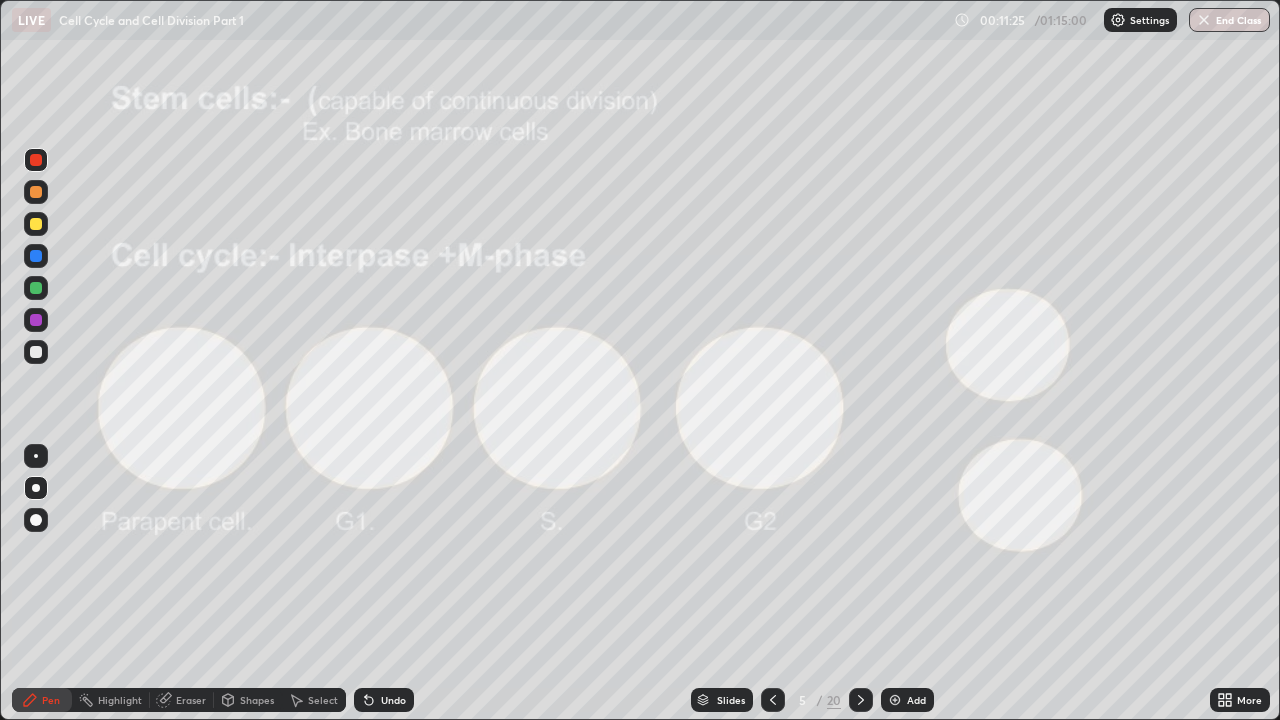 click at bounding box center [36, 352] 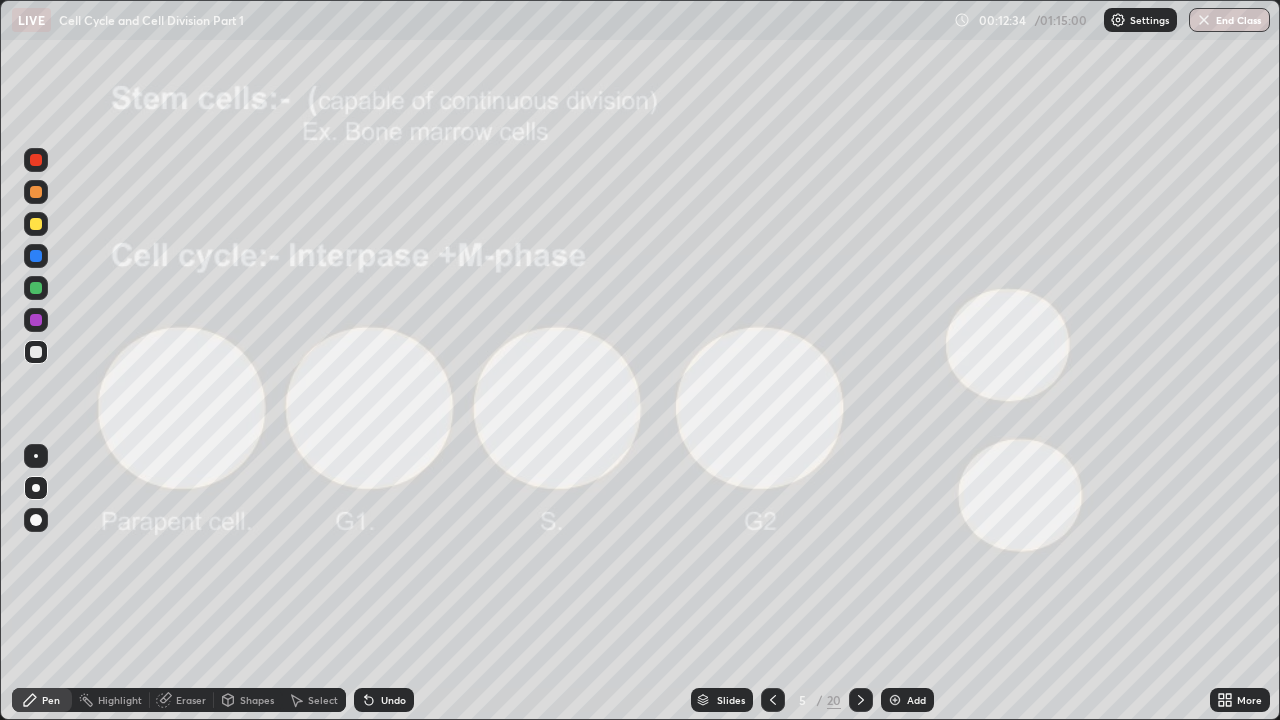 click on "Undo" at bounding box center [393, 700] 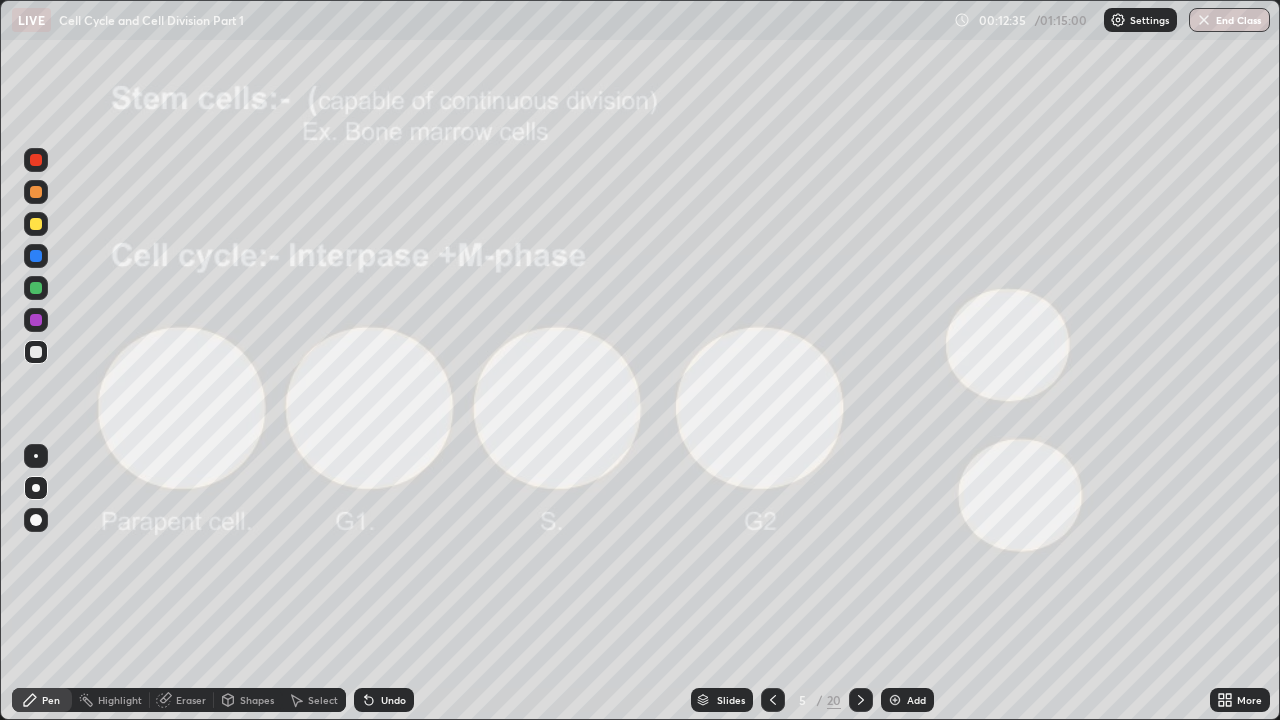 click on "Undo" at bounding box center (393, 700) 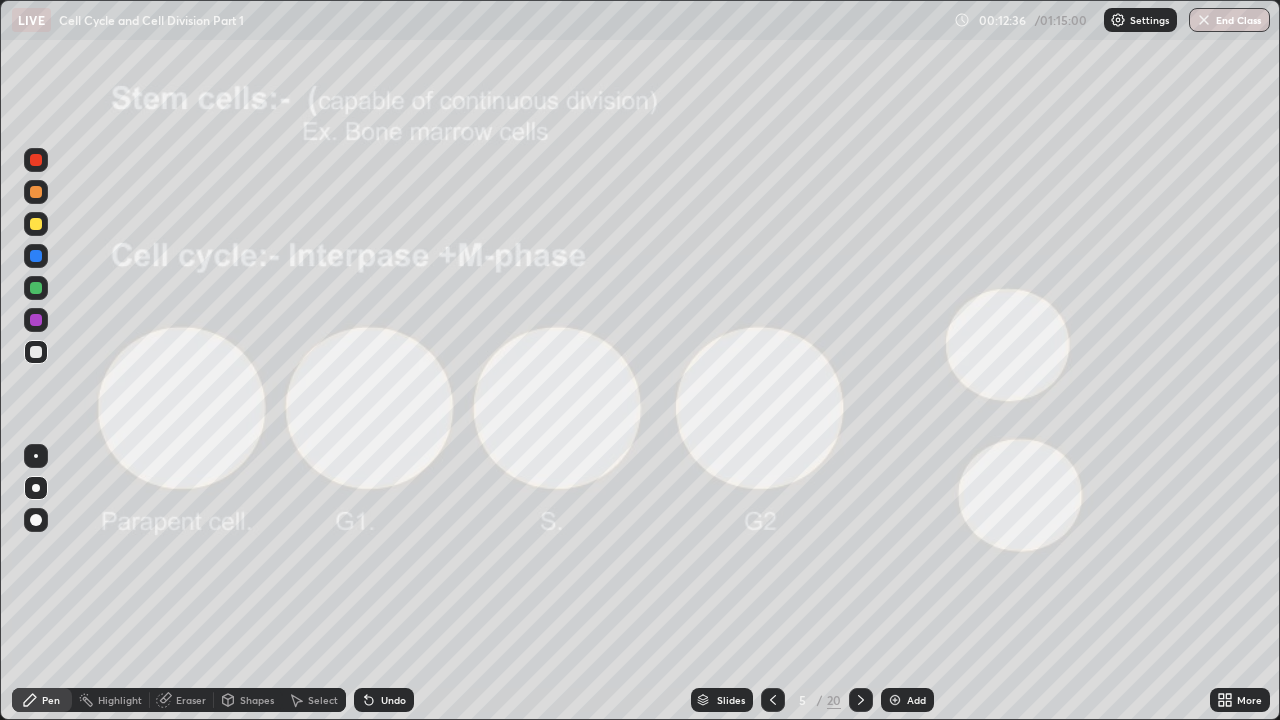 click on "Undo" at bounding box center (393, 700) 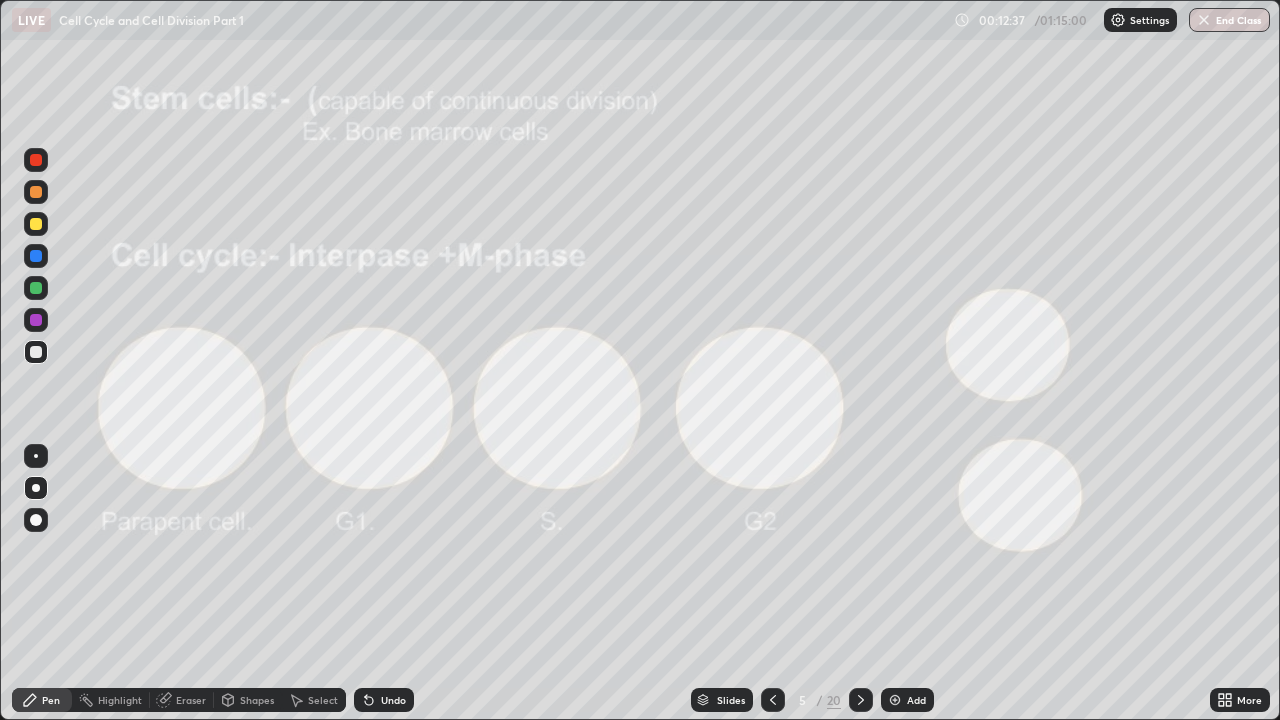 click on "Undo" at bounding box center [393, 700] 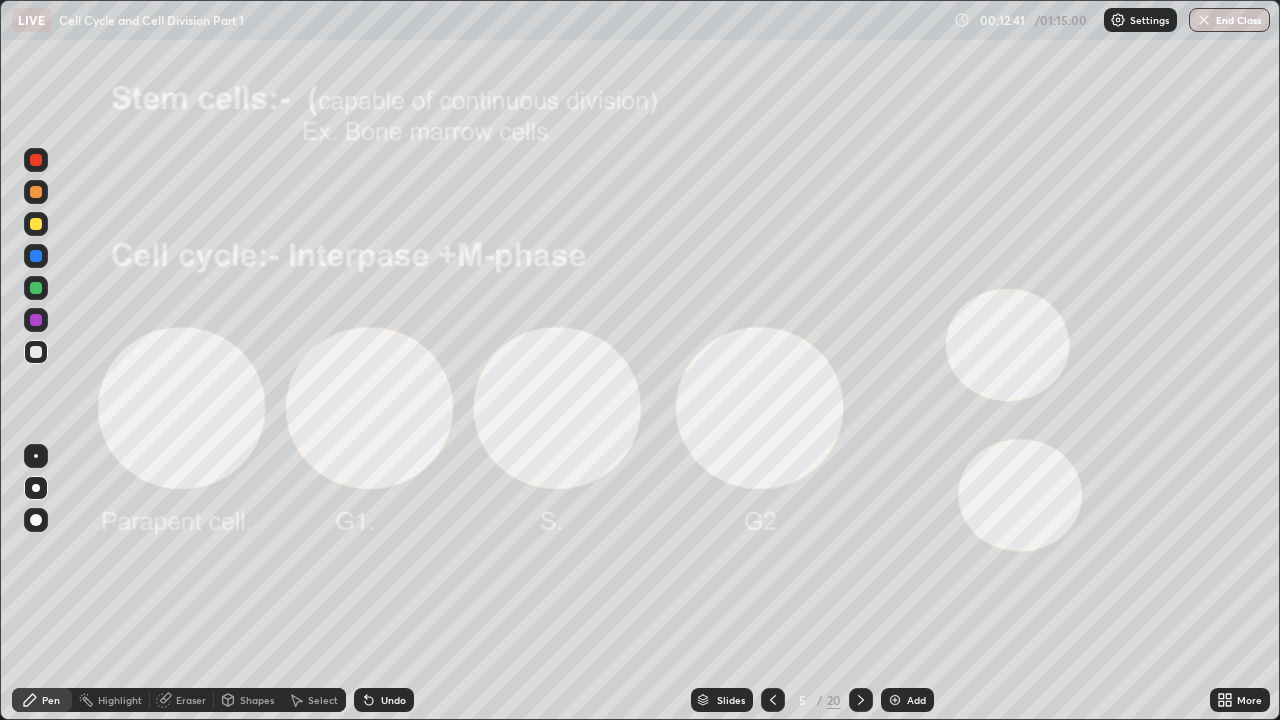 click at bounding box center [36, 160] 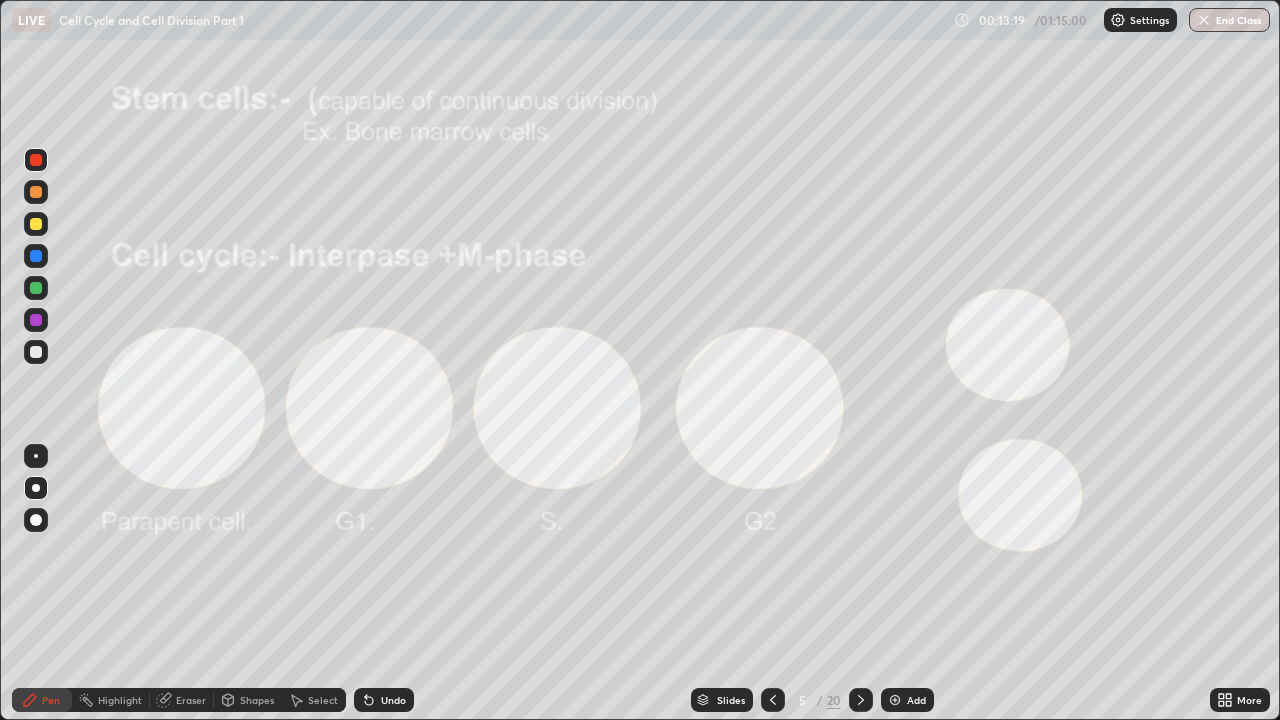 click at bounding box center [36, 160] 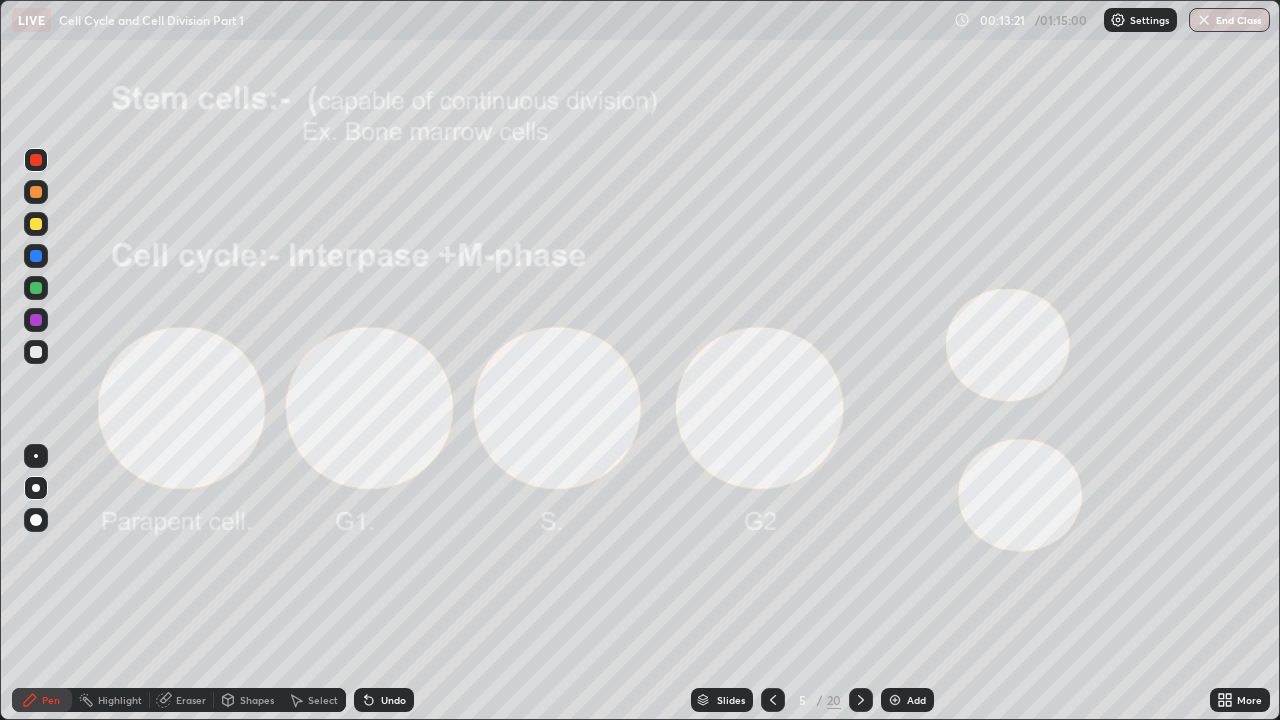 click at bounding box center (36, 192) 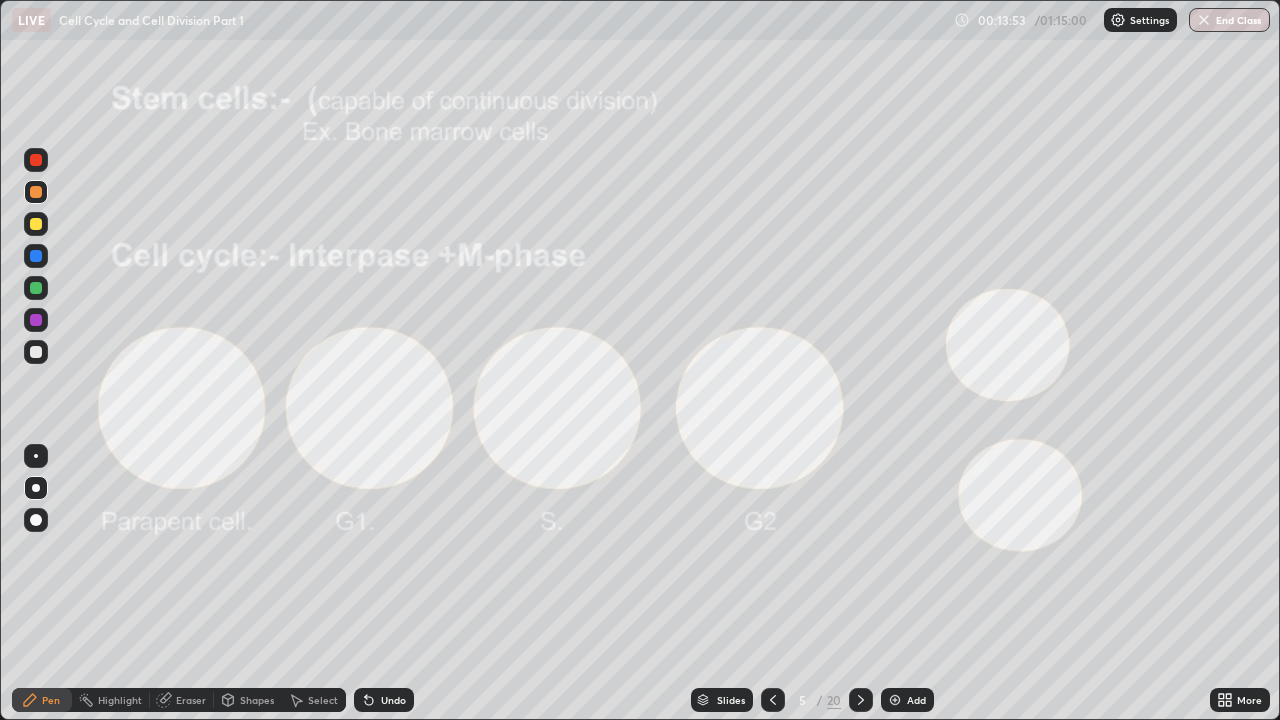 click at bounding box center (36, 160) 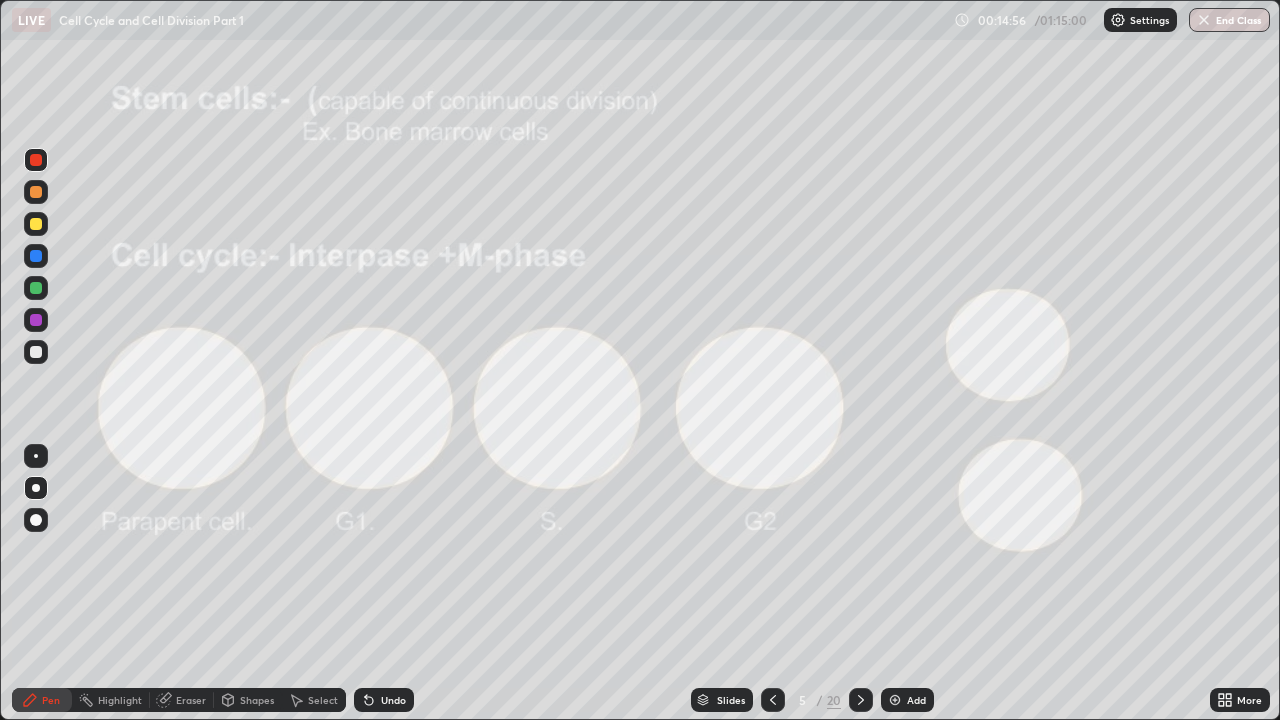 click on "Slides 5 / 20 Add" at bounding box center [812, 700] 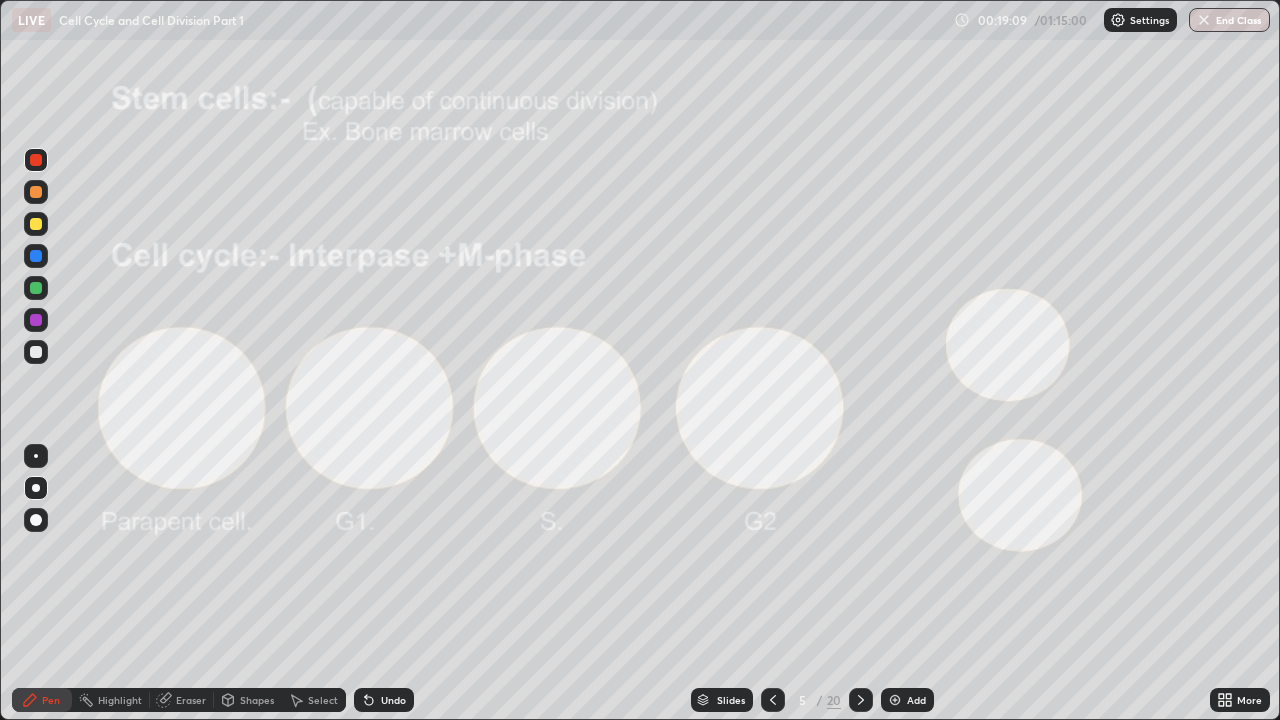 click 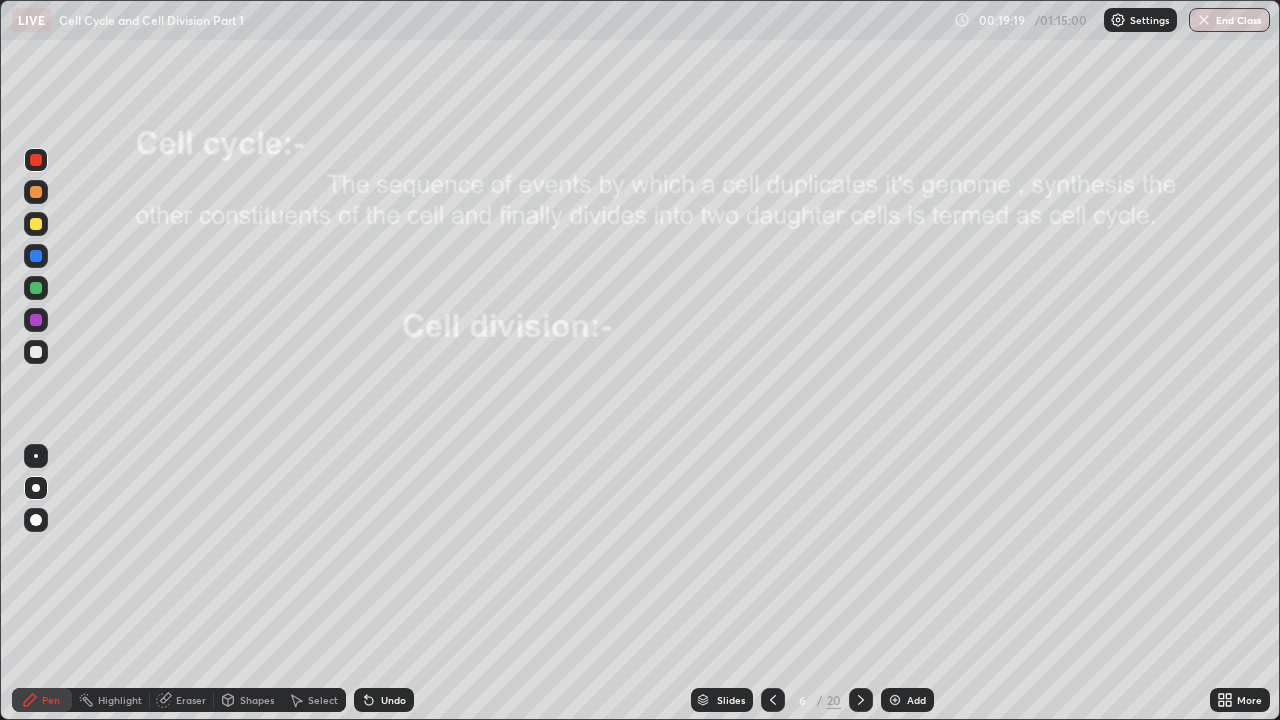click at bounding box center (36, 192) 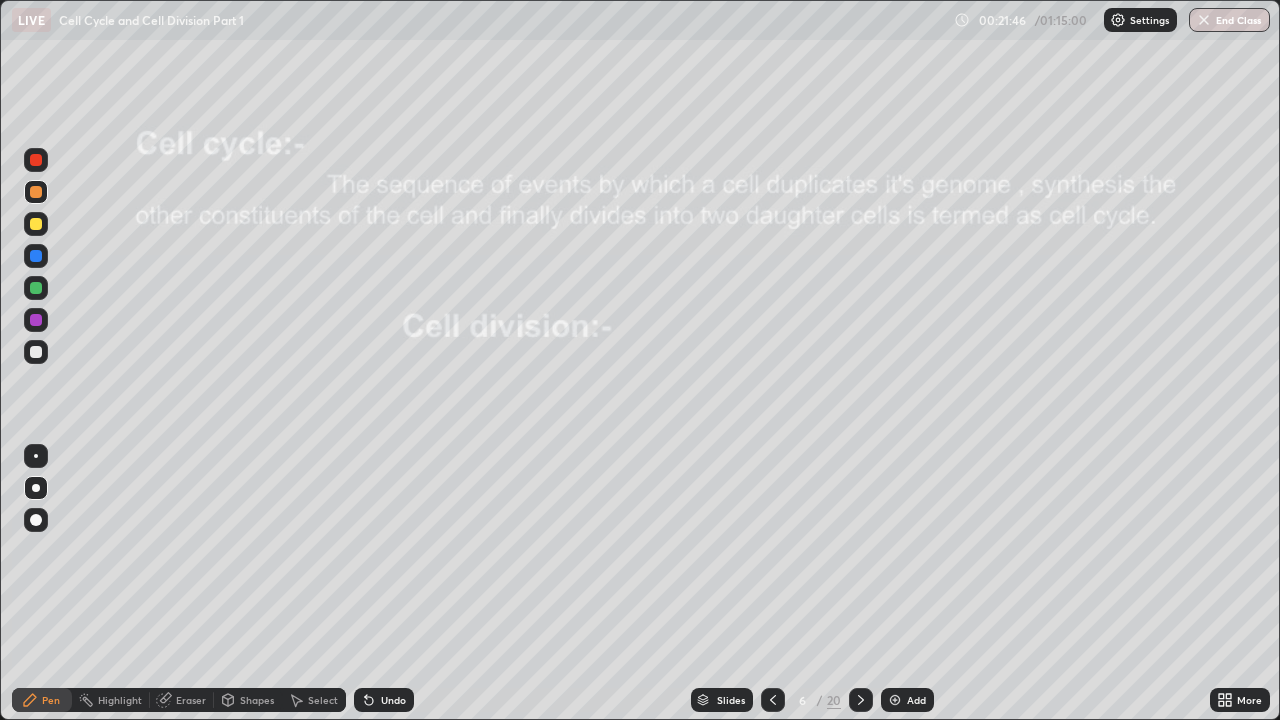 click at bounding box center (36, 352) 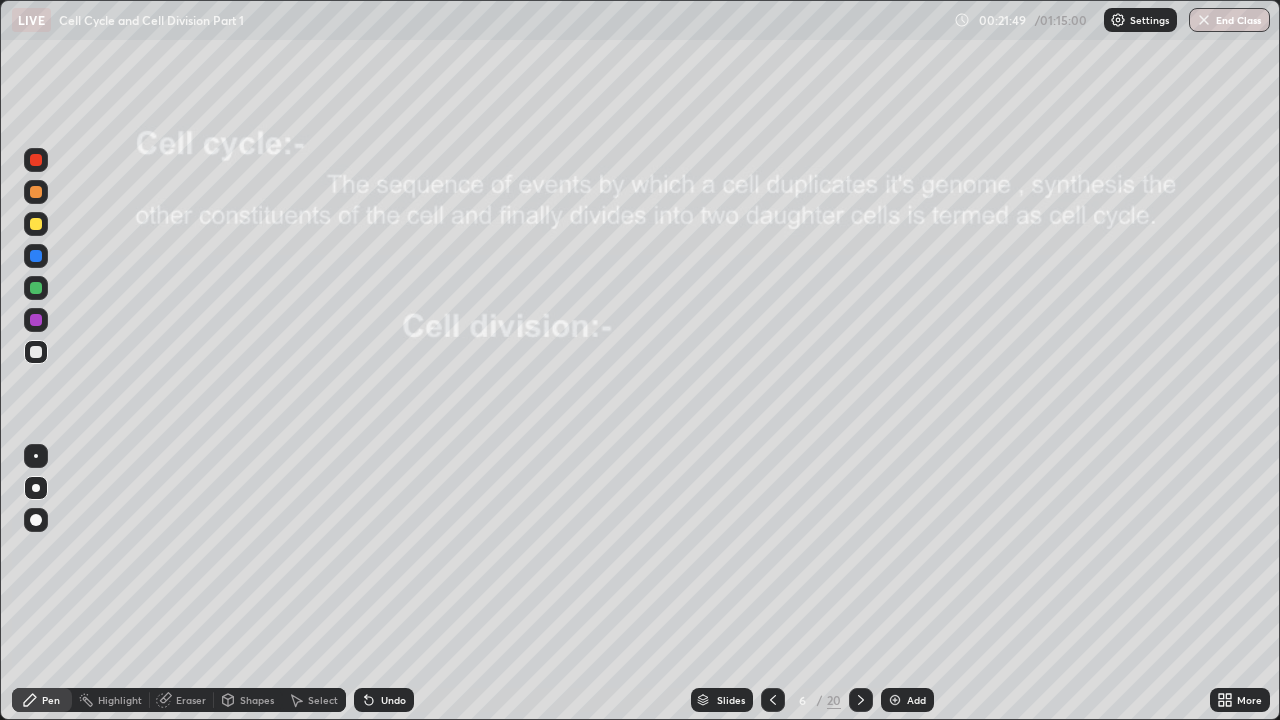click on "Shapes" at bounding box center (257, 700) 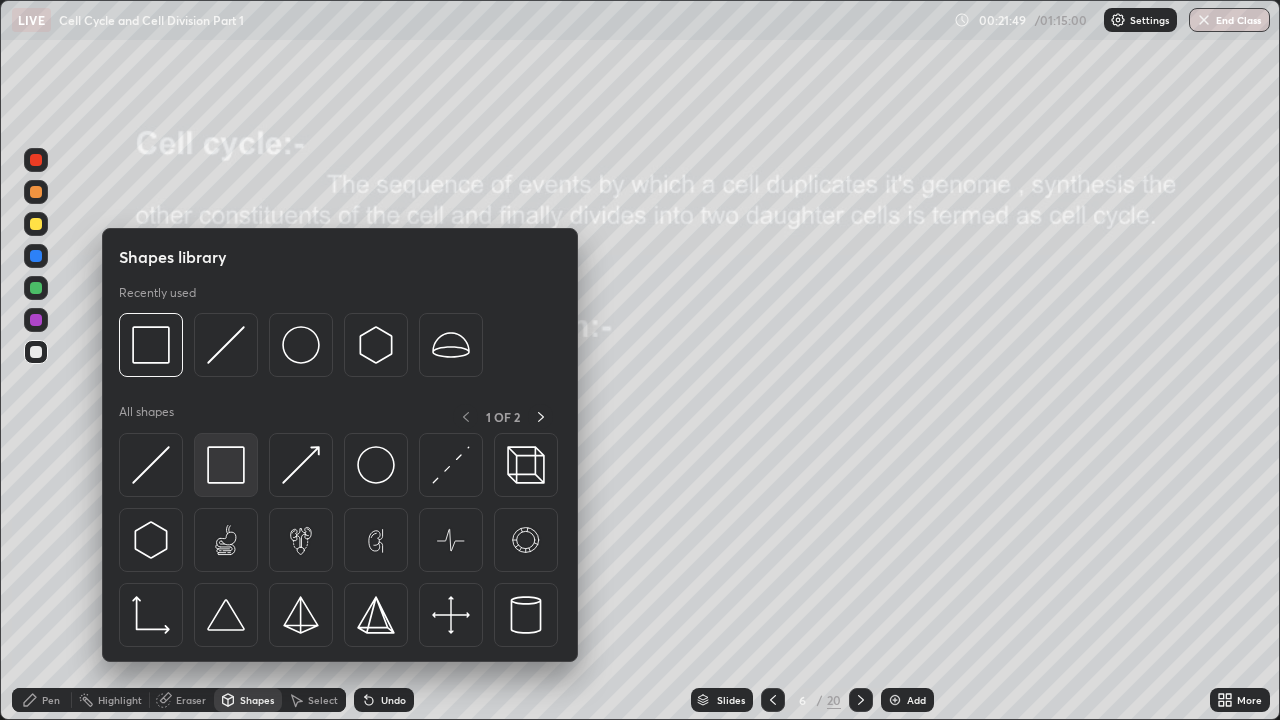 click at bounding box center [226, 465] 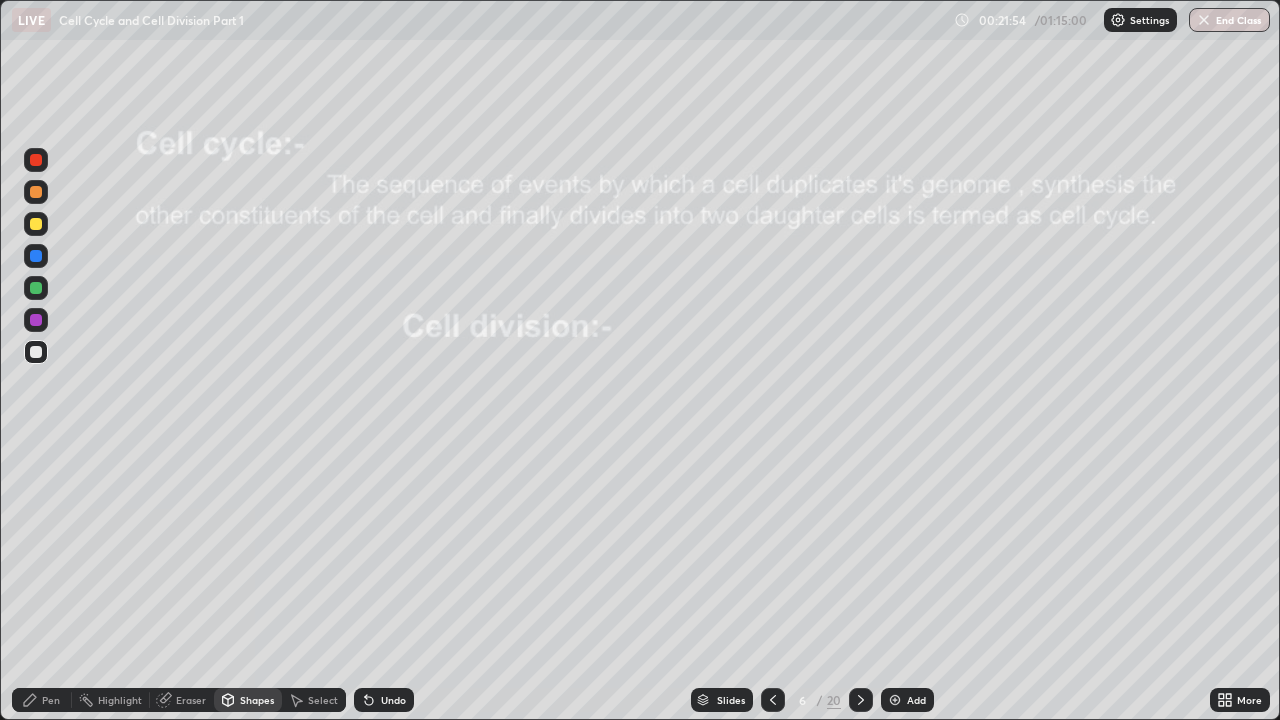 click on "Undo" at bounding box center (393, 700) 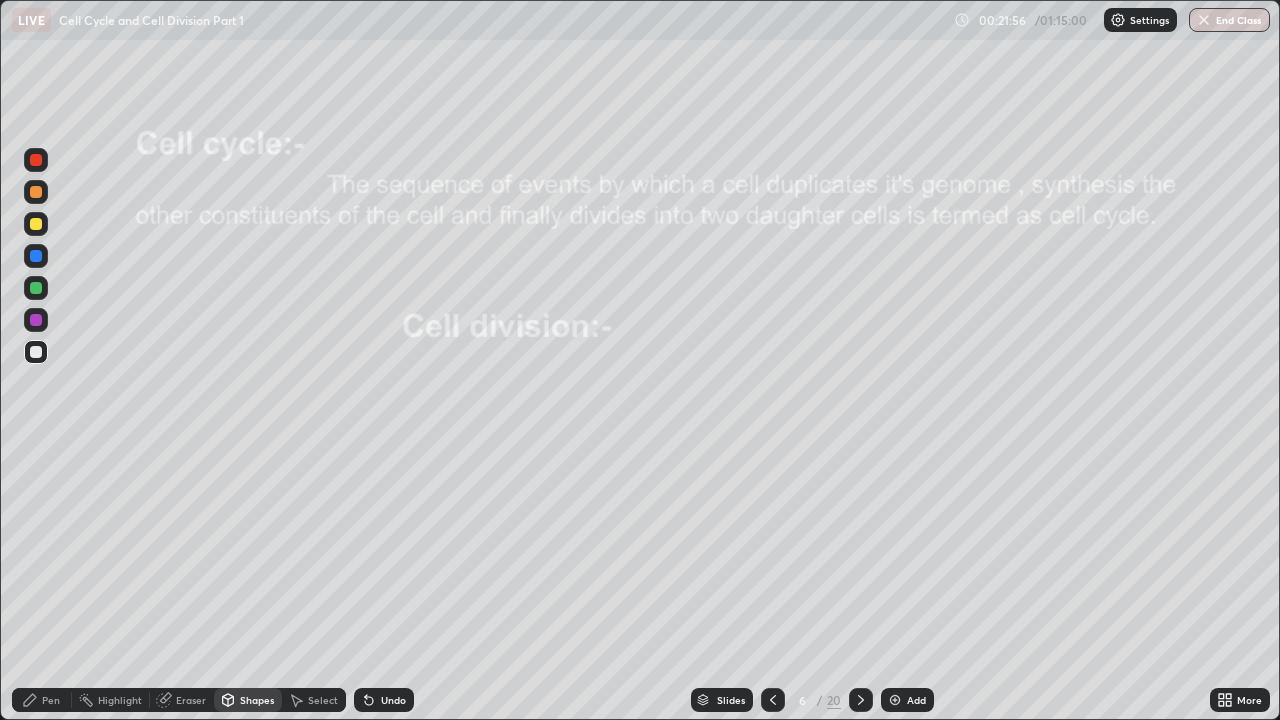 click at bounding box center [36, 160] 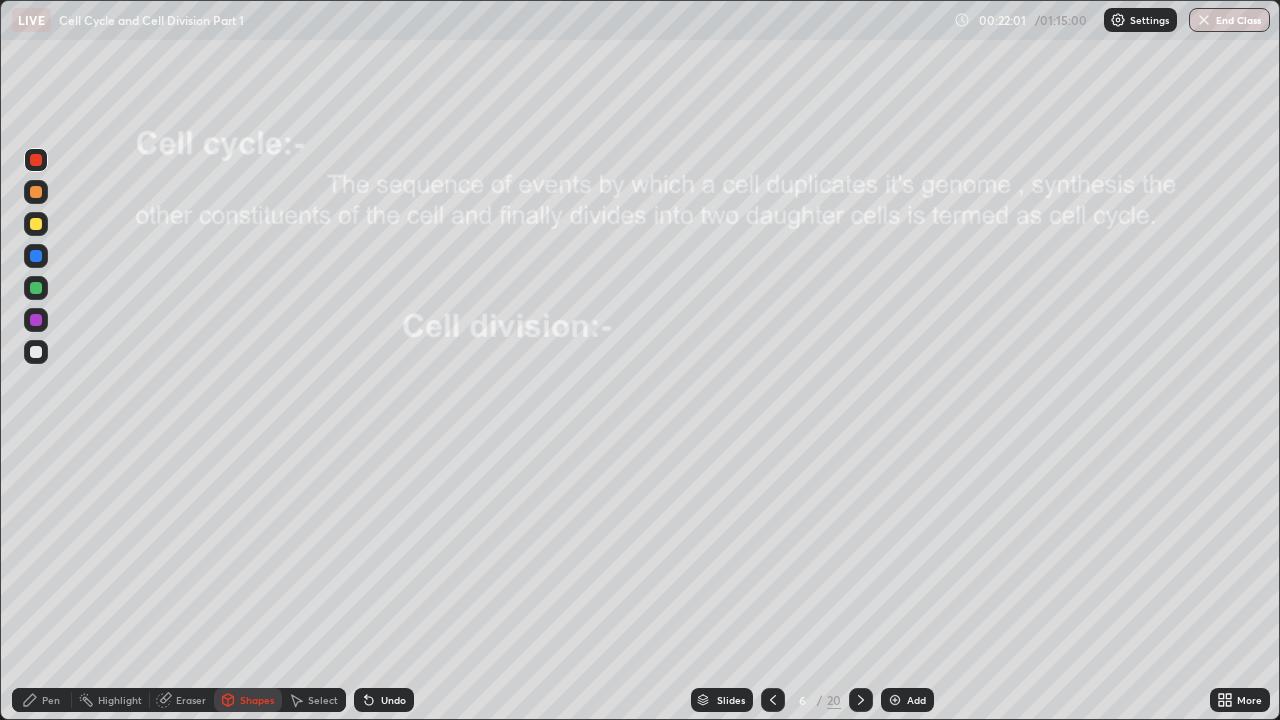 click on "Pen" at bounding box center [51, 700] 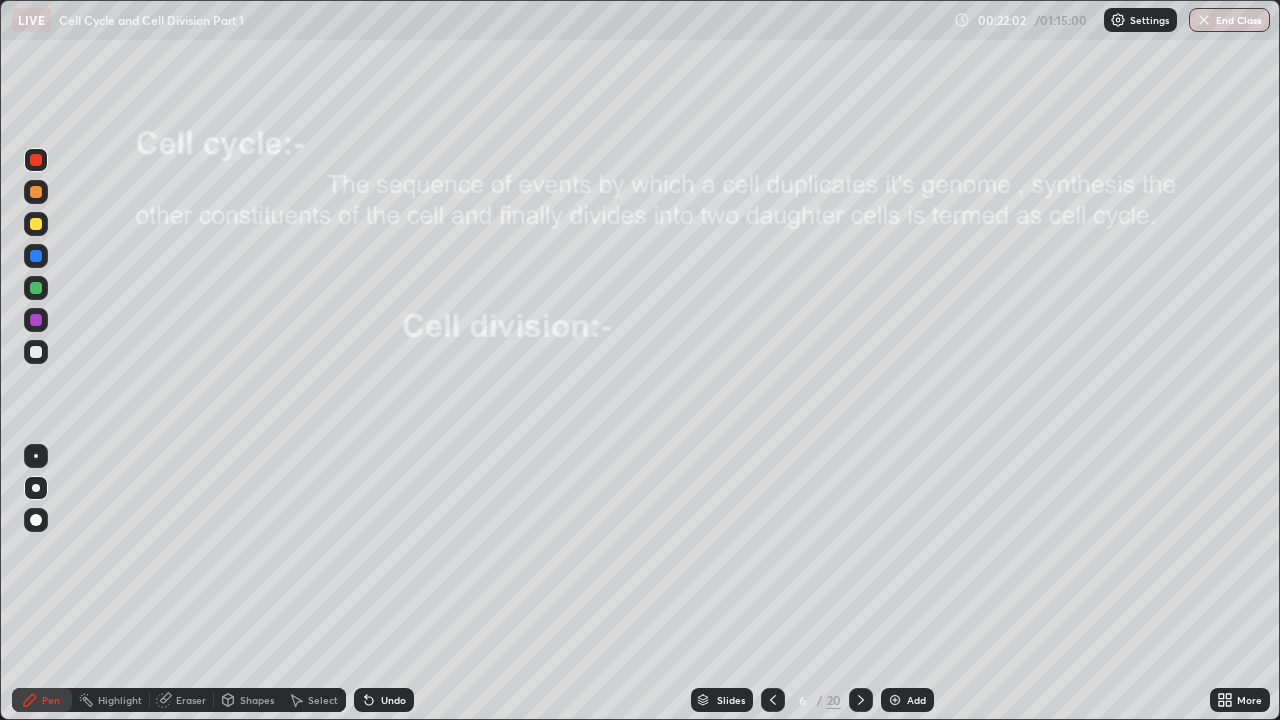 click at bounding box center (36, 192) 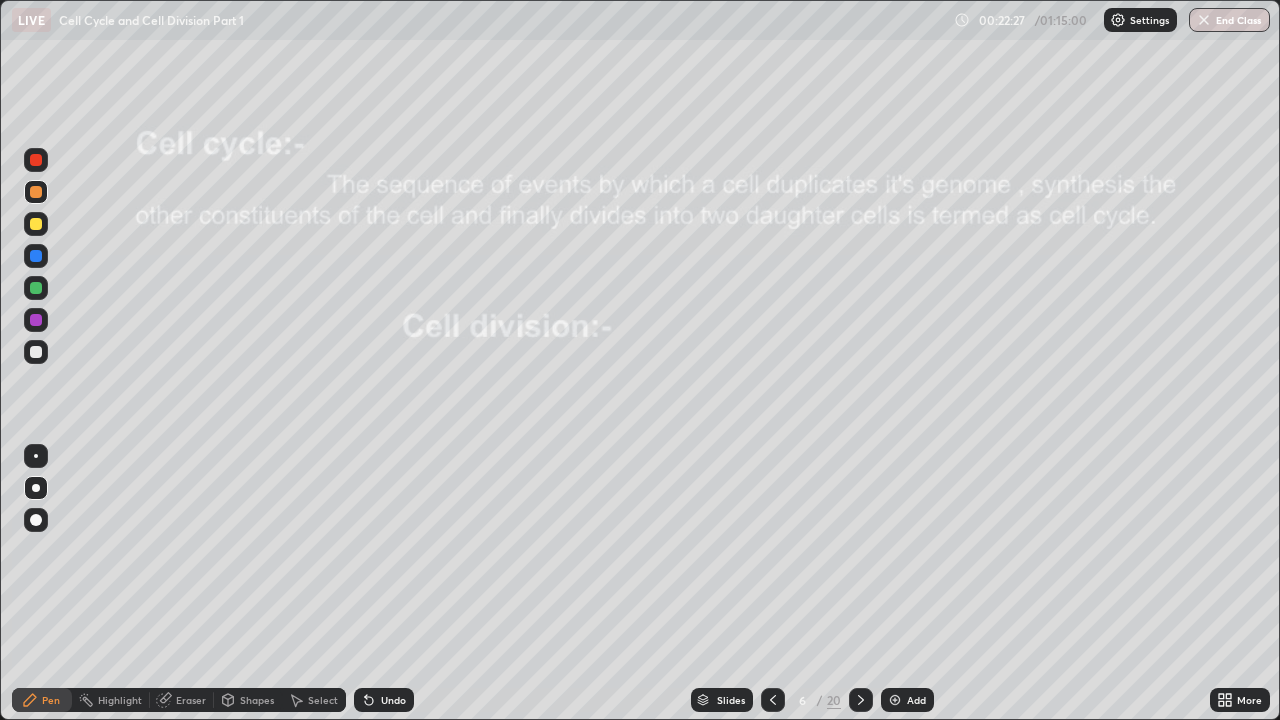 click at bounding box center (36, 352) 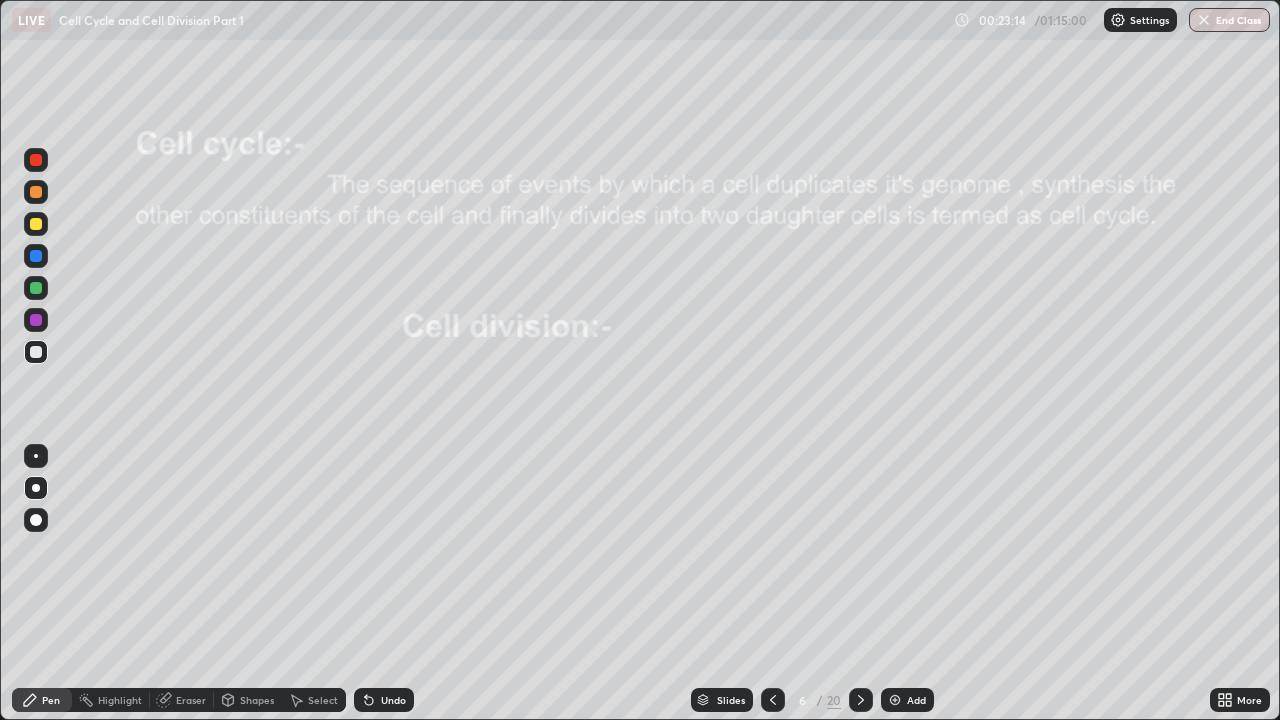click at bounding box center [36, 192] 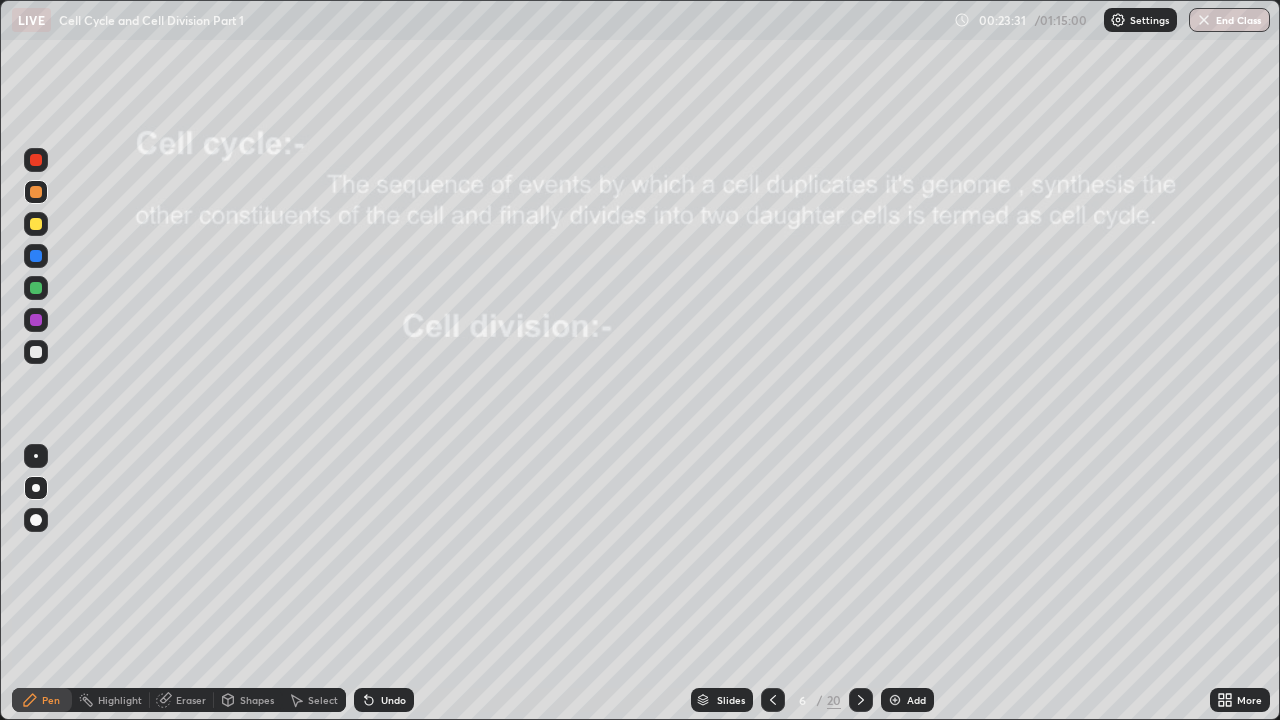 click at bounding box center [36, 352] 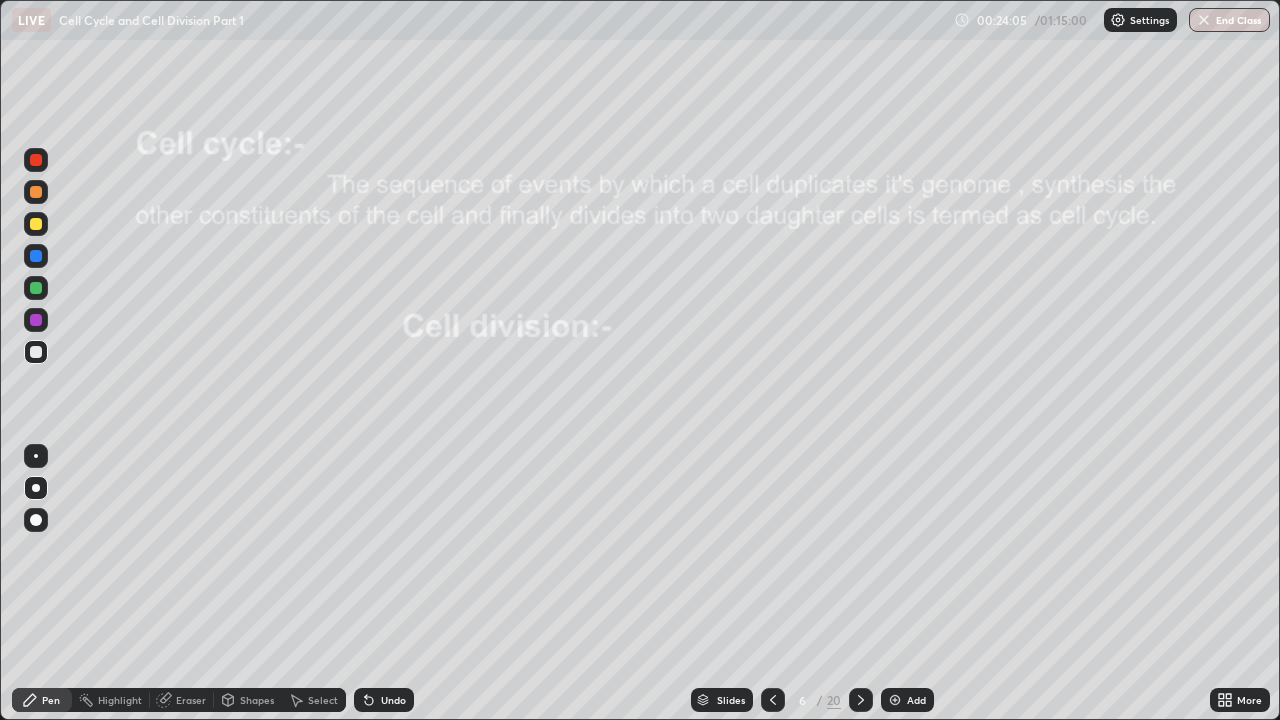 click on "Undo" at bounding box center [393, 700] 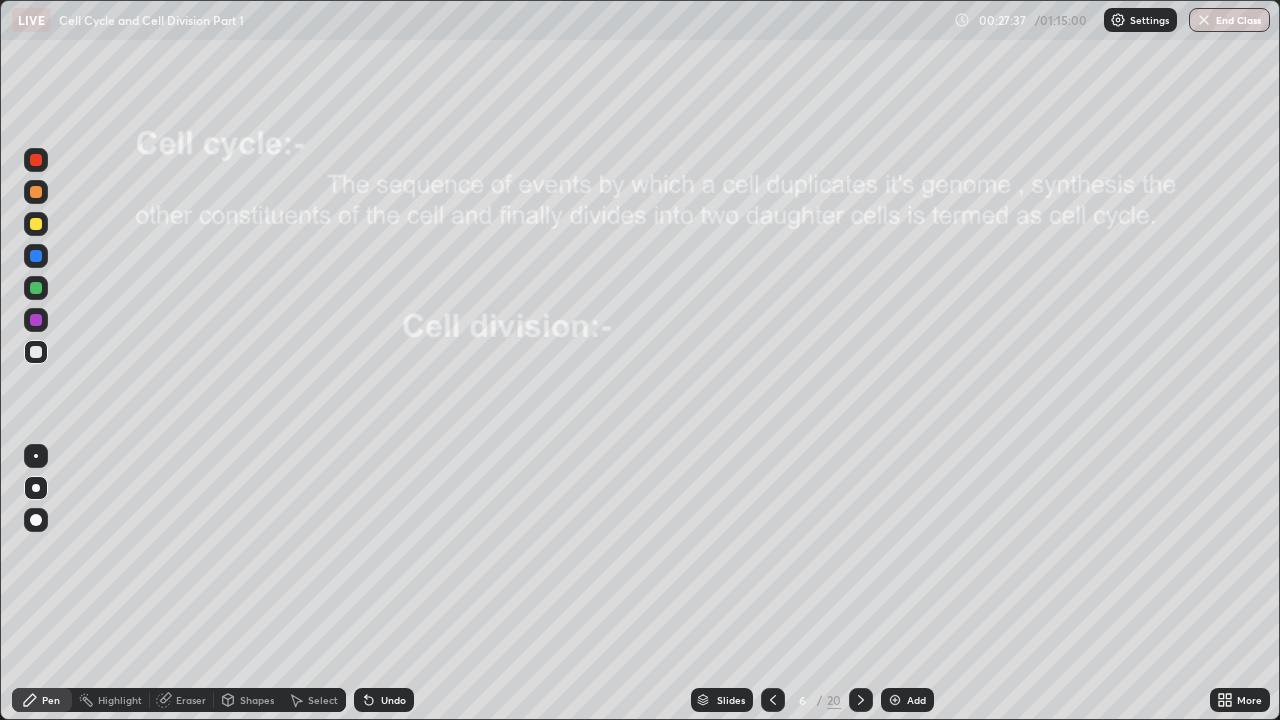click 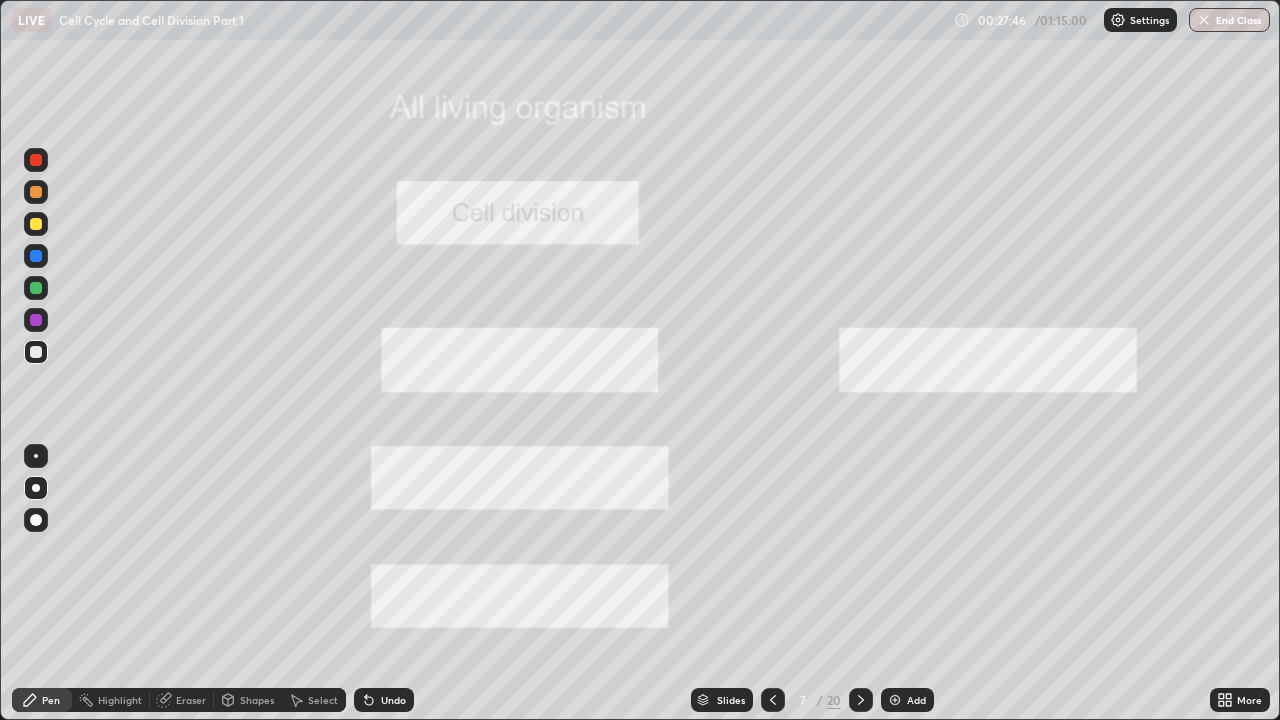click at bounding box center (36, 192) 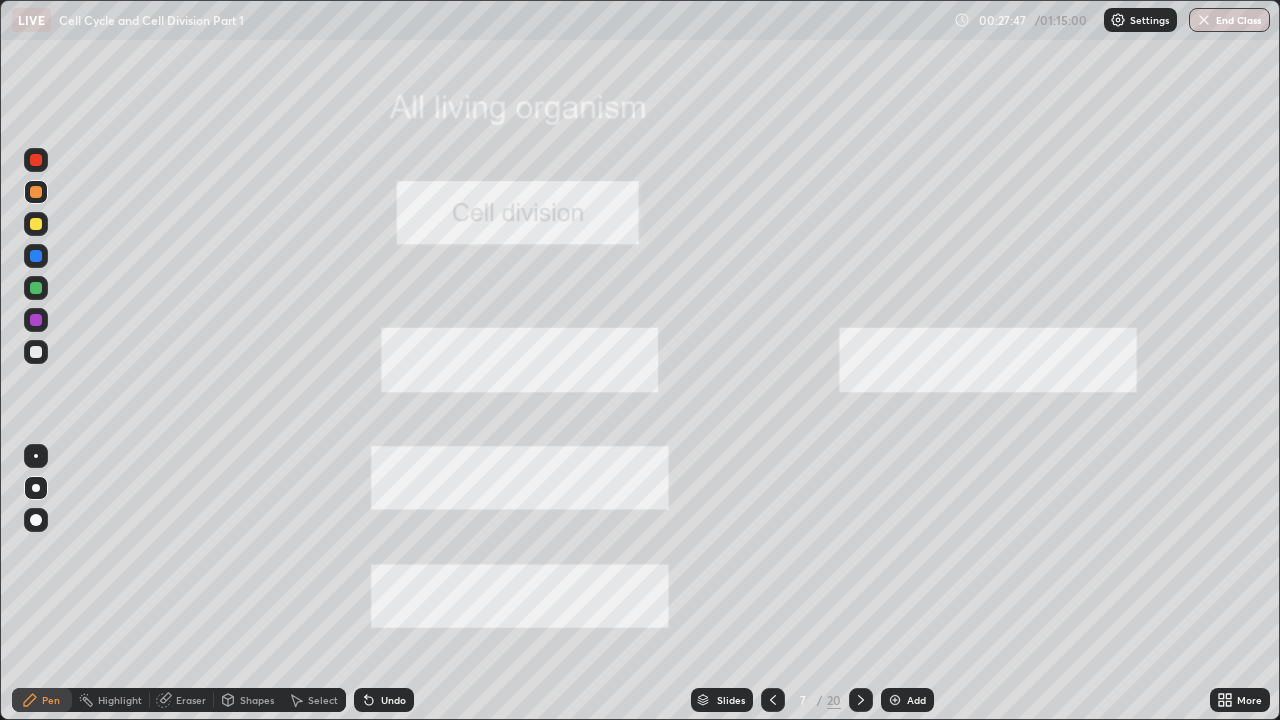 click at bounding box center [36, 160] 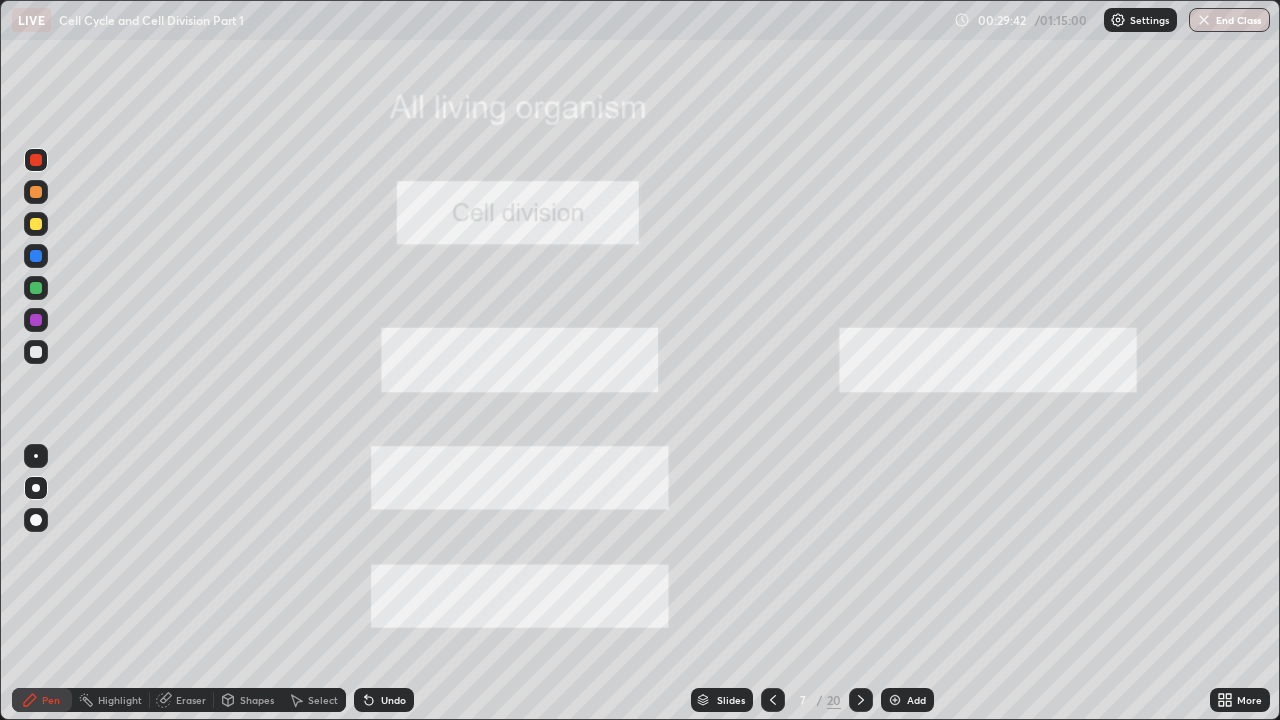 click at bounding box center [36, 352] 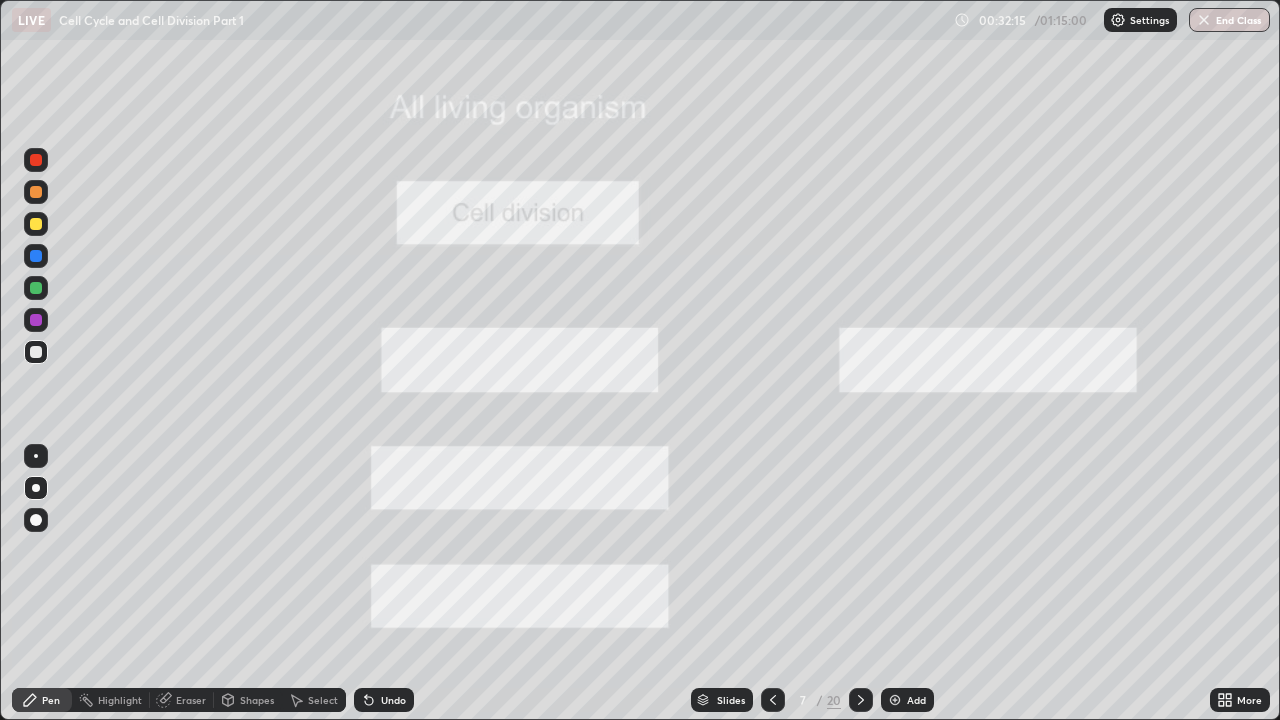 click 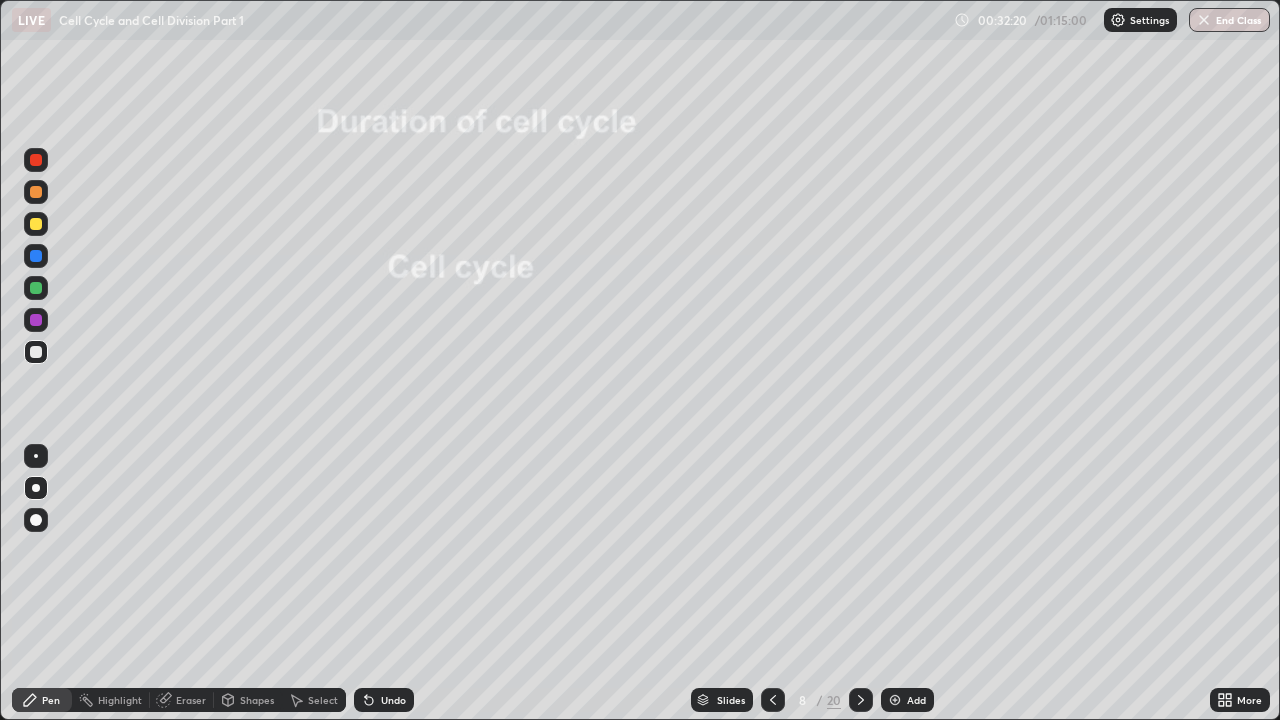click at bounding box center (36, 160) 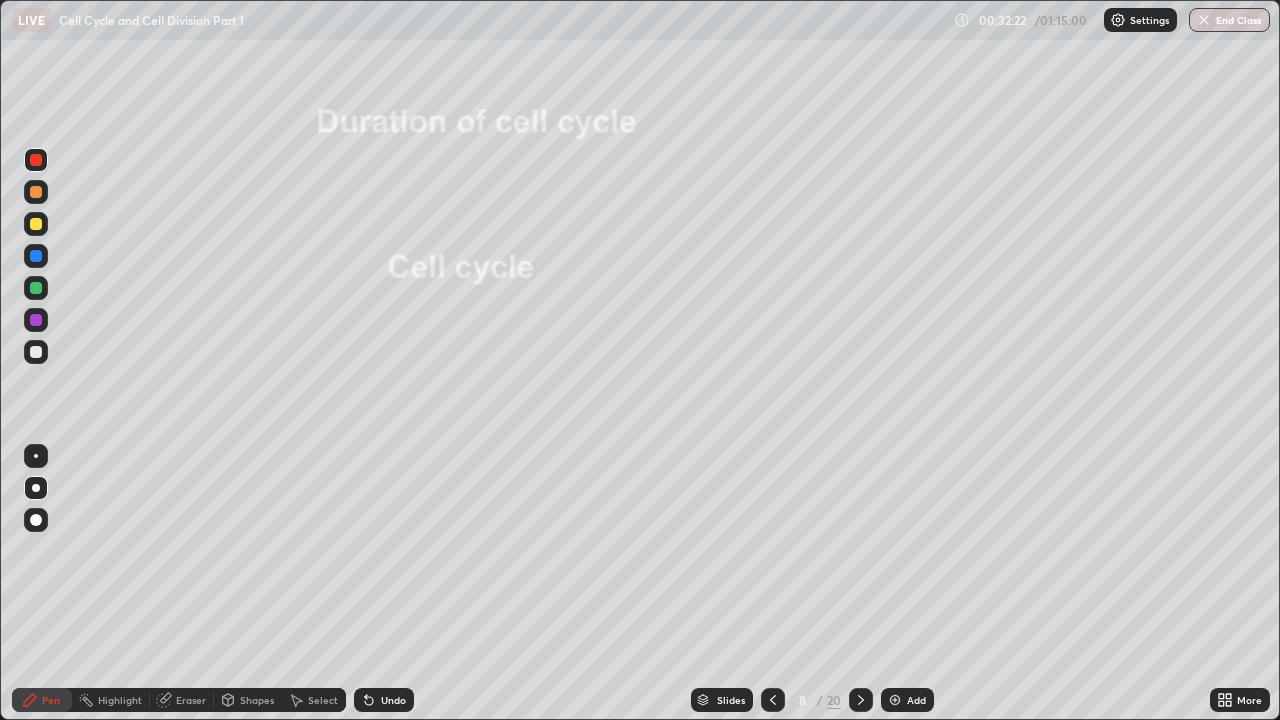 click on "Shapes" at bounding box center [257, 700] 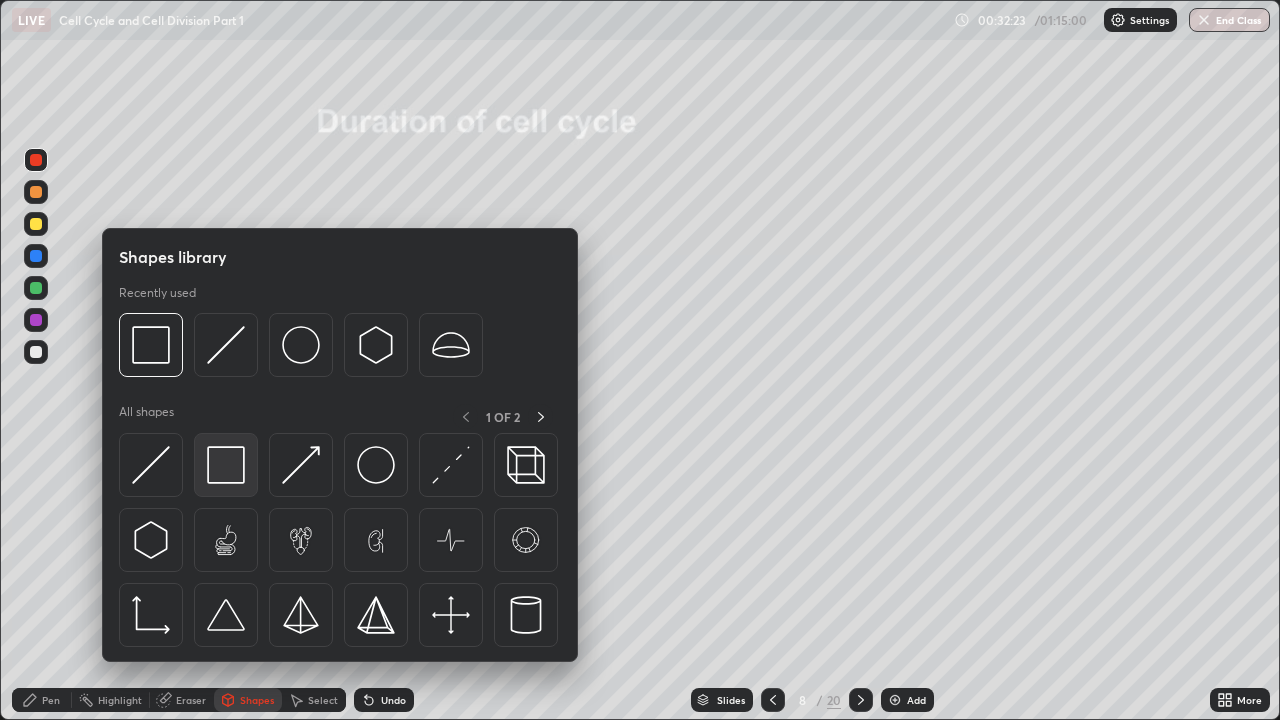 click at bounding box center (226, 465) 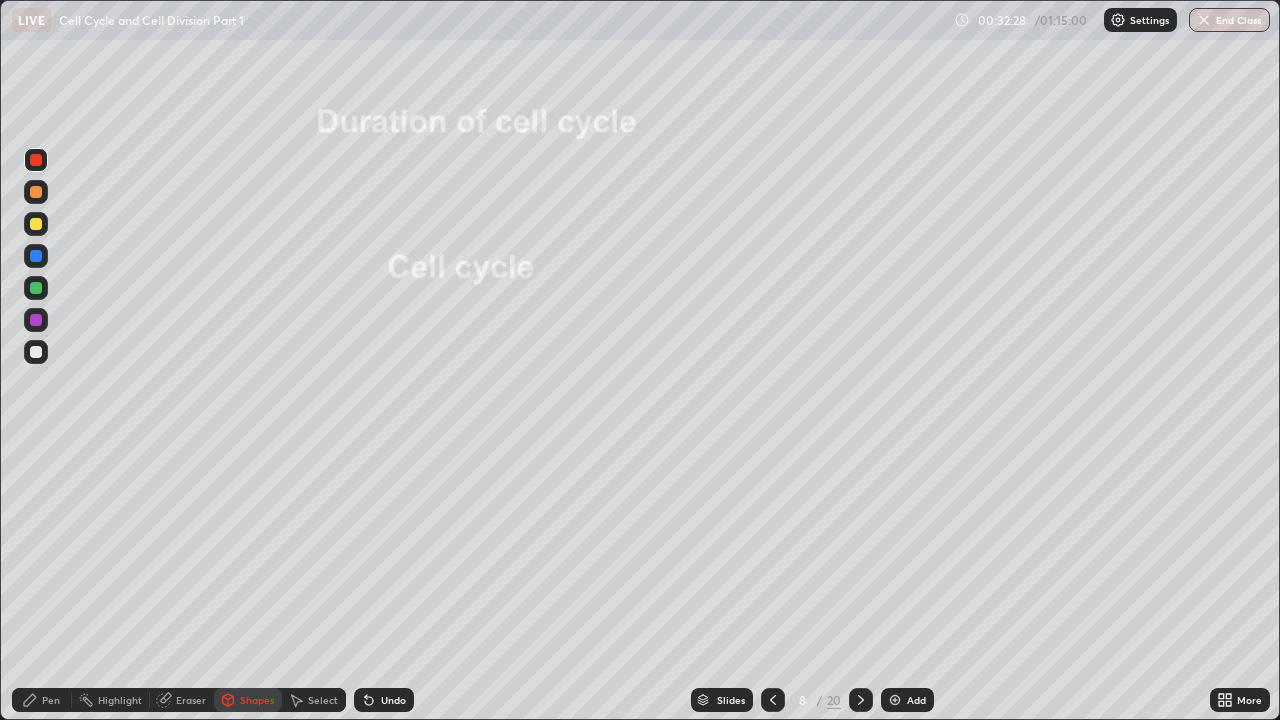 click on "Pen" at bounding box center (51, 700) 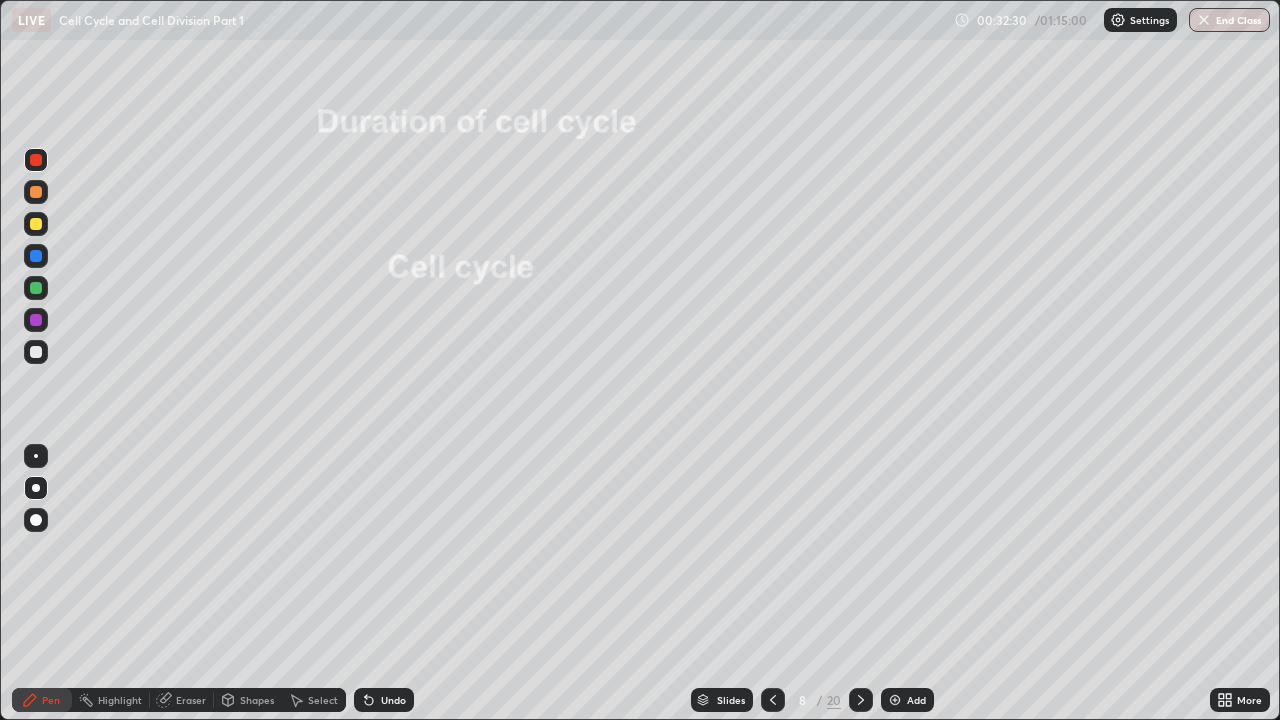 click at bounding box center (36, 352) 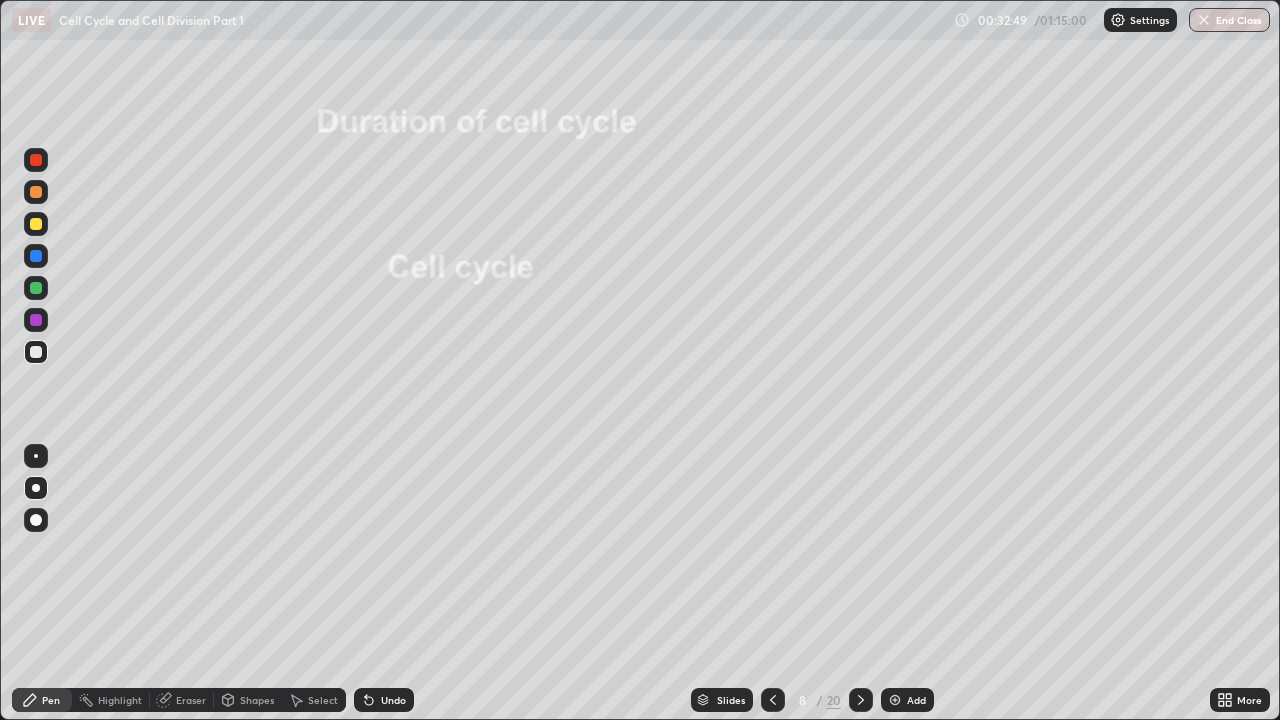click at bounding box center [36, 192] 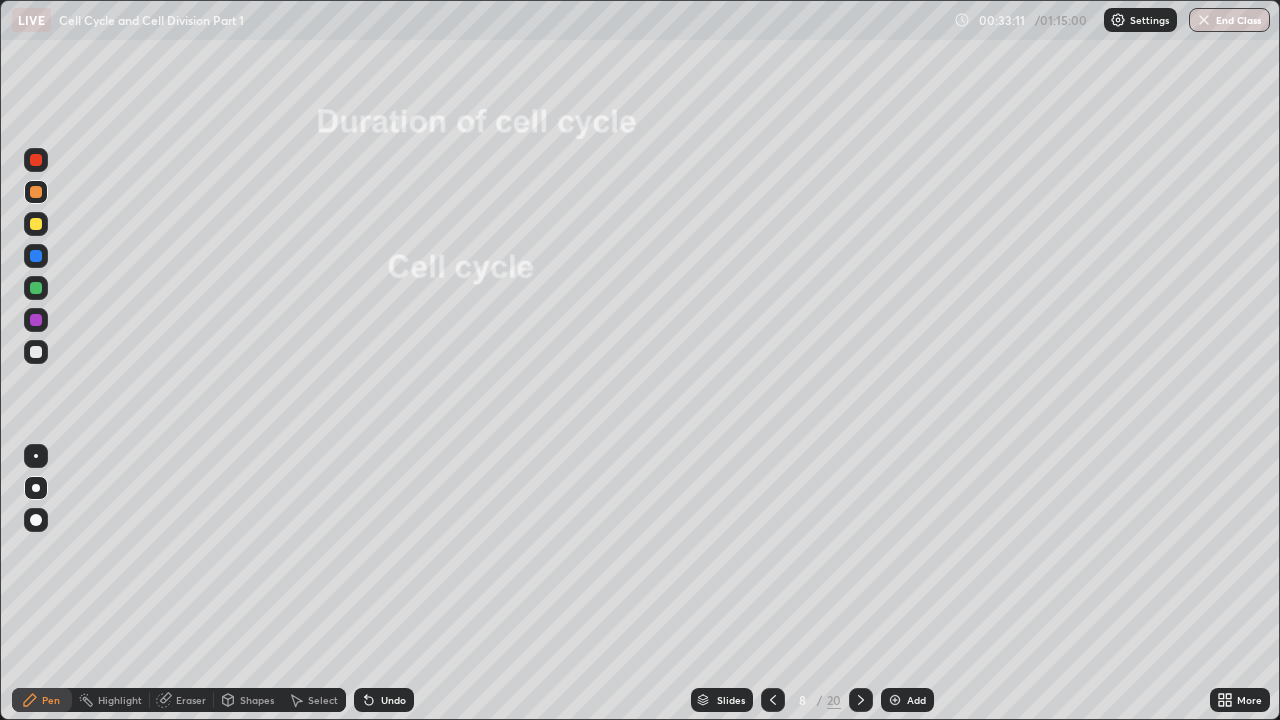 click at bounding box center [36, 160] 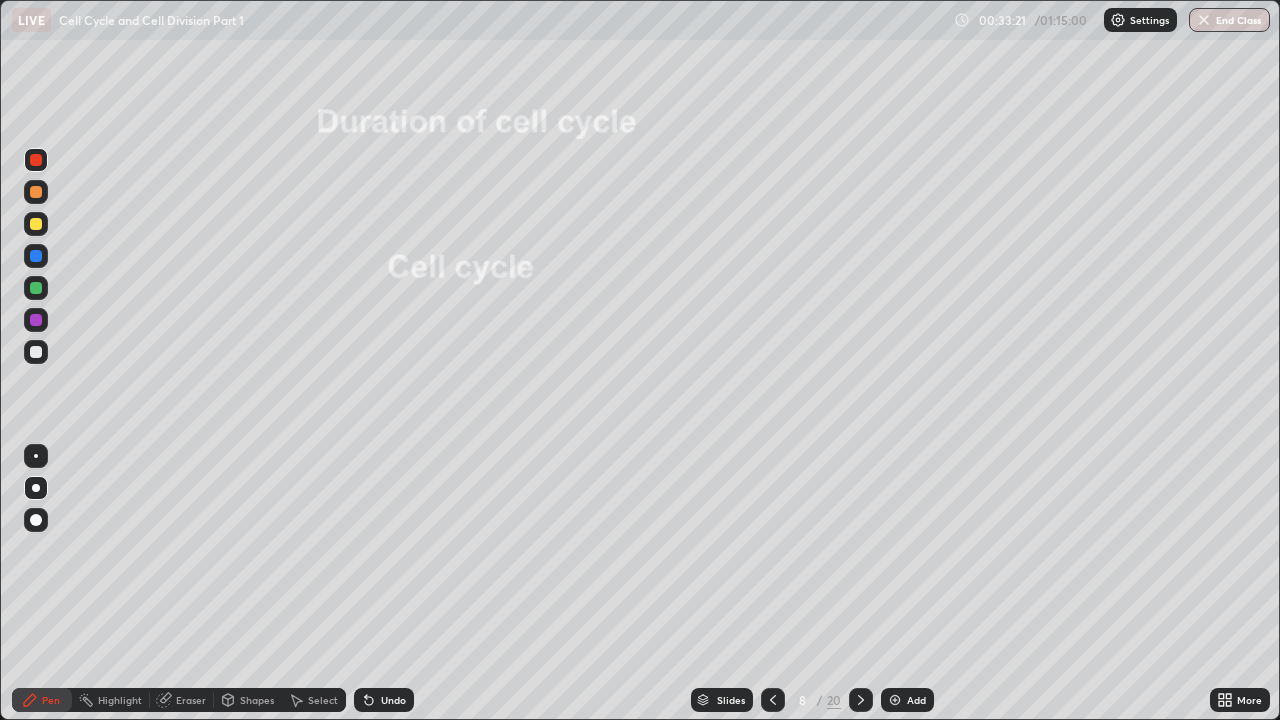 click at bounding box center (36, 192) 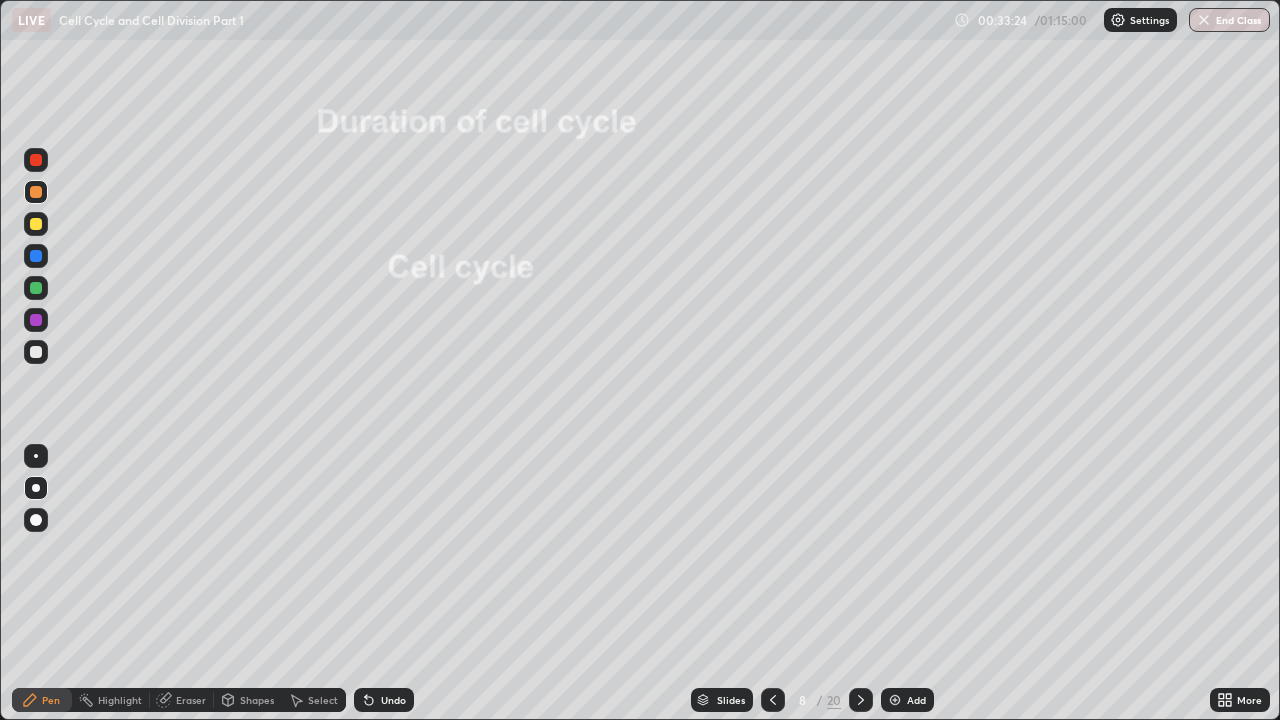 click at bounding box center (36, 160) 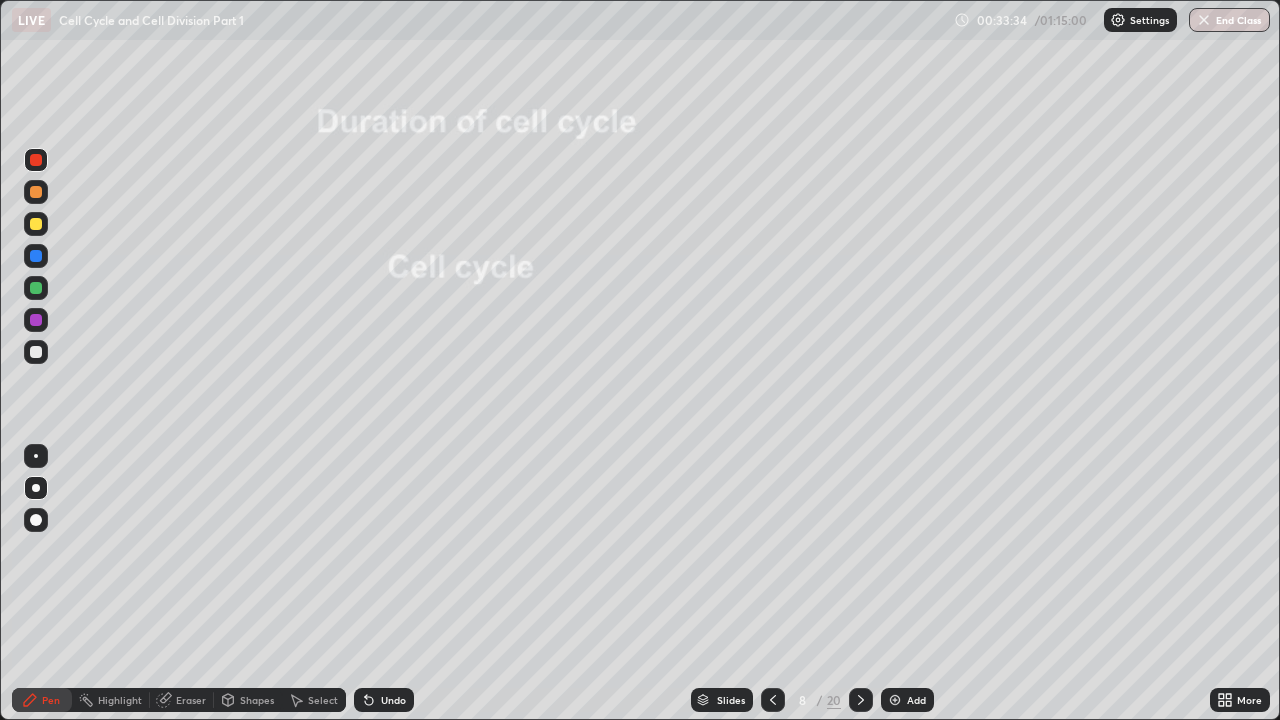 click on "Undo" at bounding box center [393, 700] 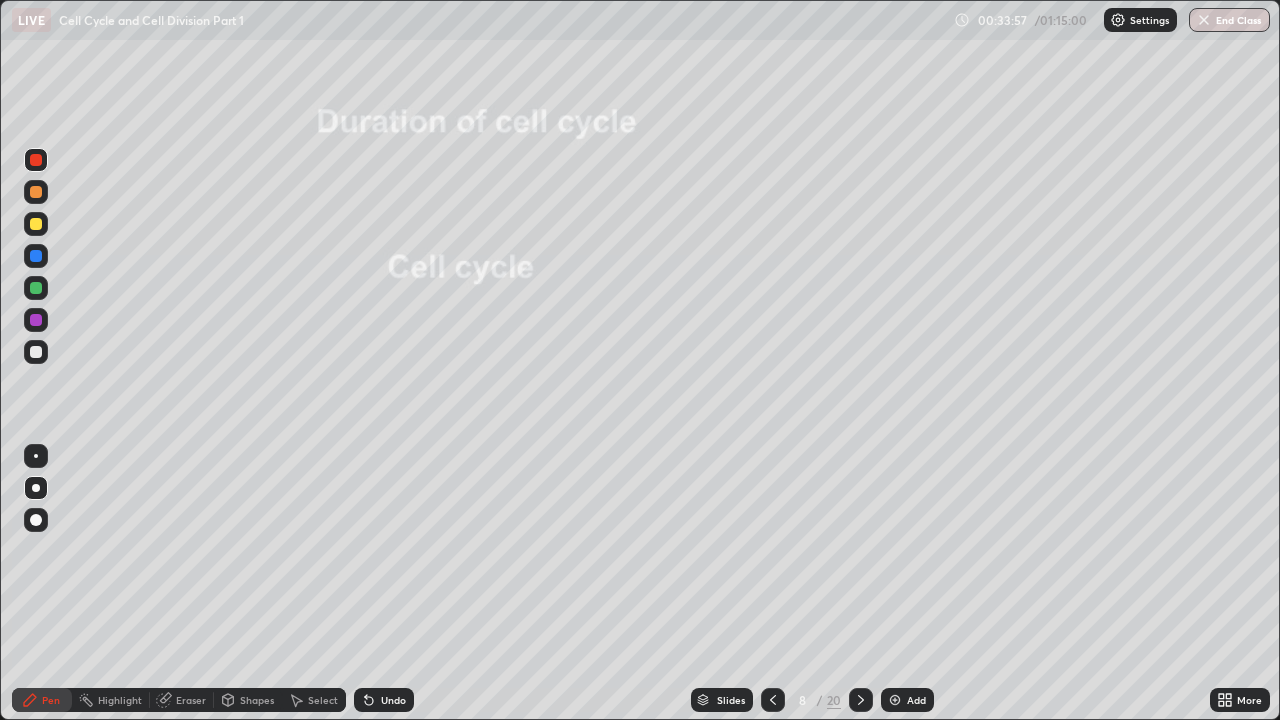 click at bounding box center [36, 192] 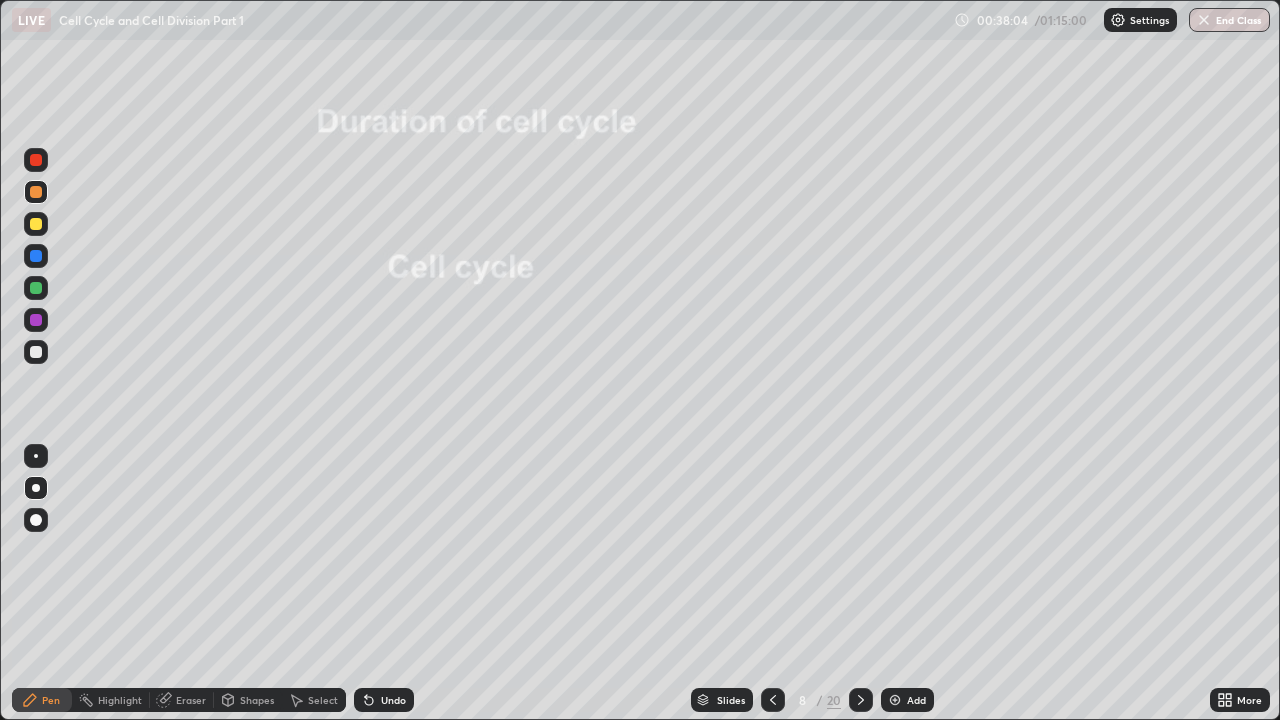 click 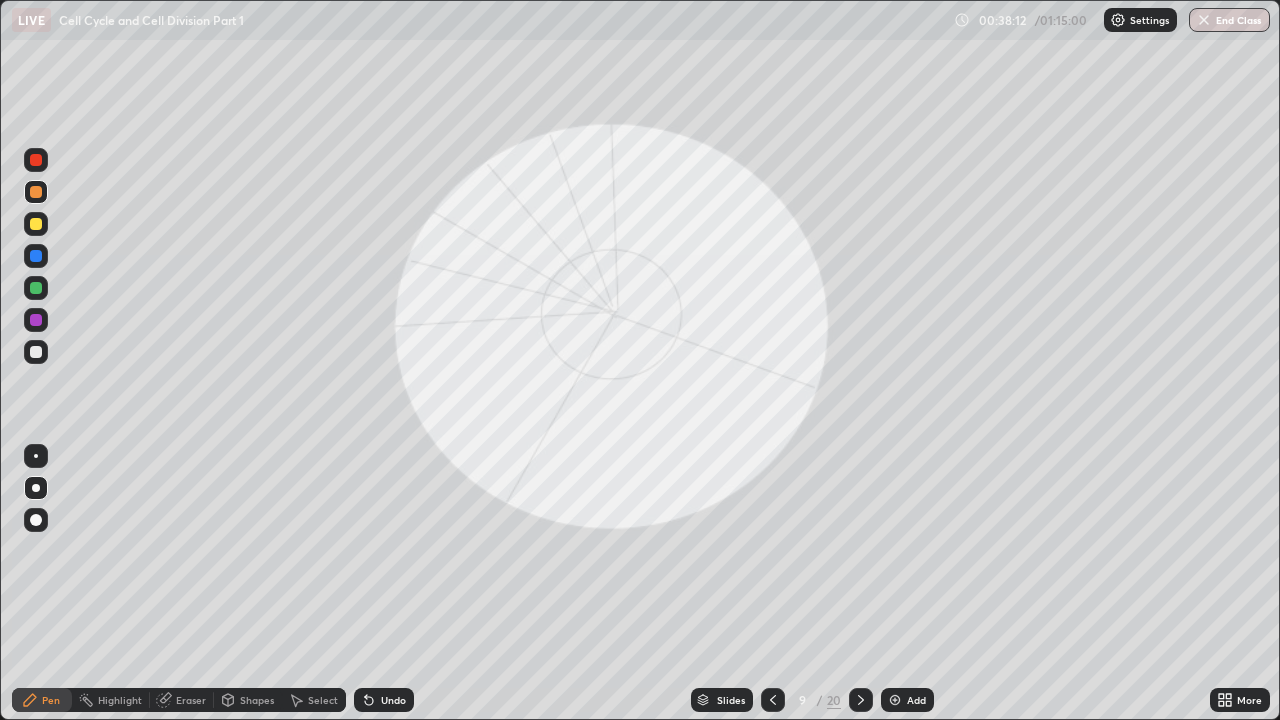 click at bounding box center [36, 160] 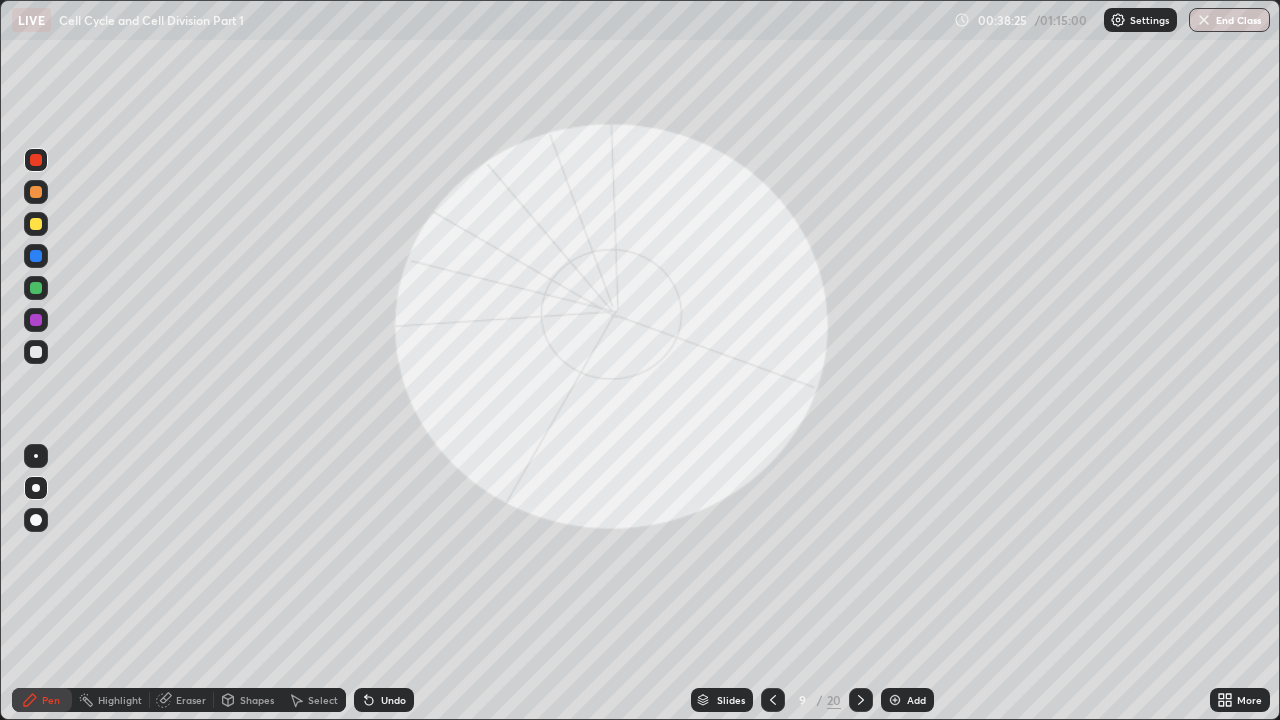 click on "Shapes" at bounding box center [257, 700] 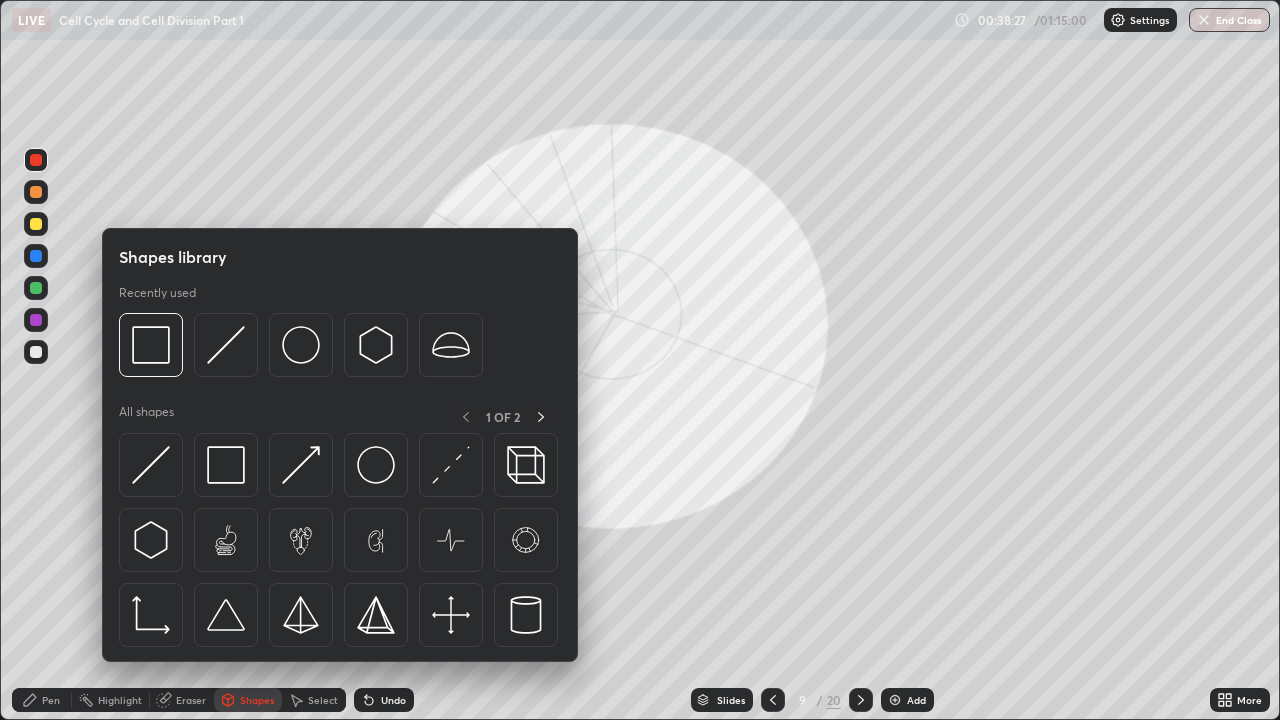 click on "Slides 9 / 20 Add" at bounding box center (812, 700) 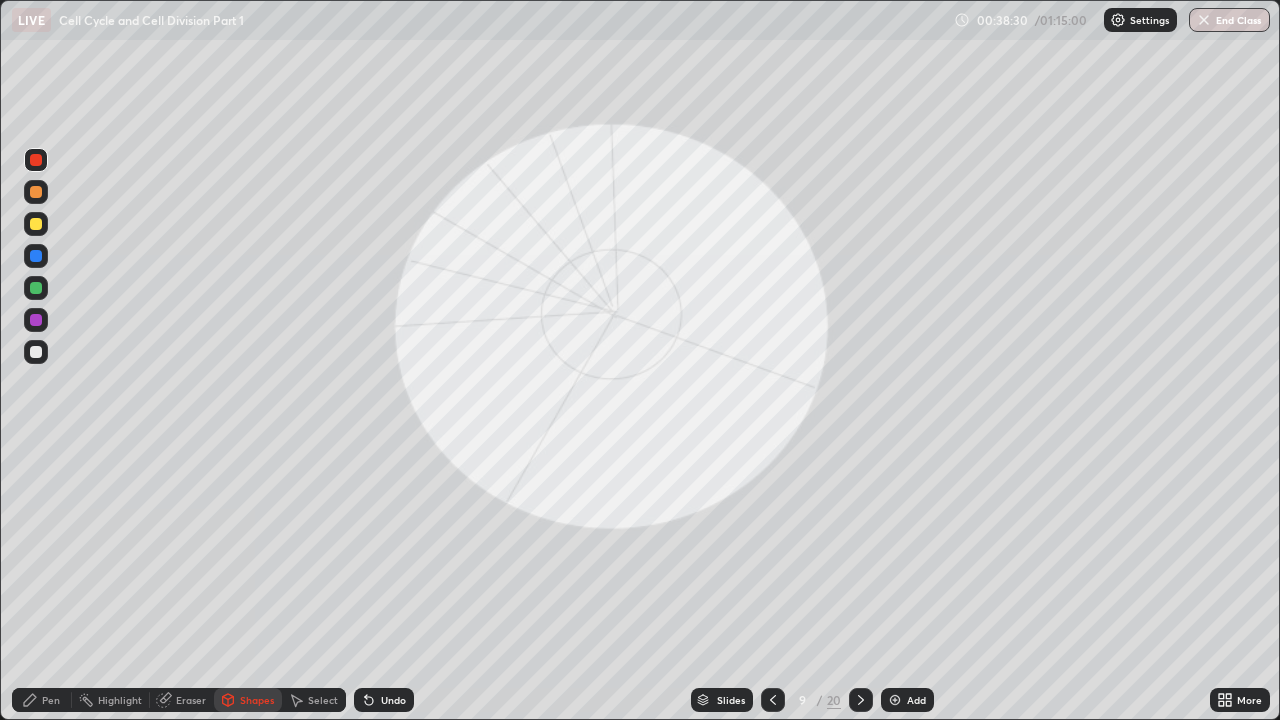 click on "Undo" at bounding box center (393, 700) 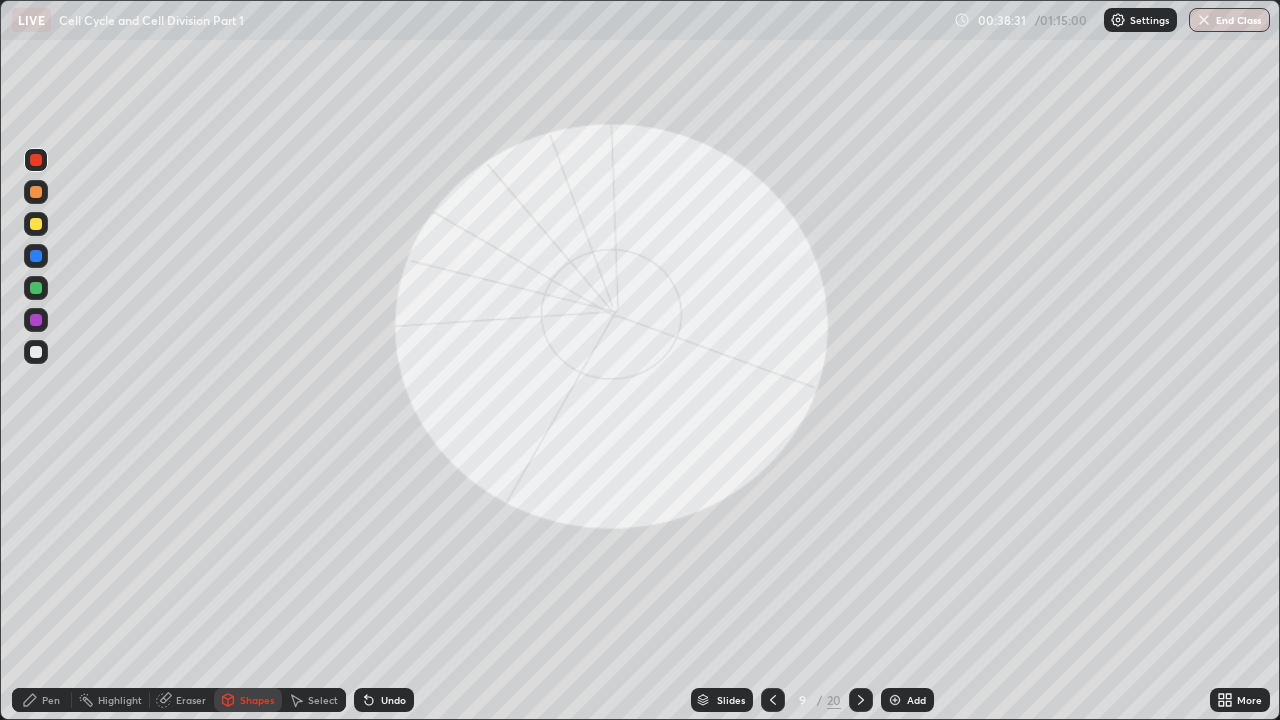 click on "Undo" at bounding box center [393, 700] 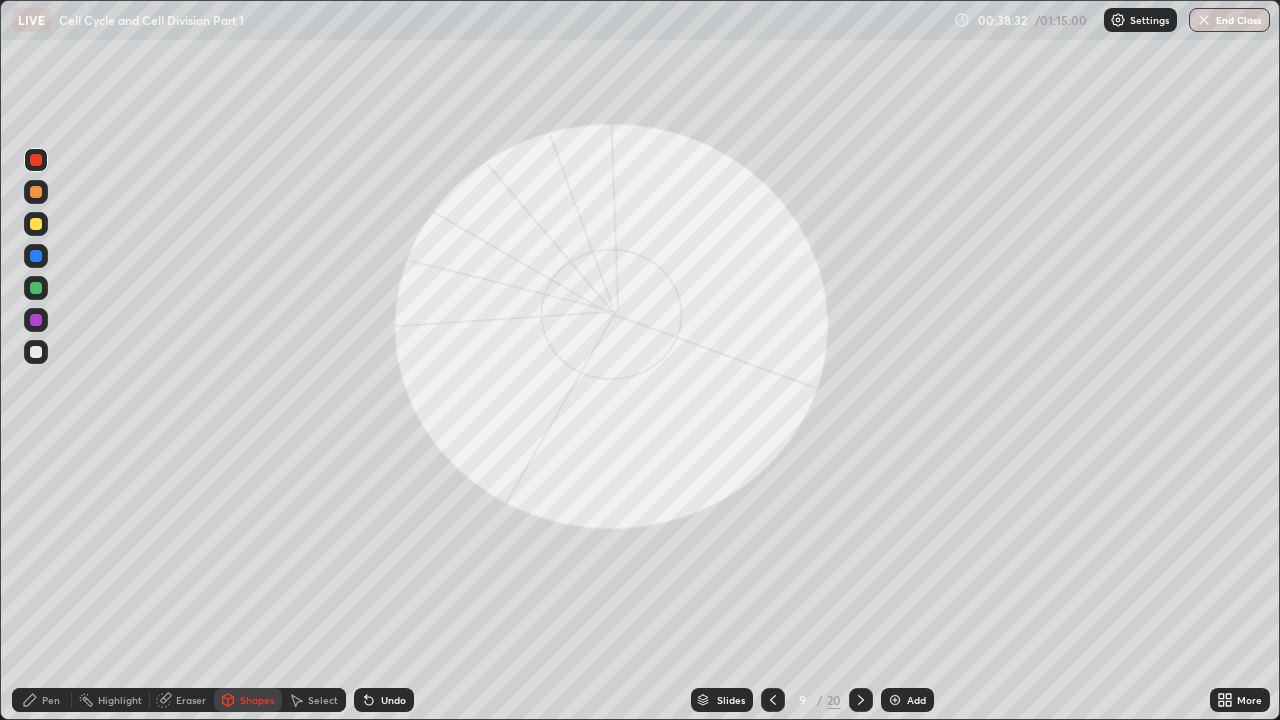 click on "Pen" at bounding box center [51, 700] 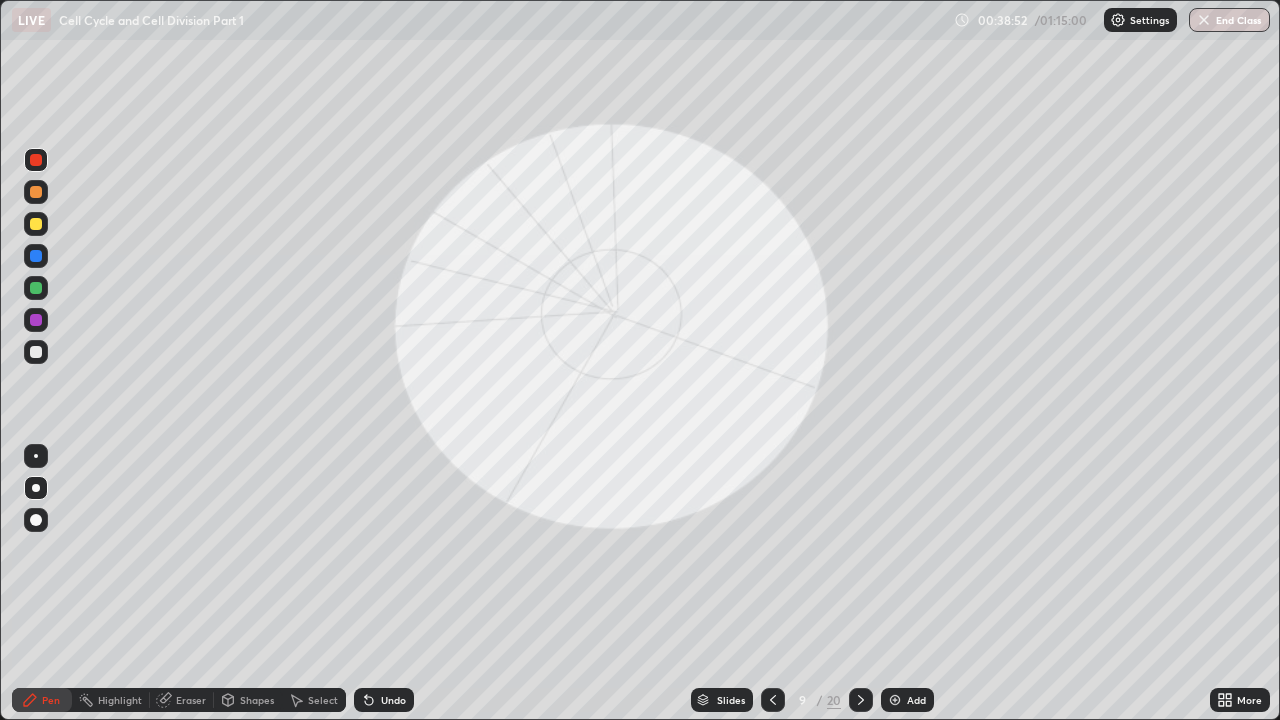 click at bounding box center [36, 352] 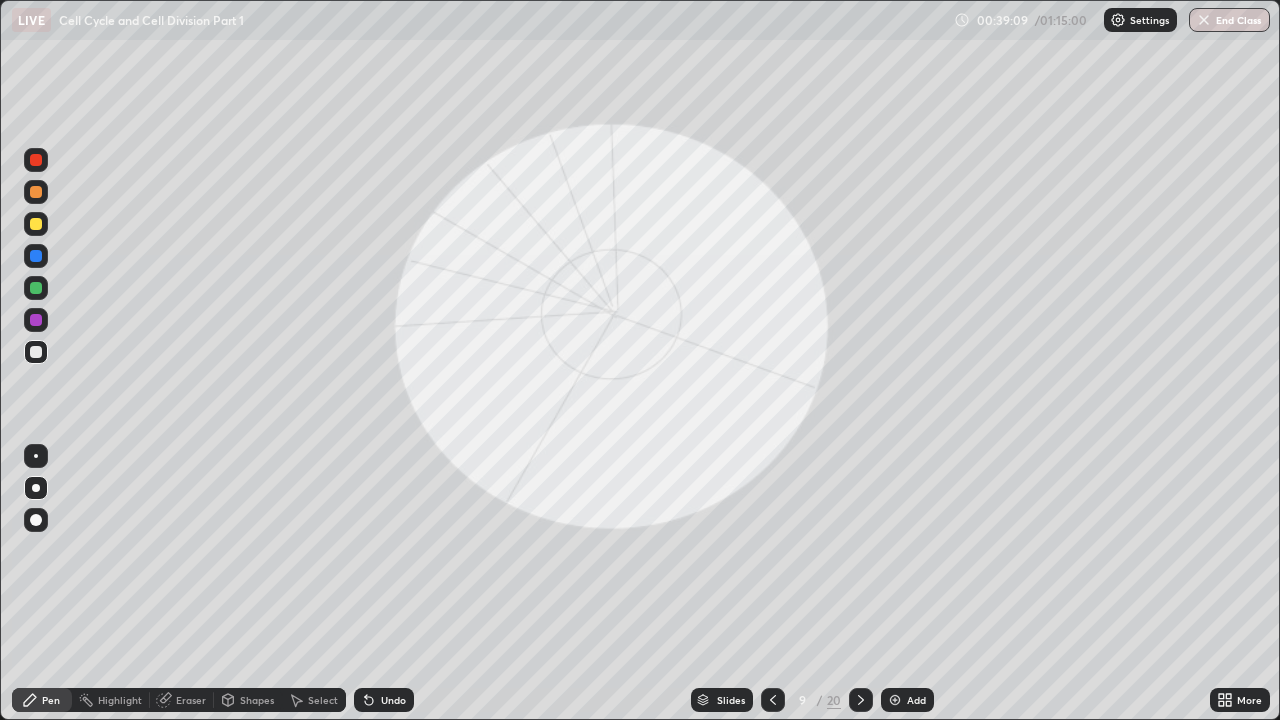 click on "Eraser" at bounding box center [191, 700] 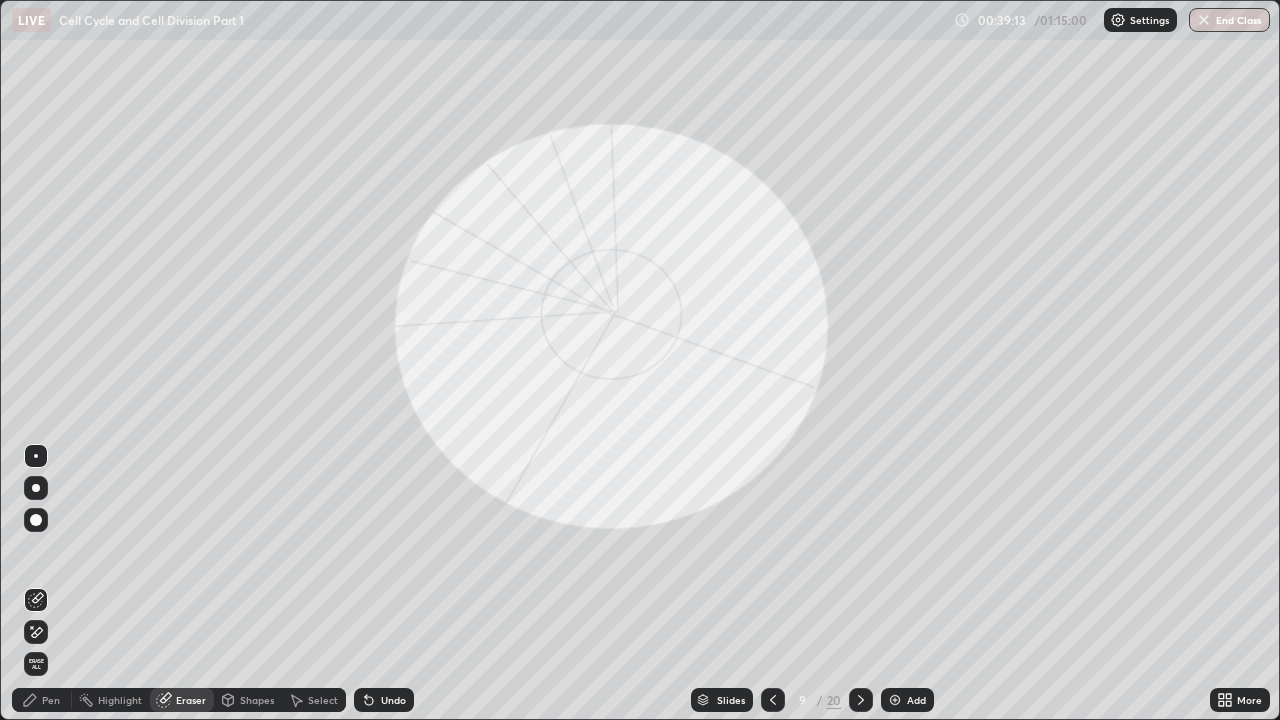click on "Pen" at bounding box center [51, 700] 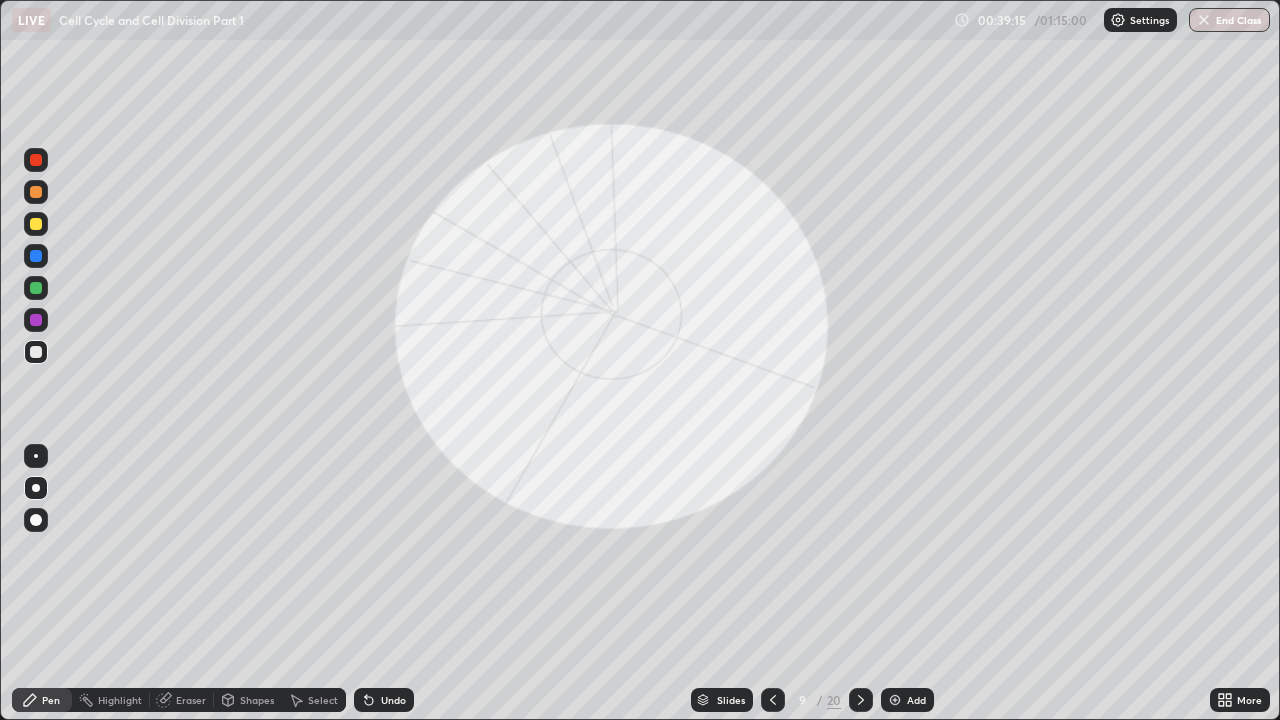 click on "Undo" at bounding box center [393, 700] 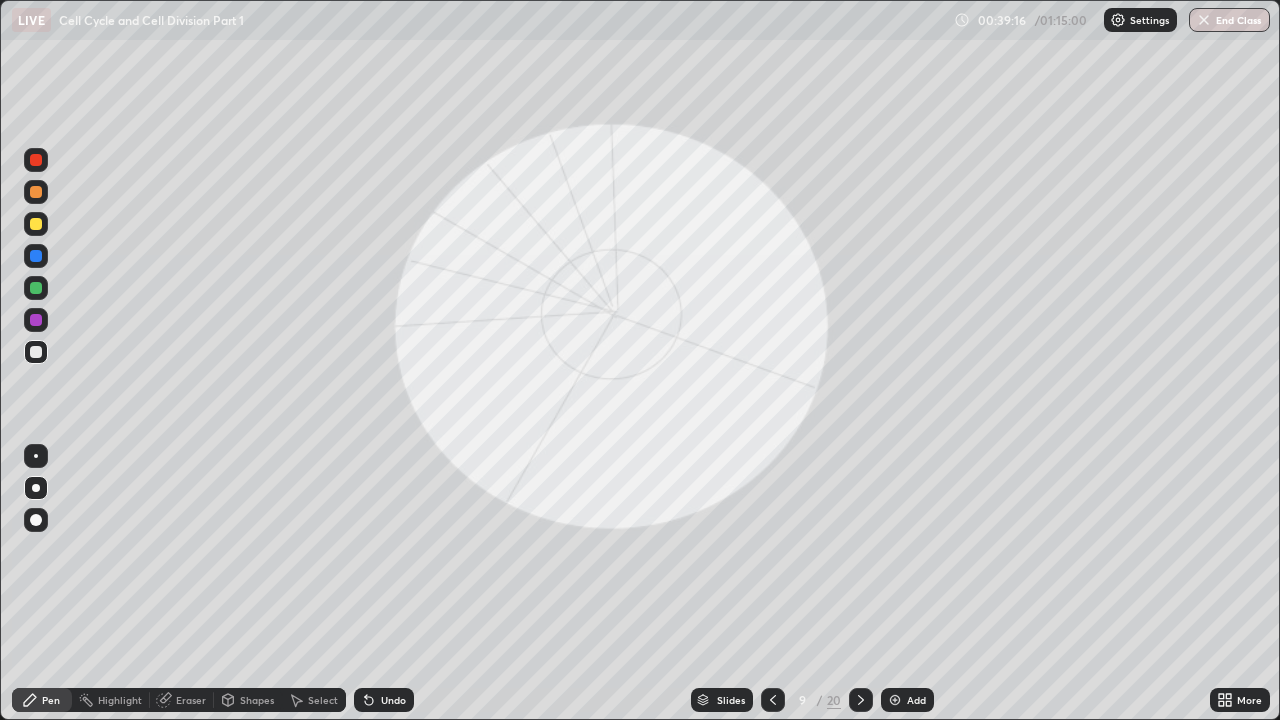 click at bounding box center [36, 160] 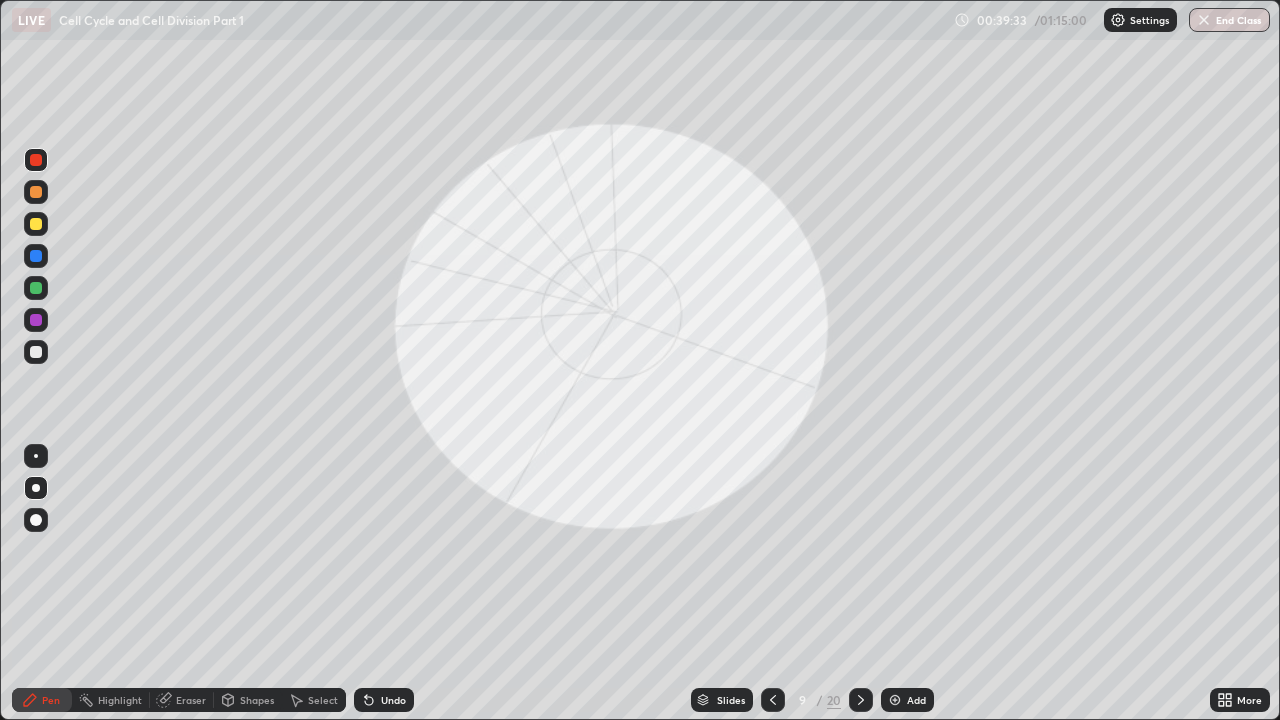 click on "Undo" at bounding box center [393, 700] 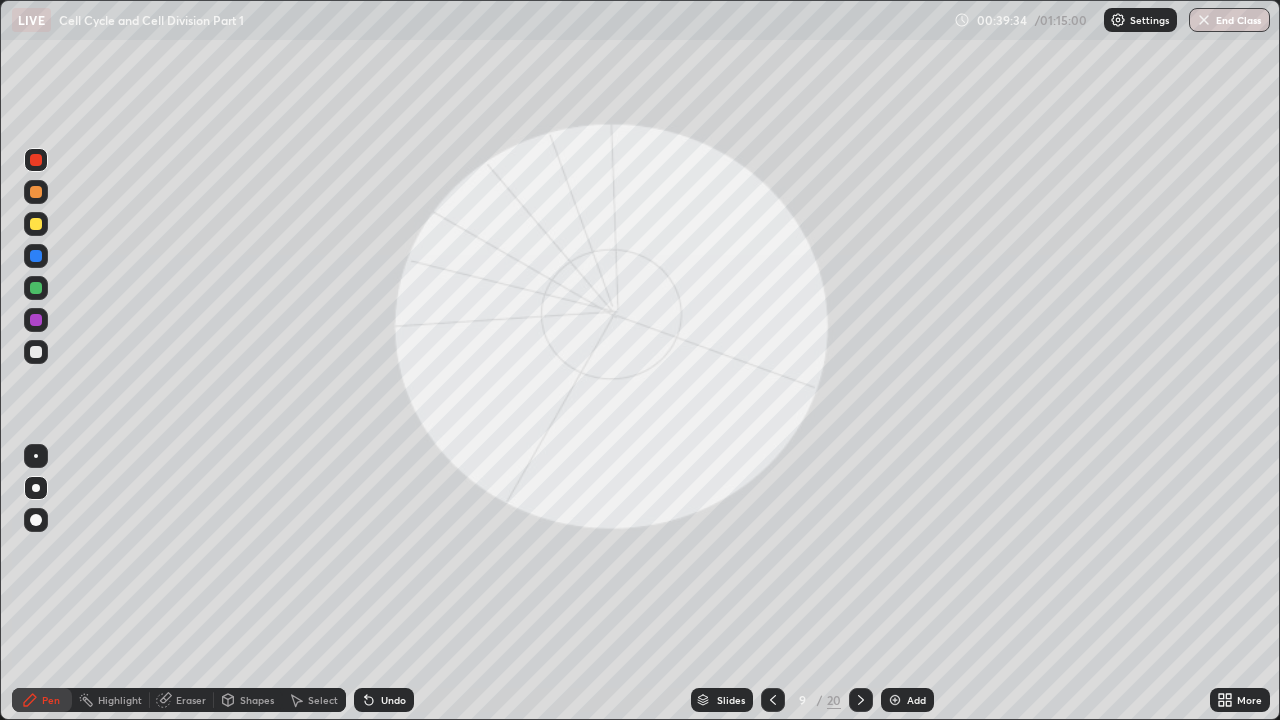 click on "Undo" at bounding box center (384, 700) 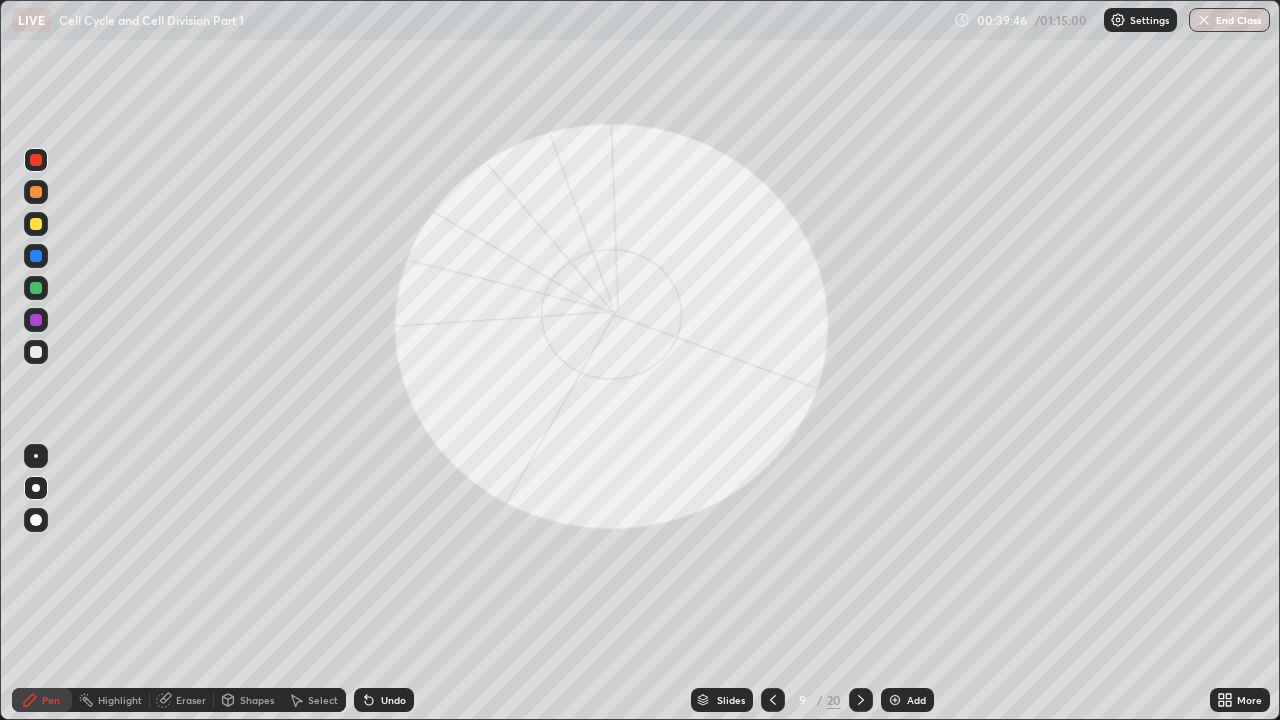 click at bounding box center (36, 352) 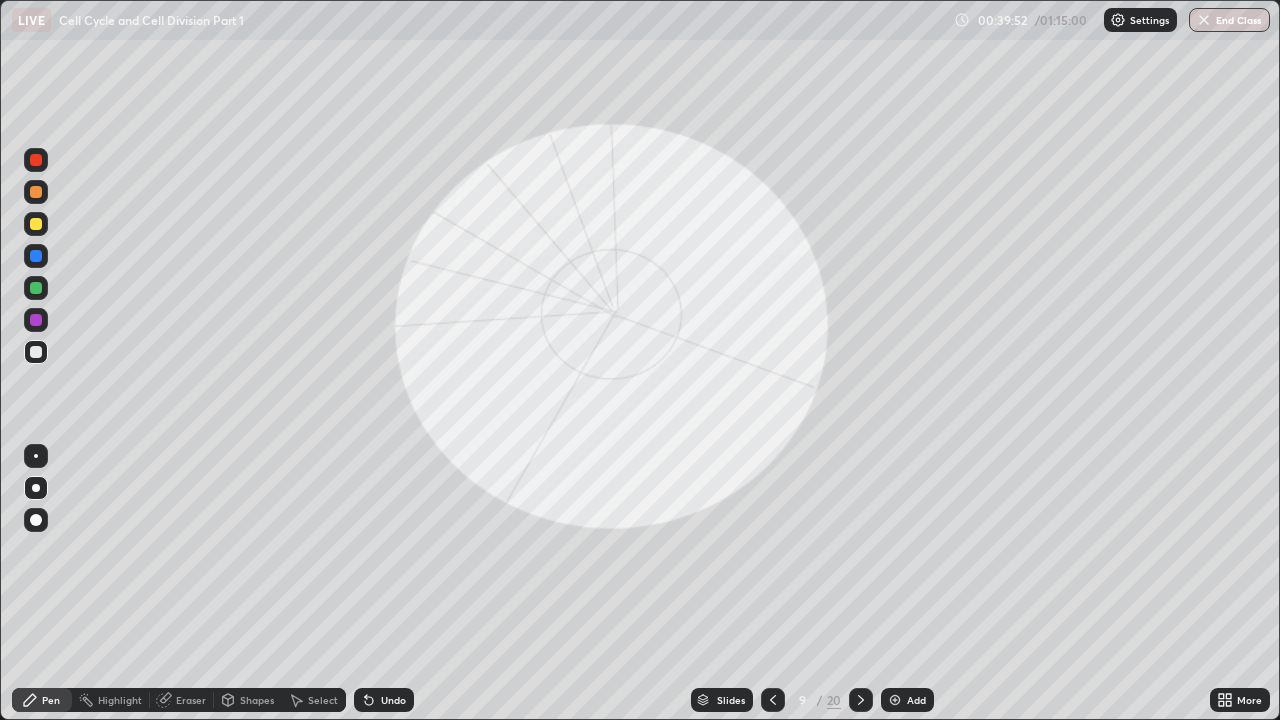 click on "Undo" at bounding box center (393, 700) 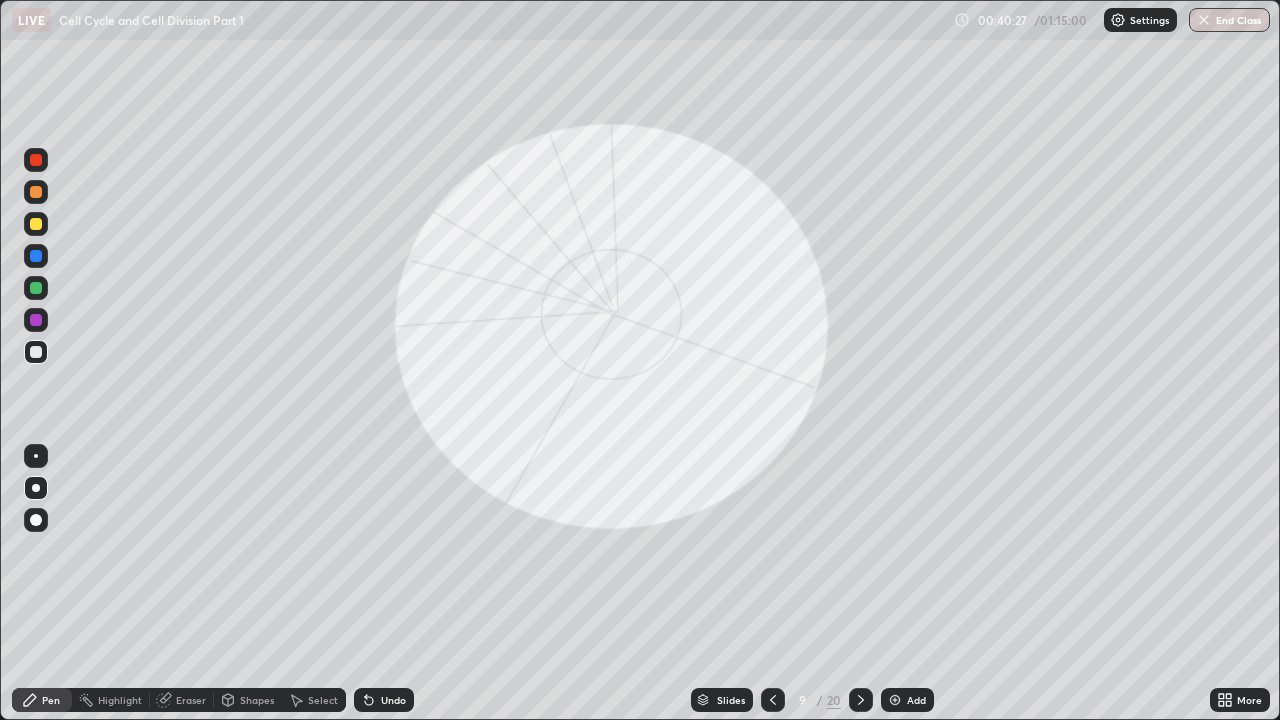click 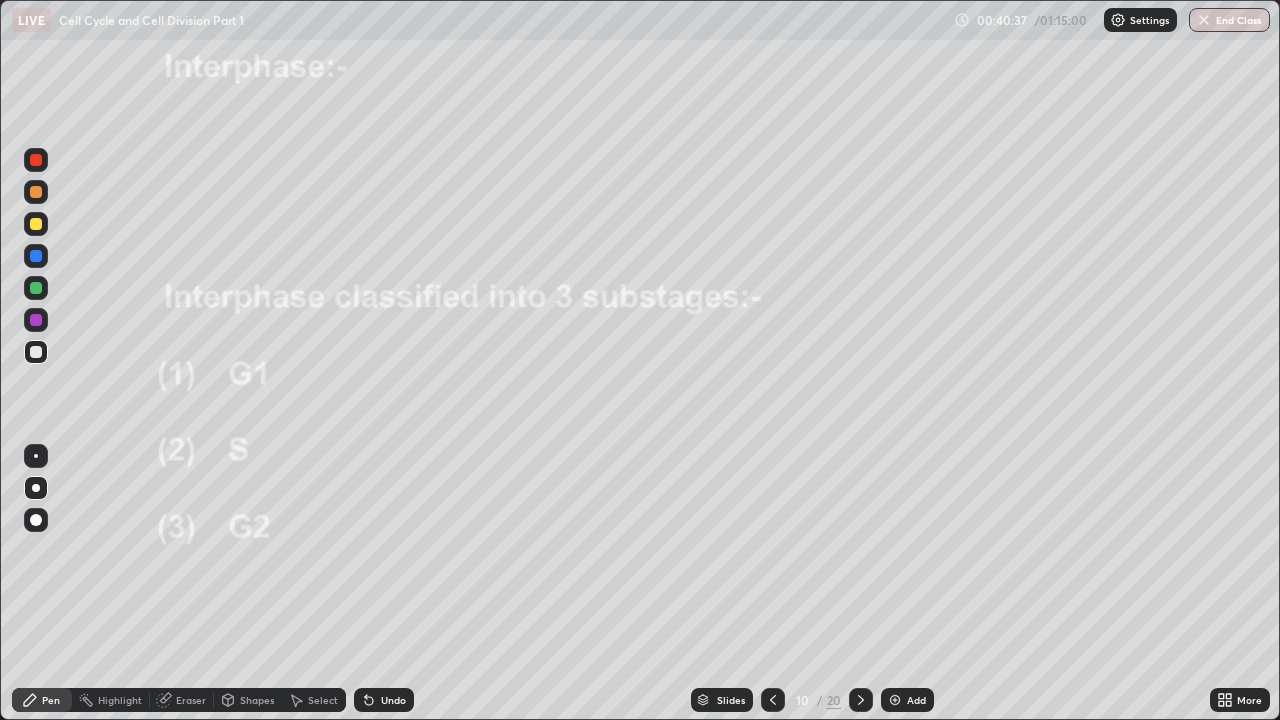 click at bounding box center (36, 160) 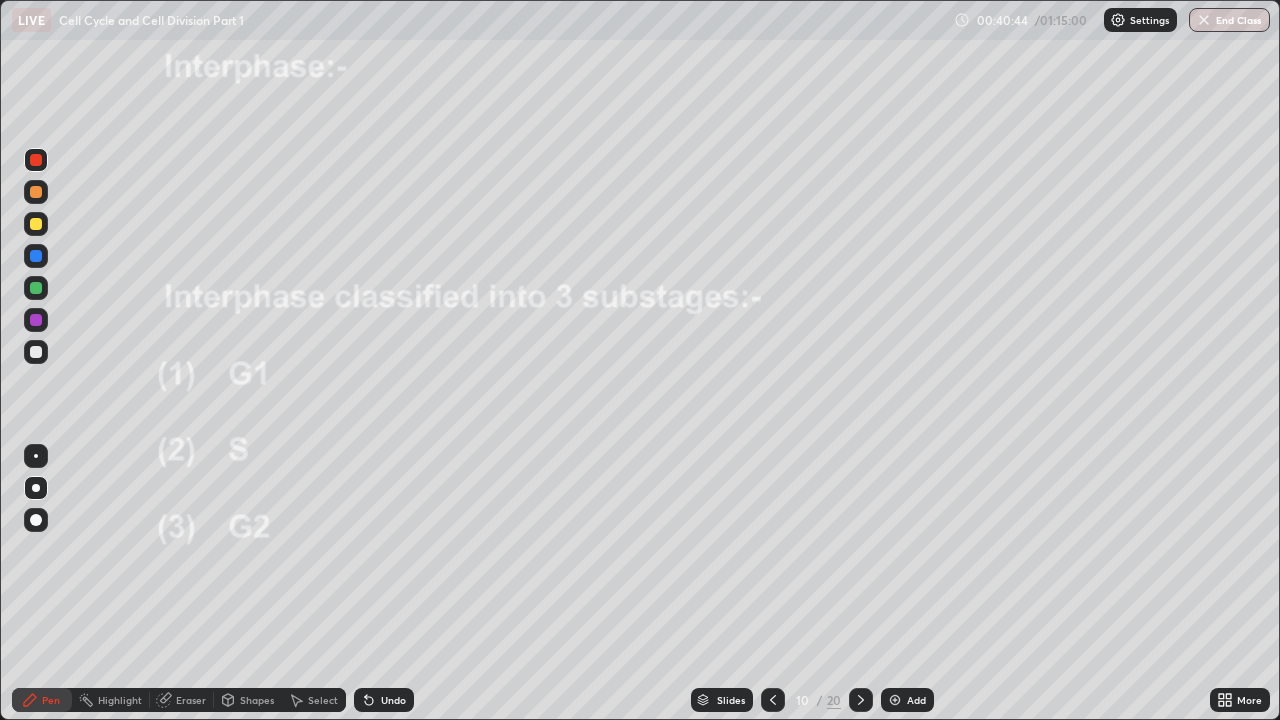 click at bounding box center [36, 352] 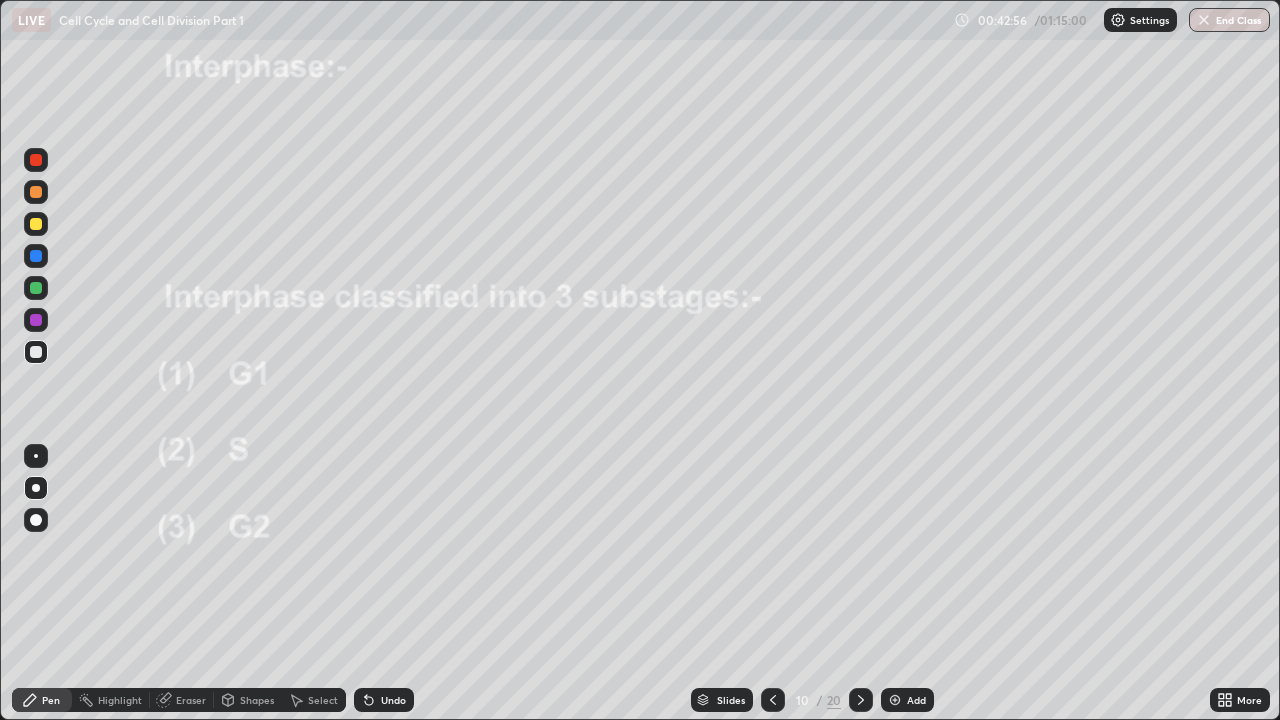 click at bounding box center (36, 192) 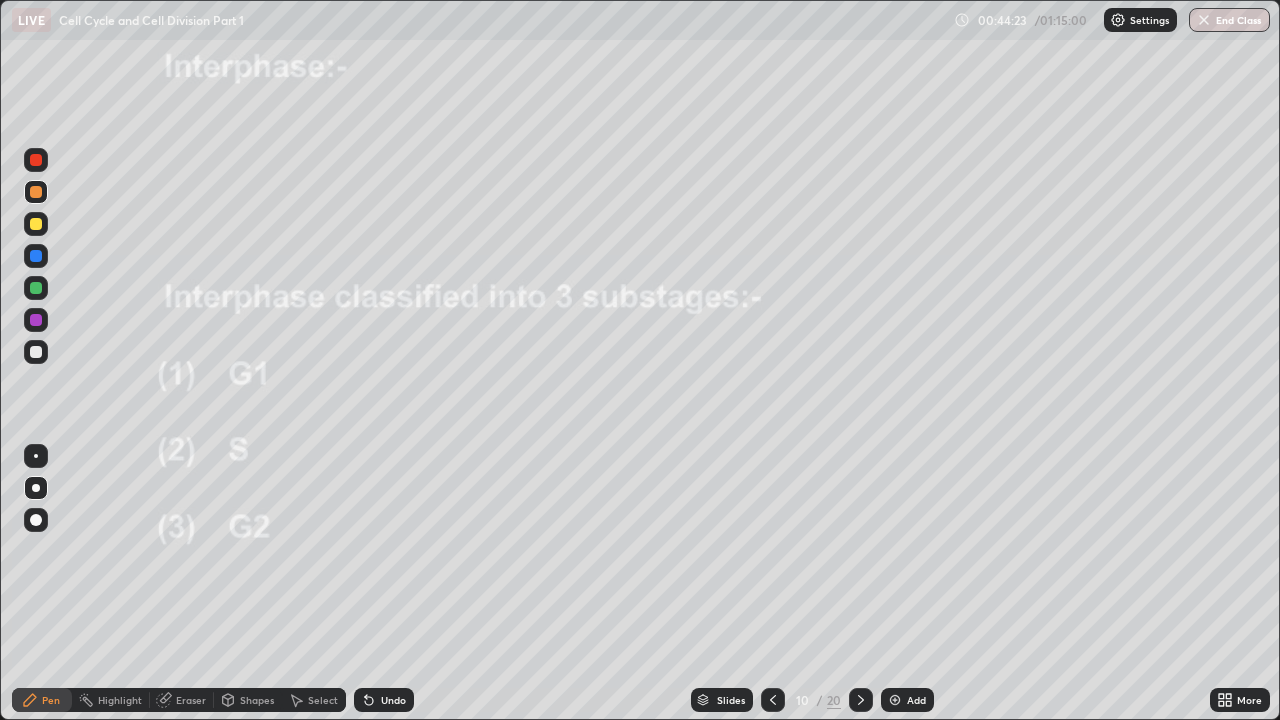click at bounding box center [36, 352] 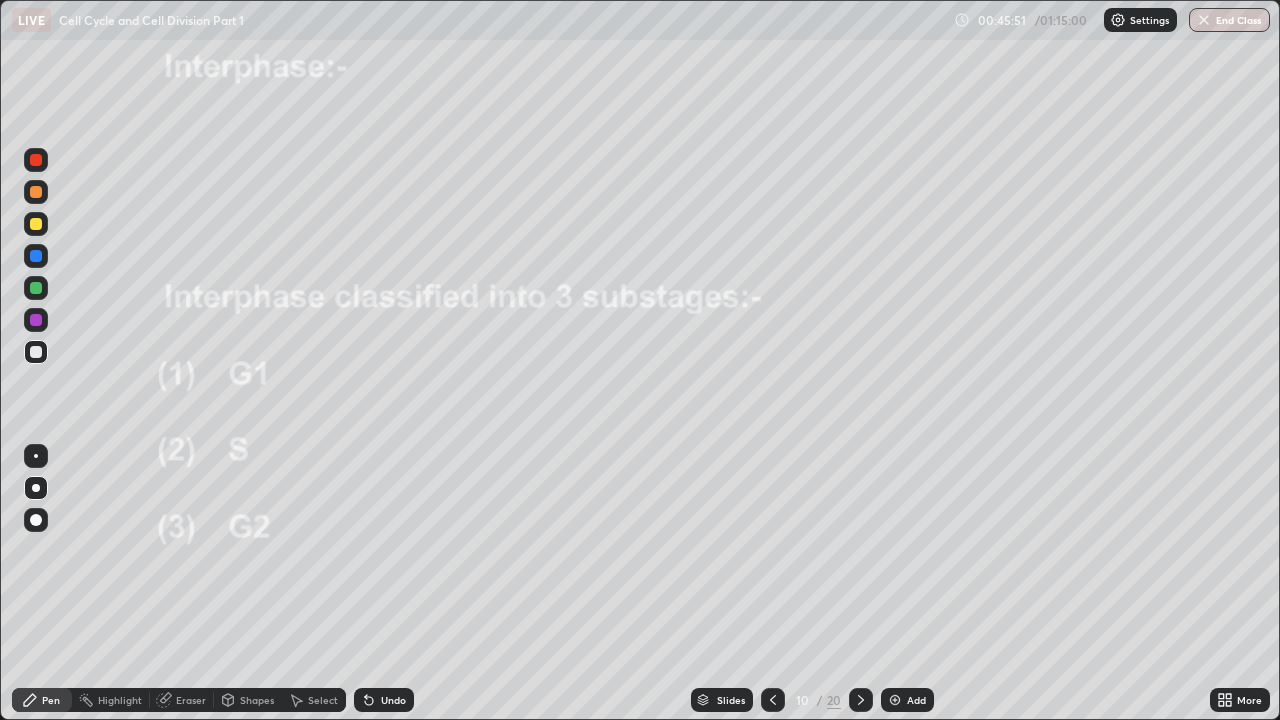 click 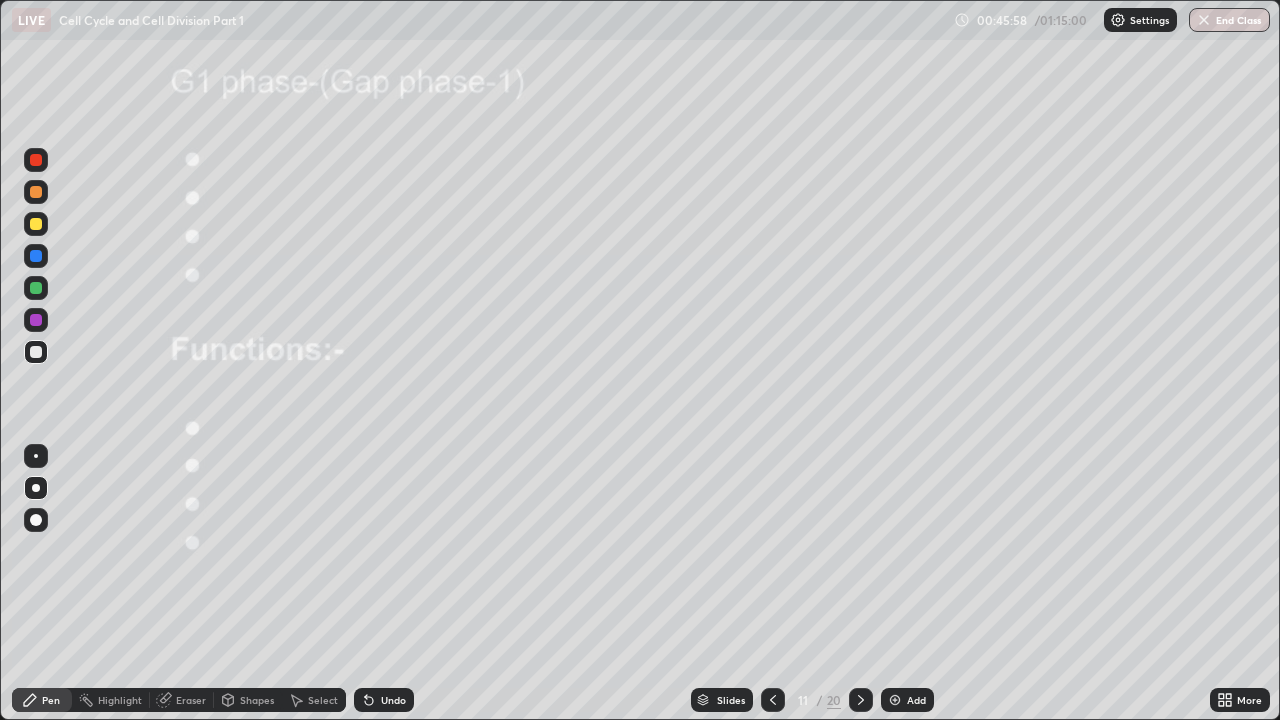 click at bounding box center [36, 160] 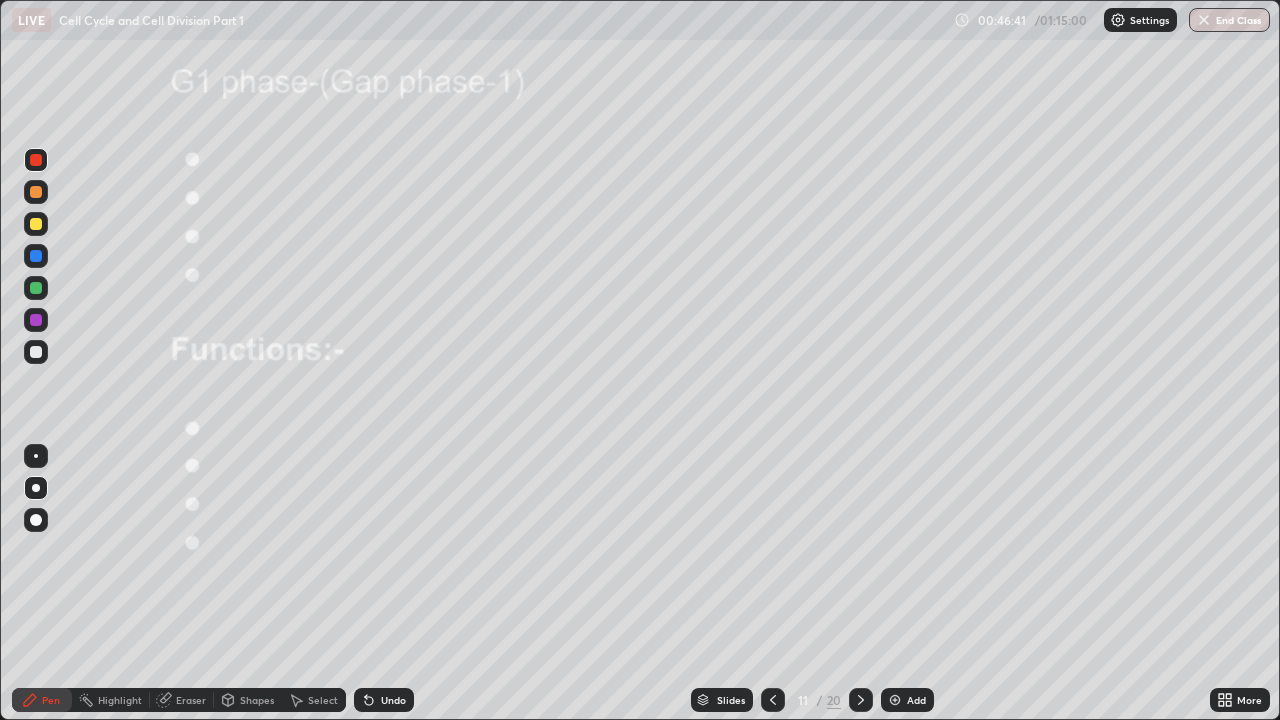 click at bounding box center (36, 192) 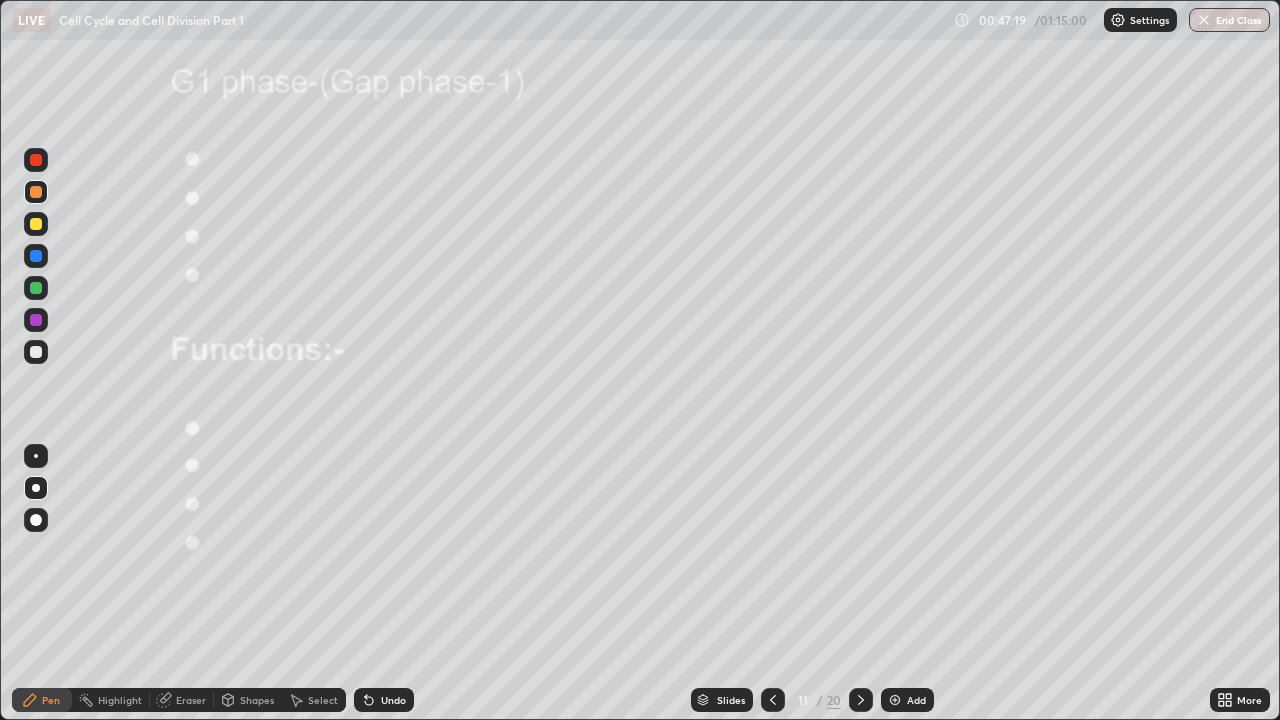click at bounding box center [36, 160] 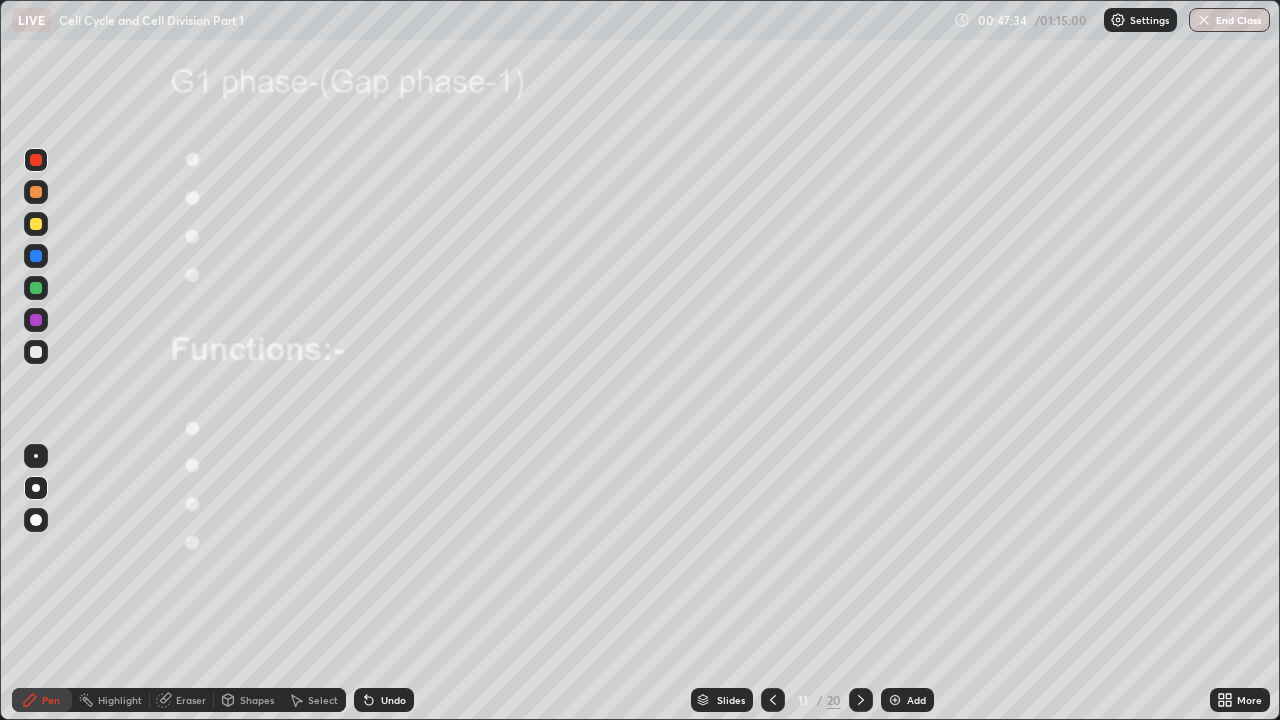 click on "Undo" at bounding box center [393, 700] 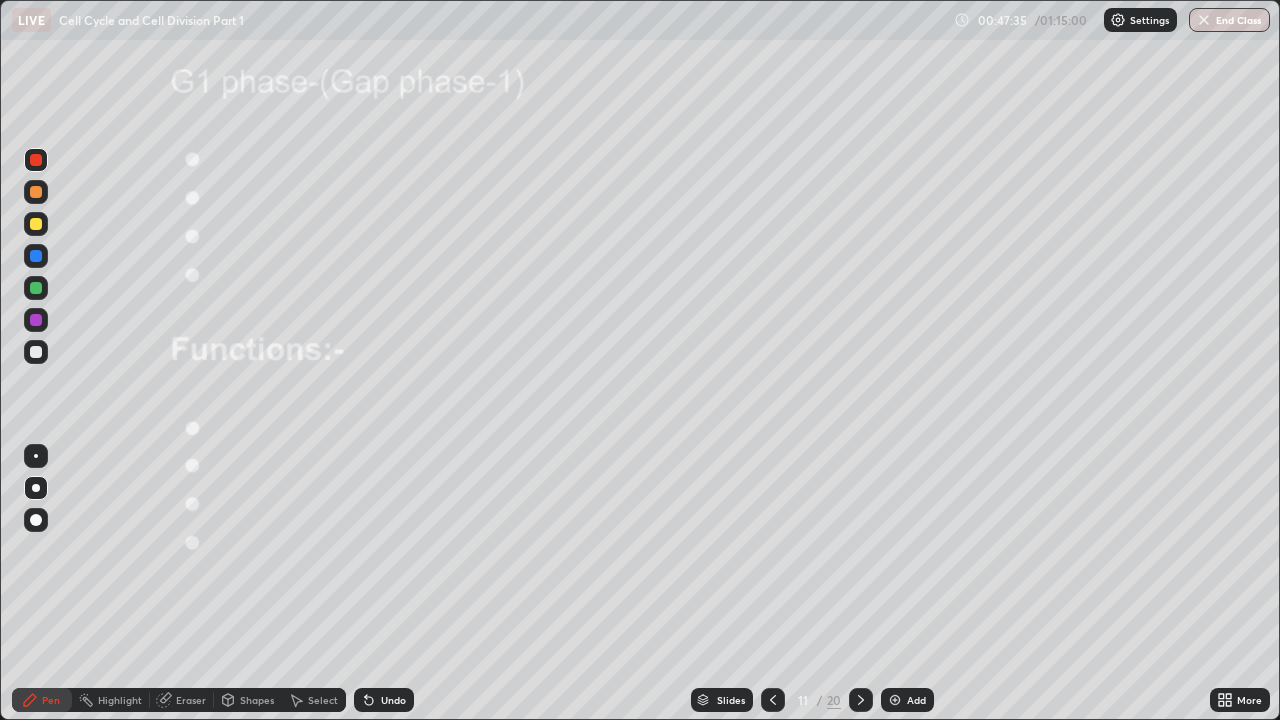 click on "Undo" at bounding box center (393, 700) 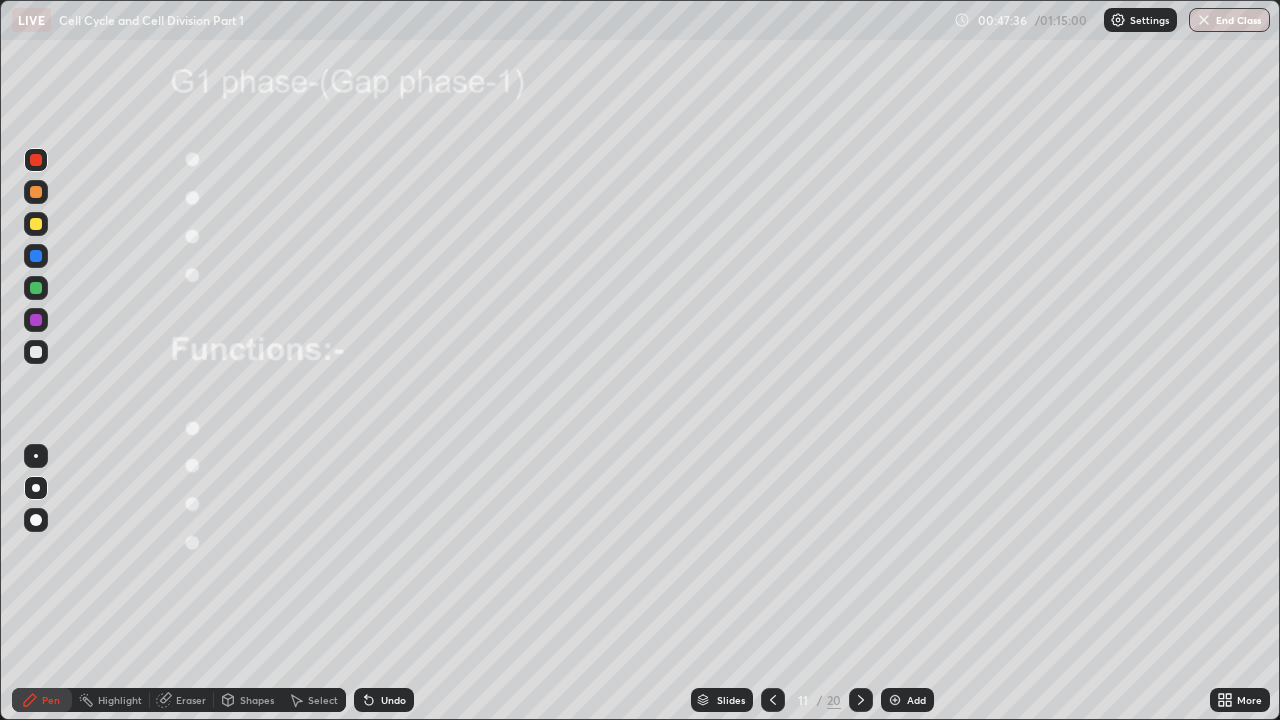 click on "Undo" at bounding box center [393, 700] 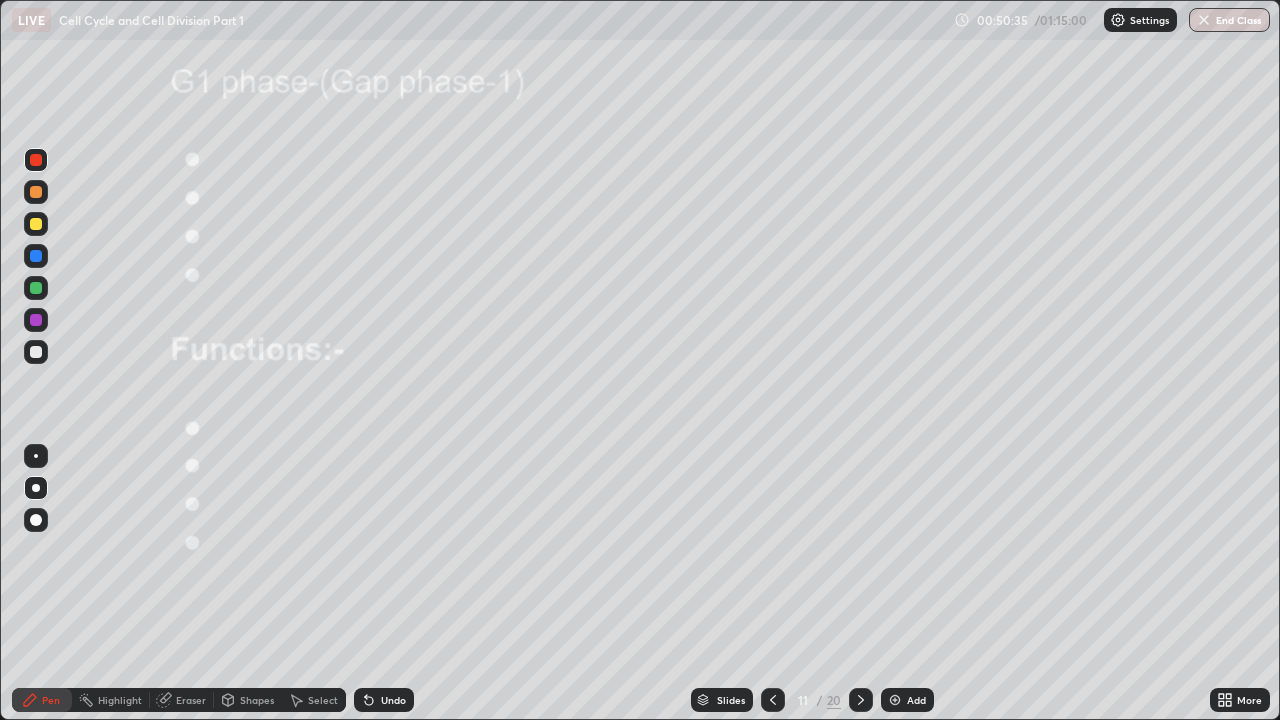 click 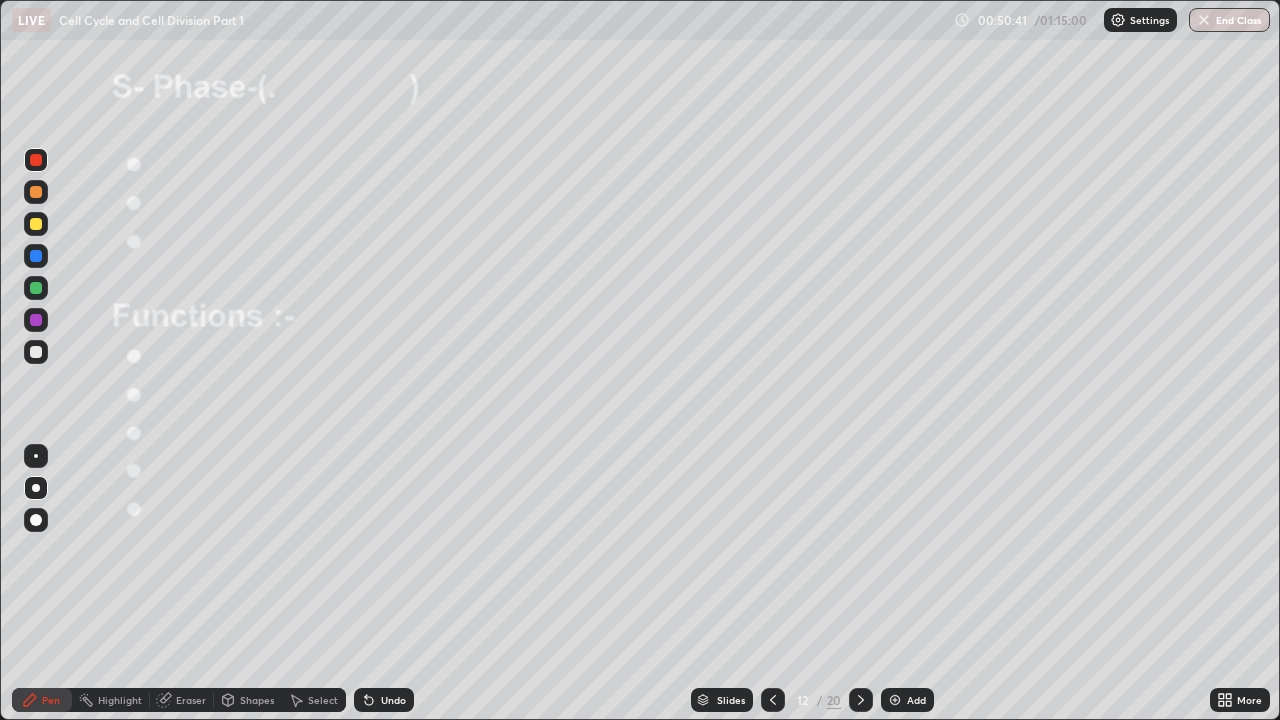 click at bounding box center (36, 192) 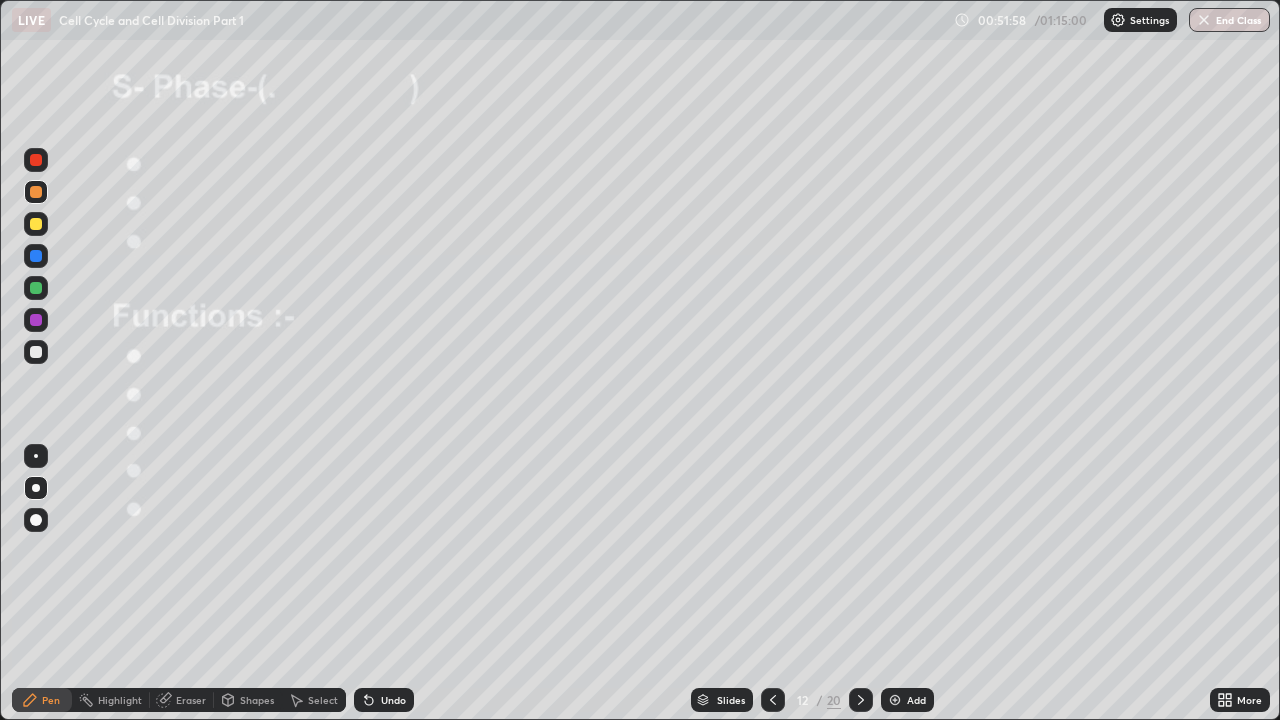 click at bounding box center (36, 192) 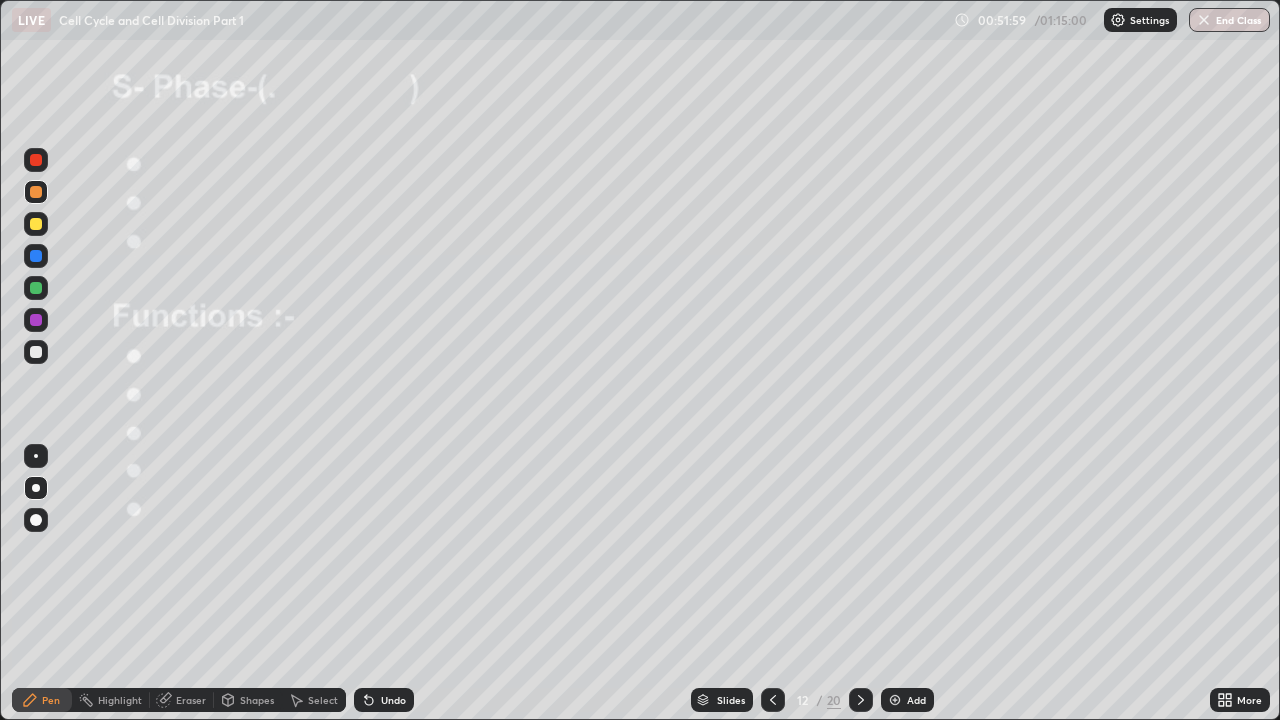 click at bounding box center (36, 320) 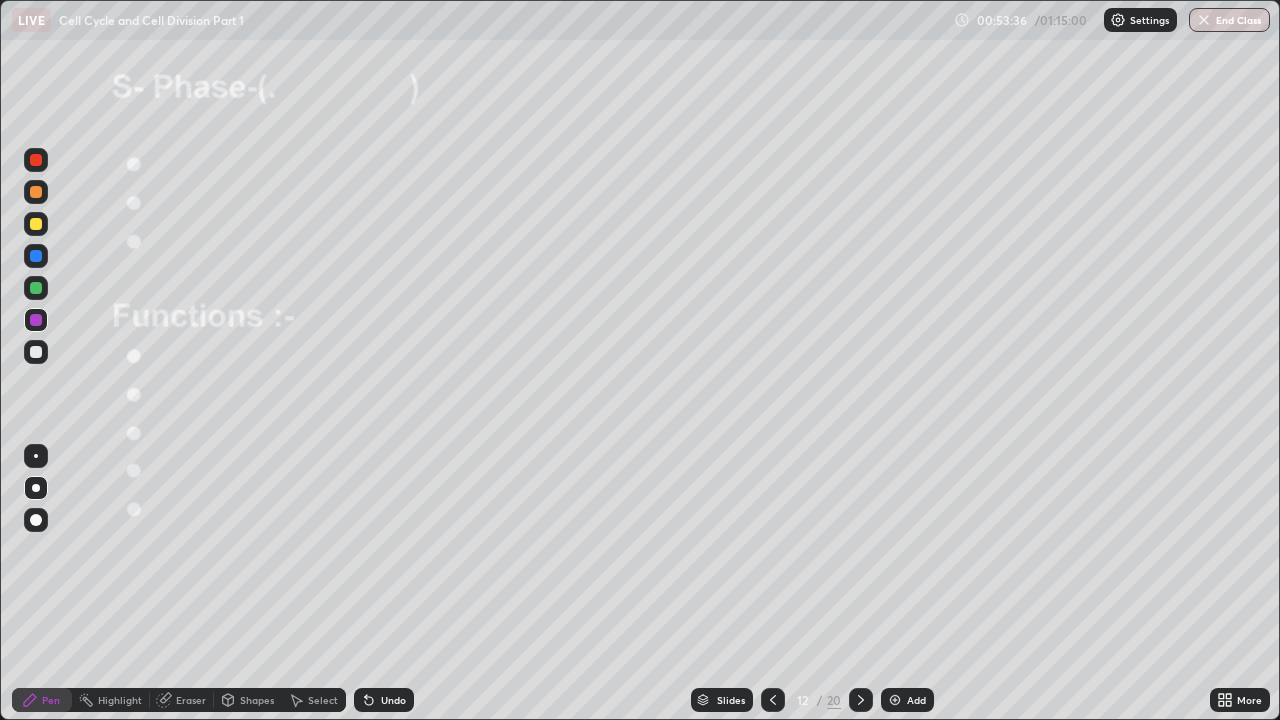 click on "Eraser" at bounding box center (191, 700) 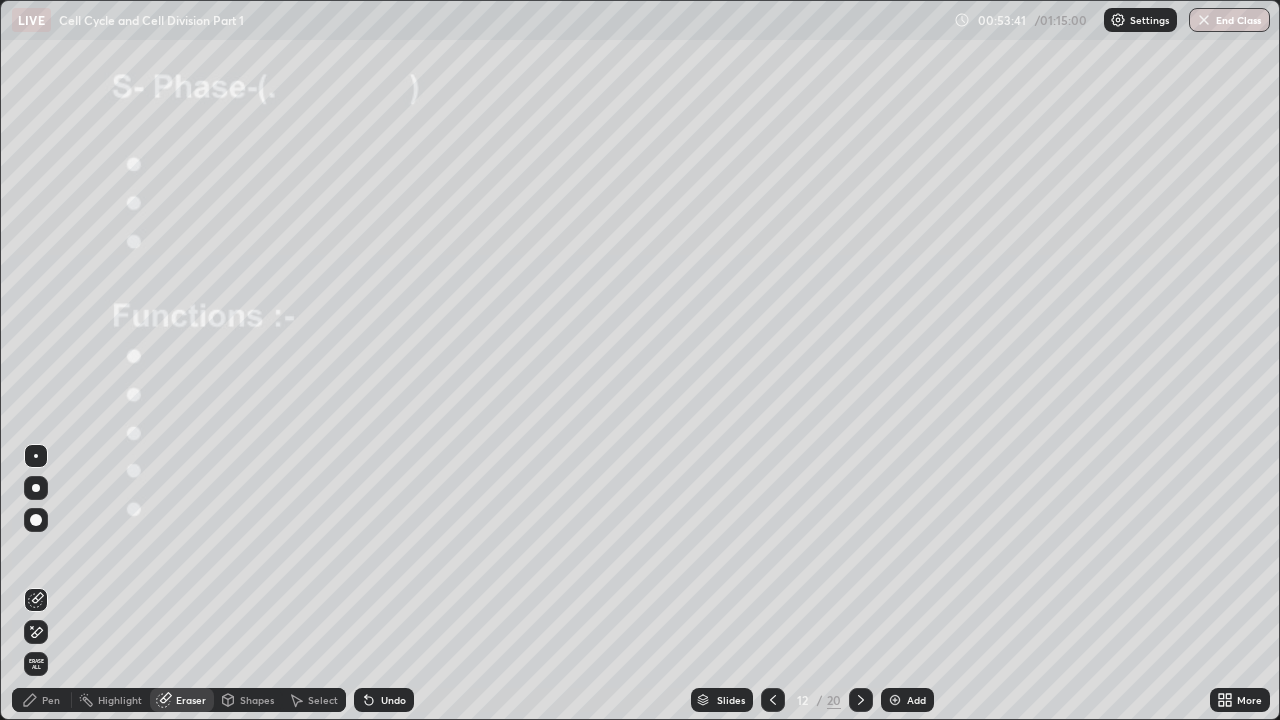 click on "Pen" at bounding box center [51, 700] 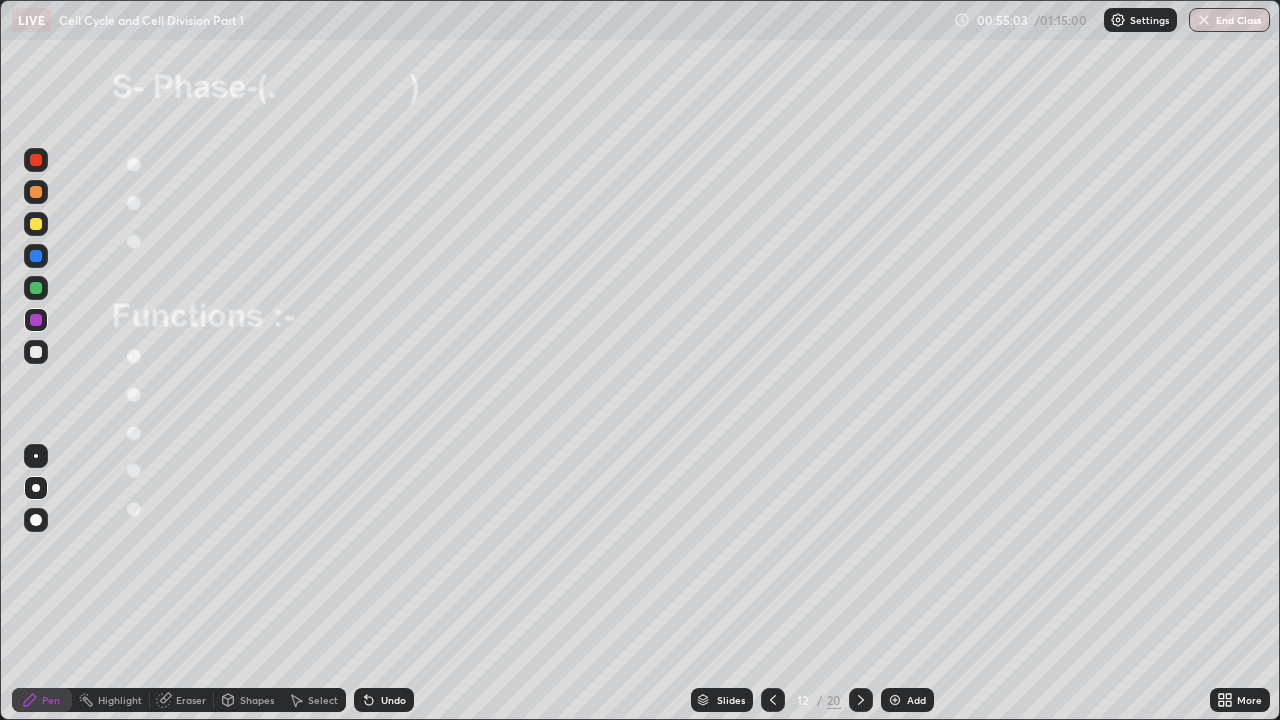 click 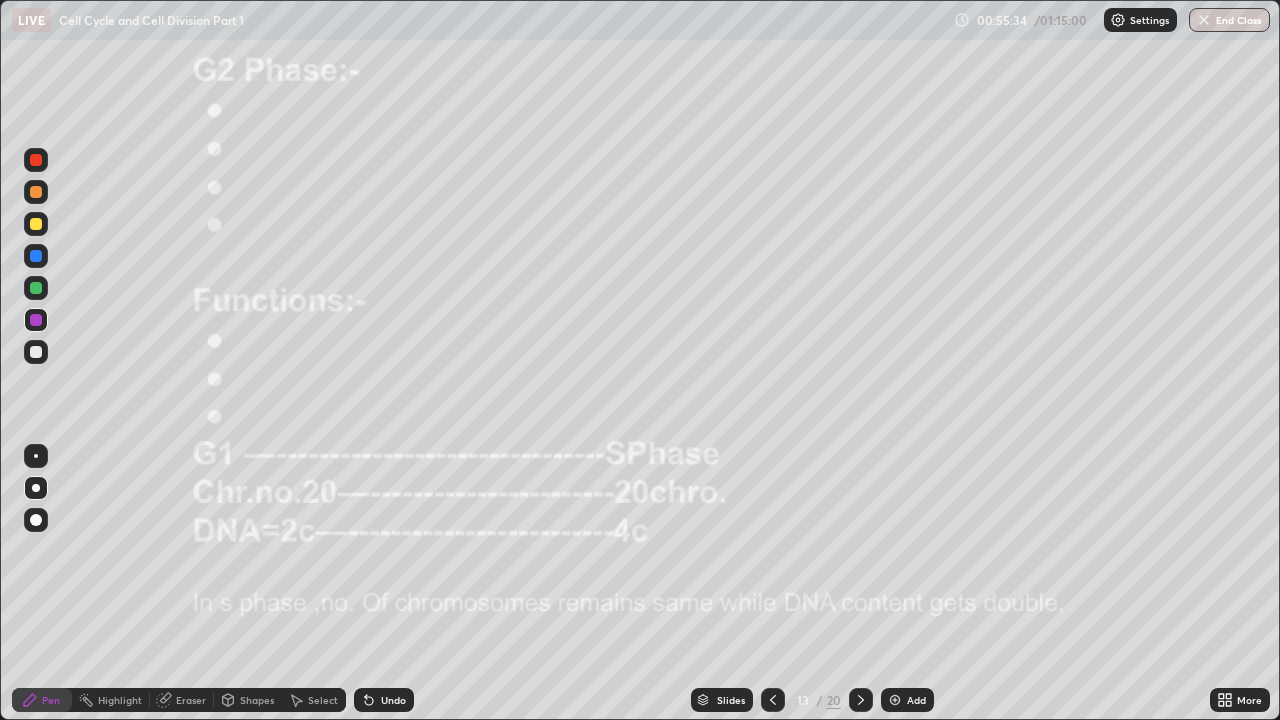 click at bounding box center (36, 160) 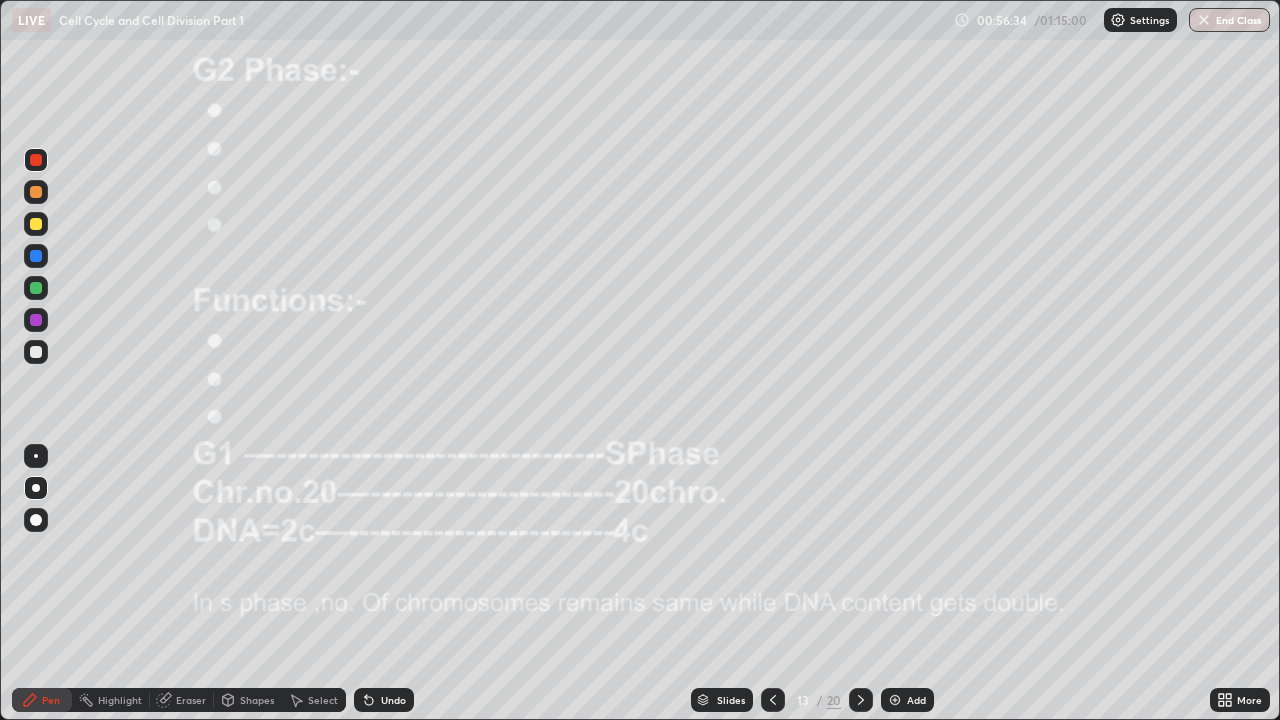 click on "Undo" at bounding box center (393, 700) 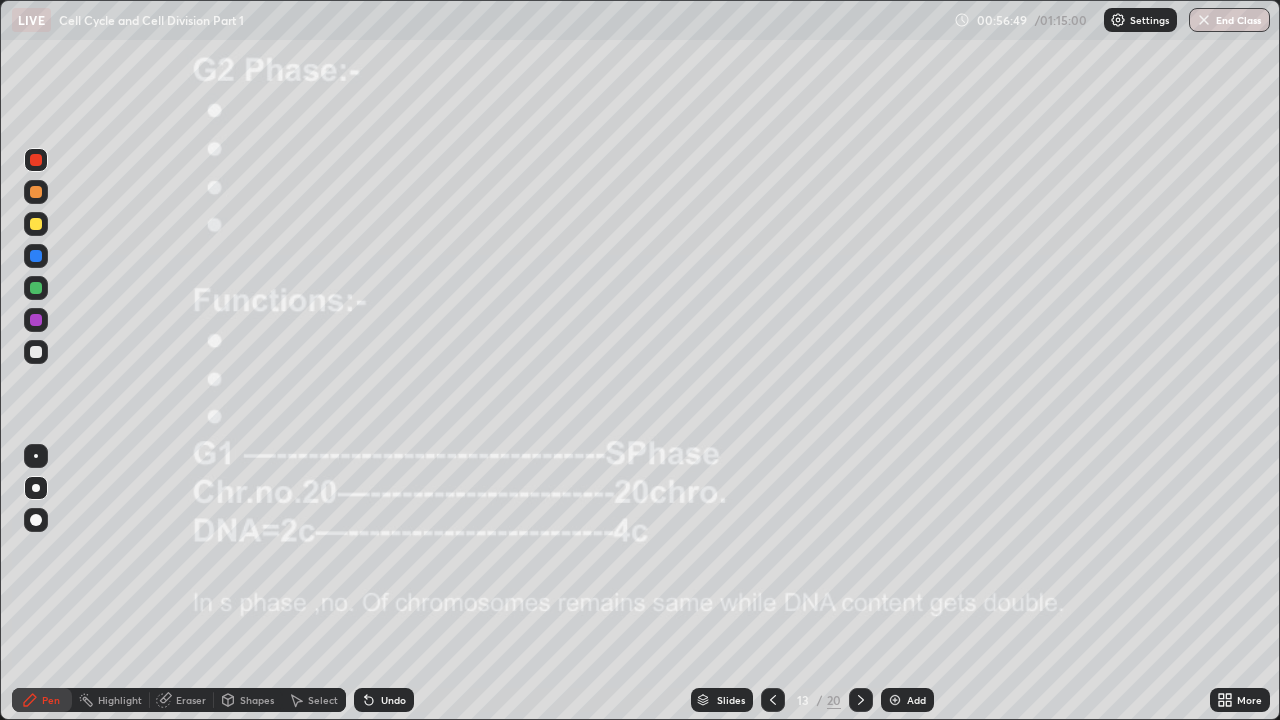 click on "Undo" at bounding box center (384, 700) 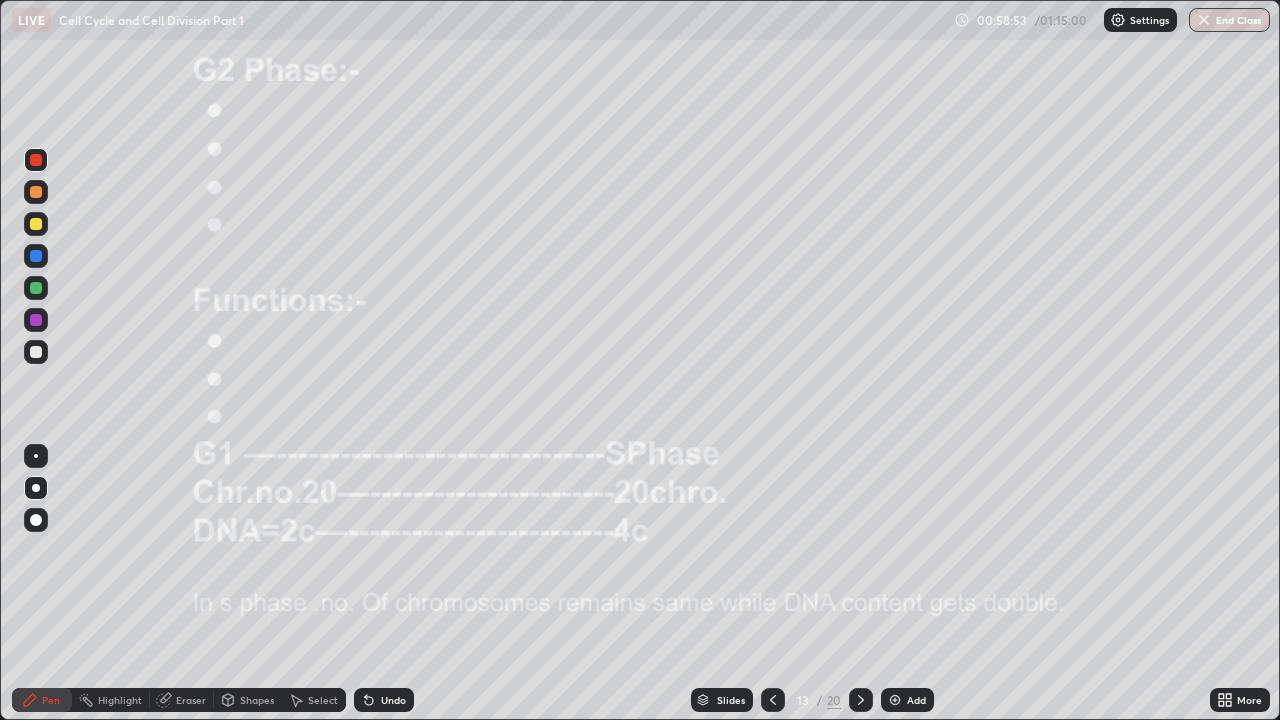 click 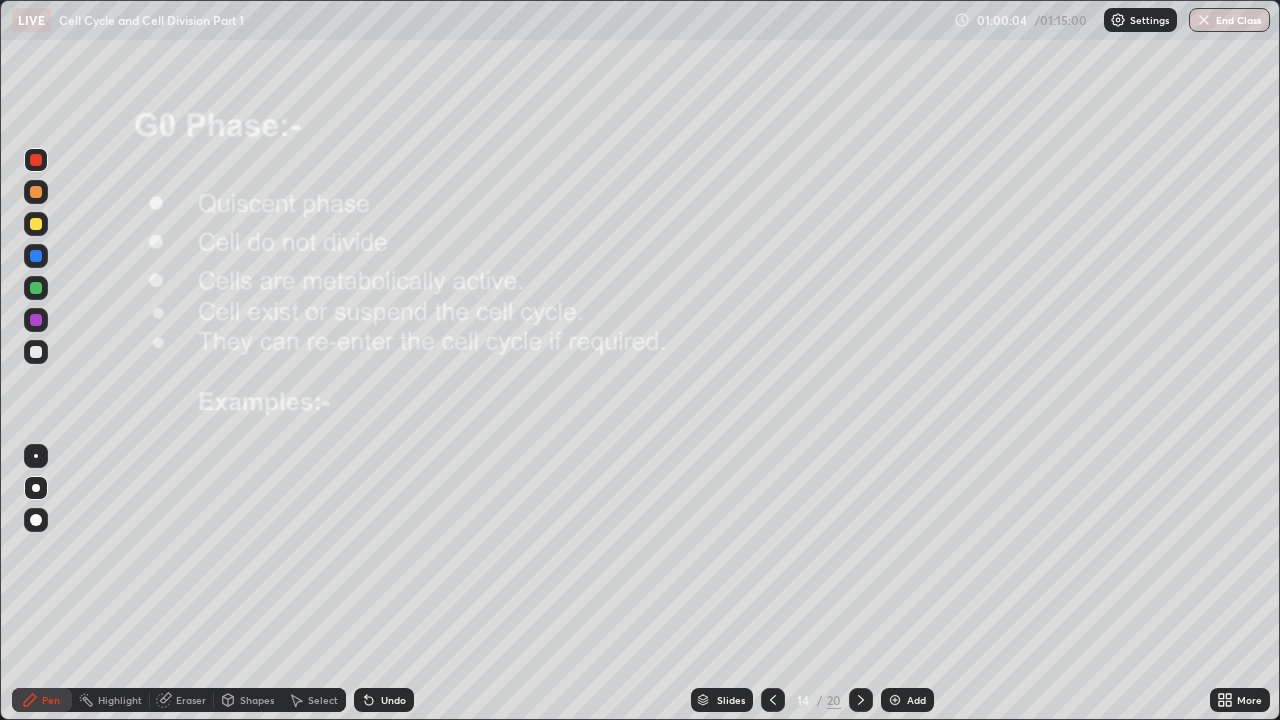 click at bounding box center (36, 192) 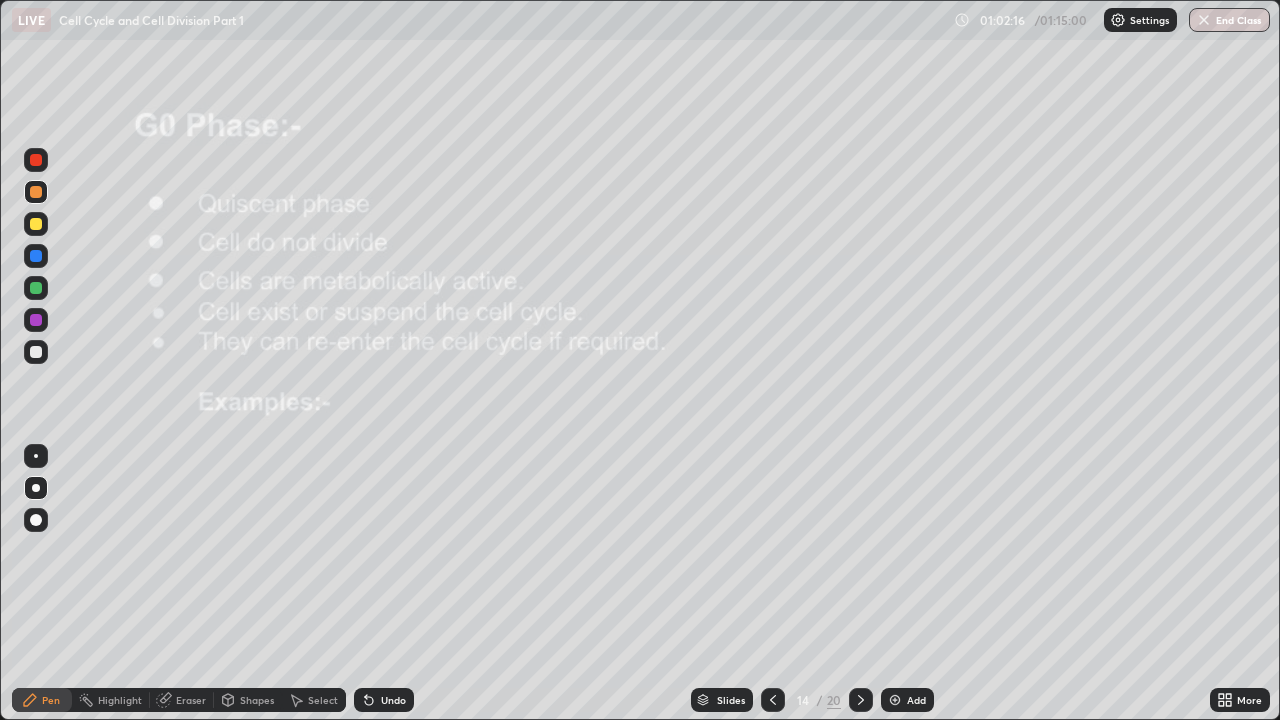 click 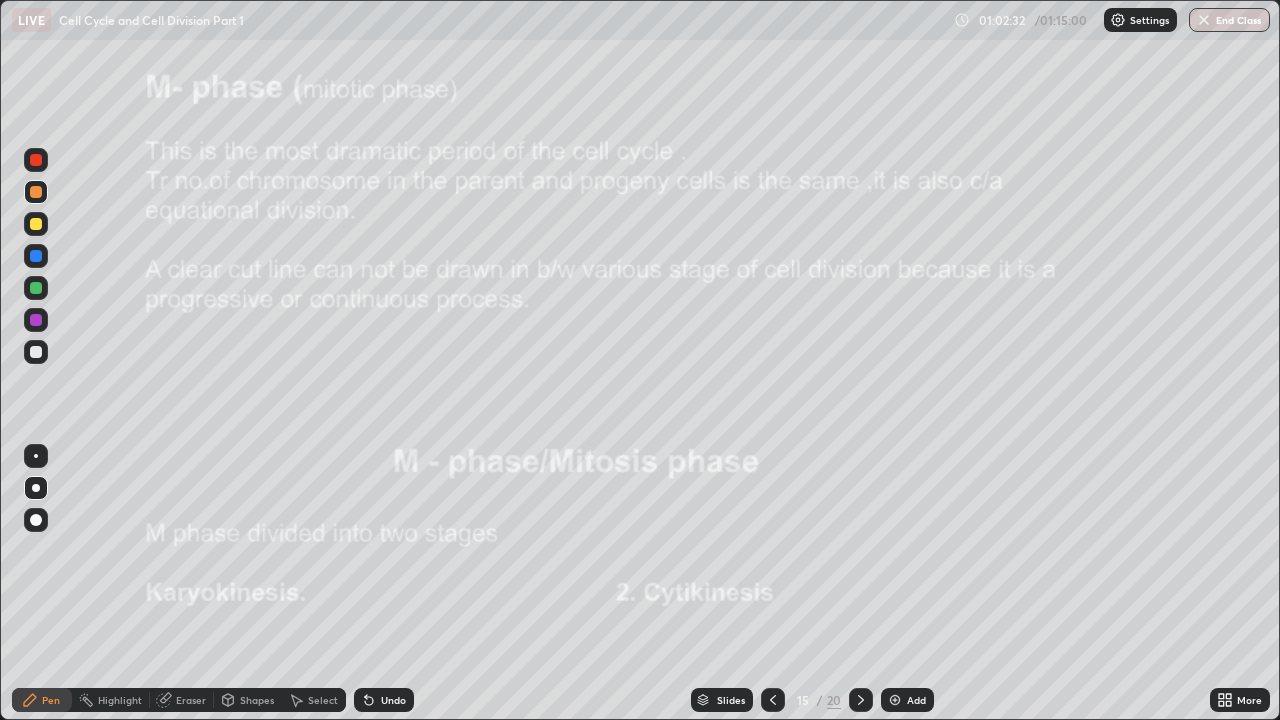 click at bounding box center (36, 160) 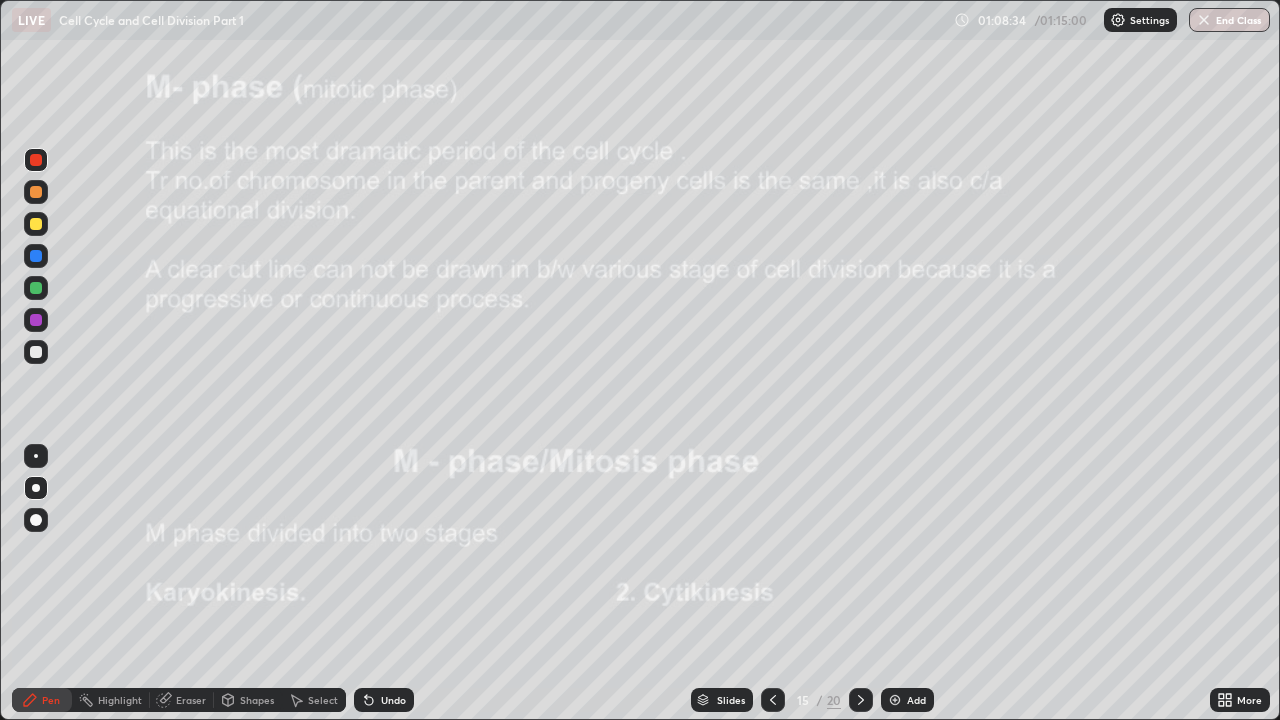 click 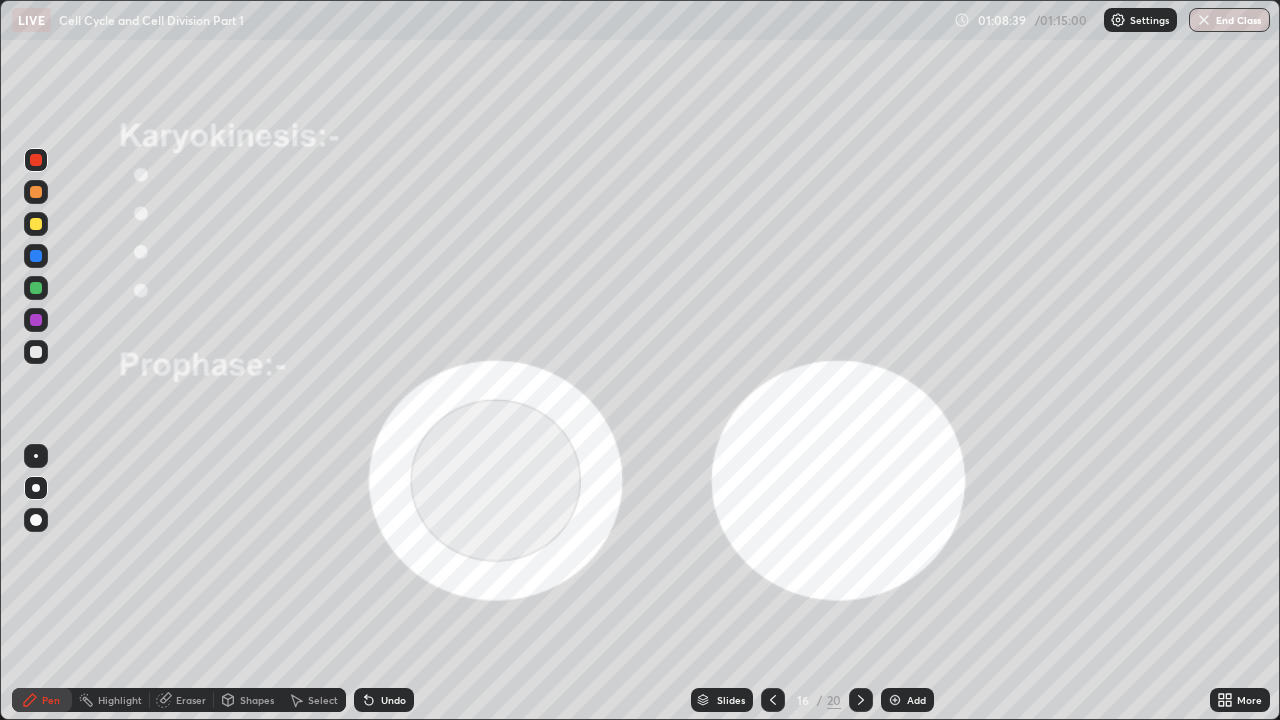 click at bounding box center (36, 192) 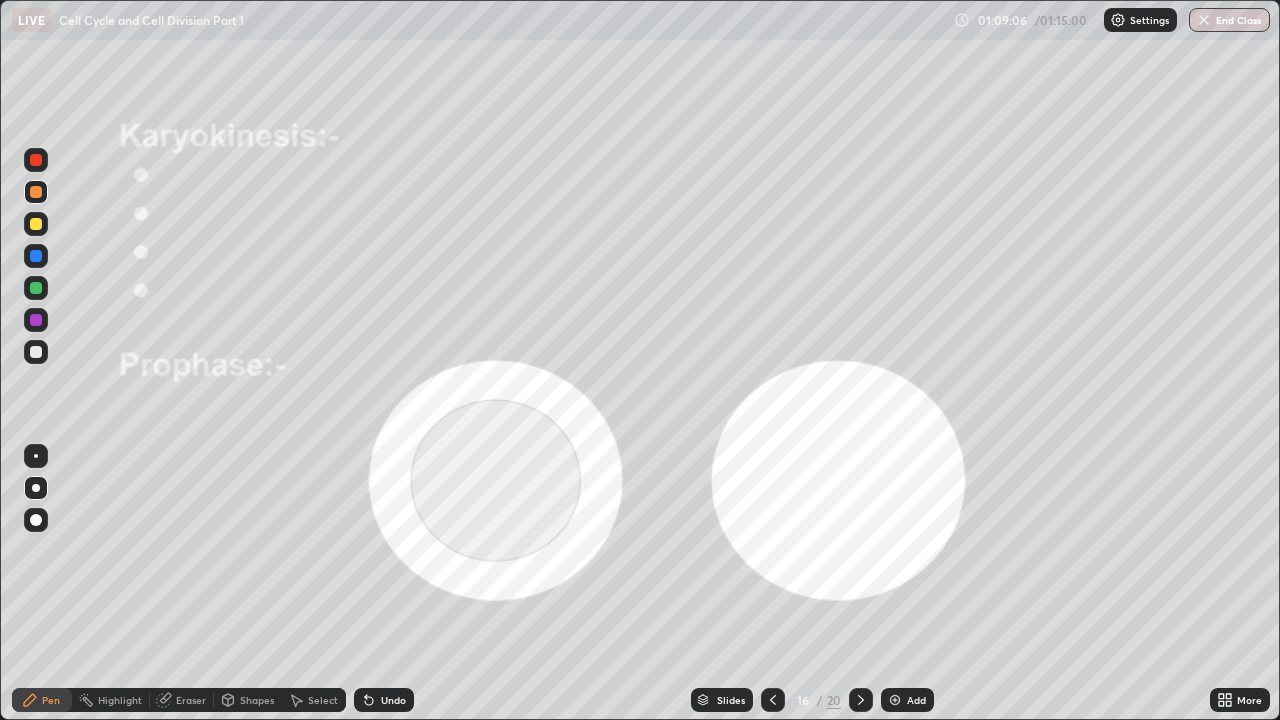 click at bounding box center (36, 192) 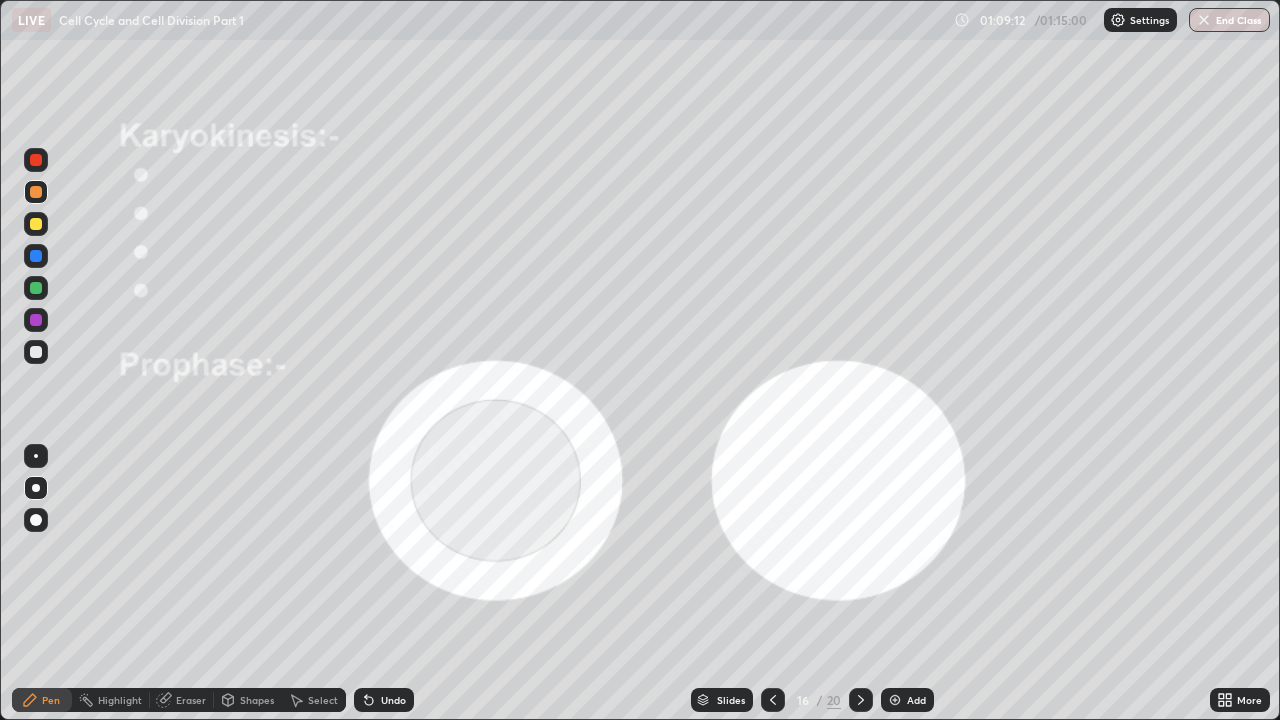 click on "Undo" at bounding box center [393, 700] 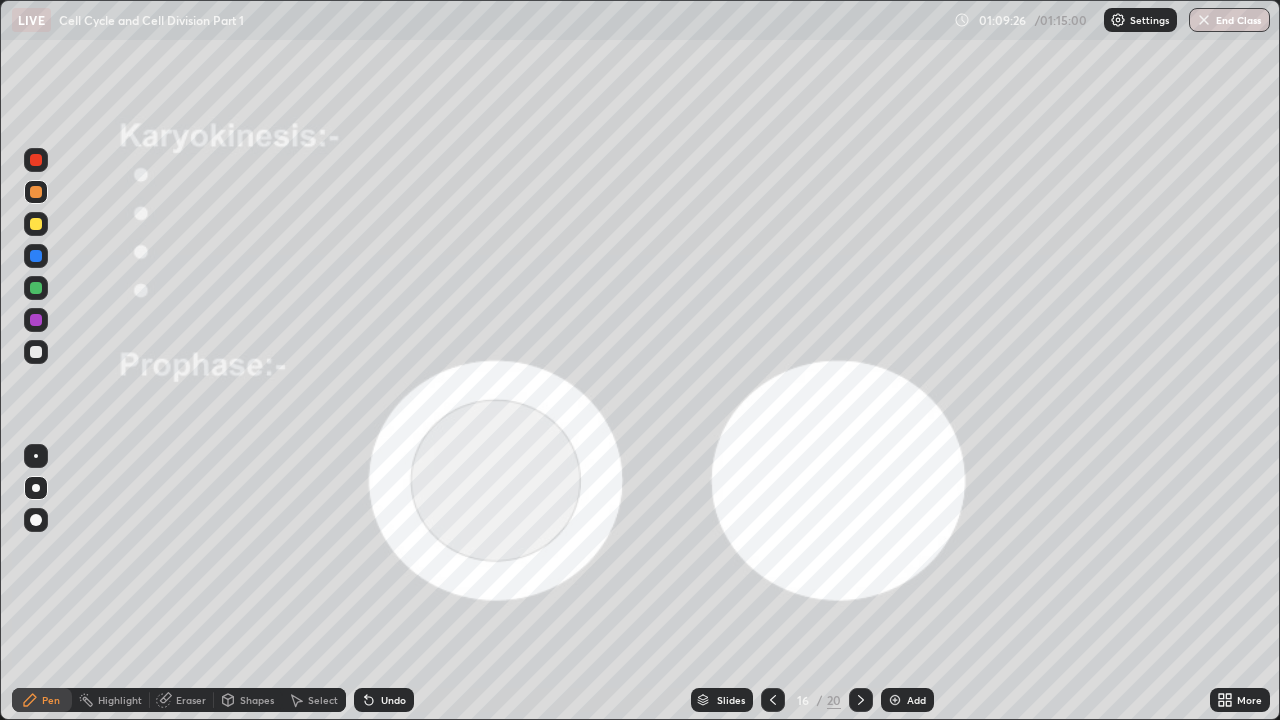 click at bounding box center [36, 352] 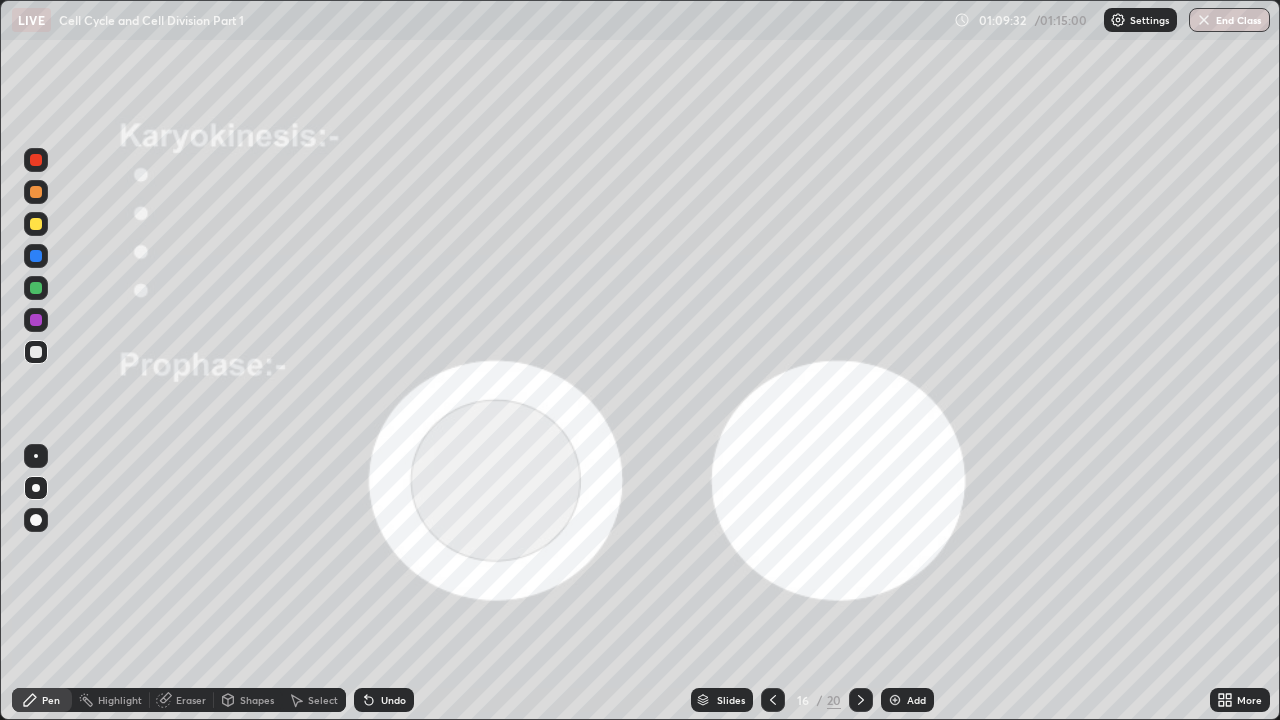 click on "Undo" at bounding box center (393, 700) 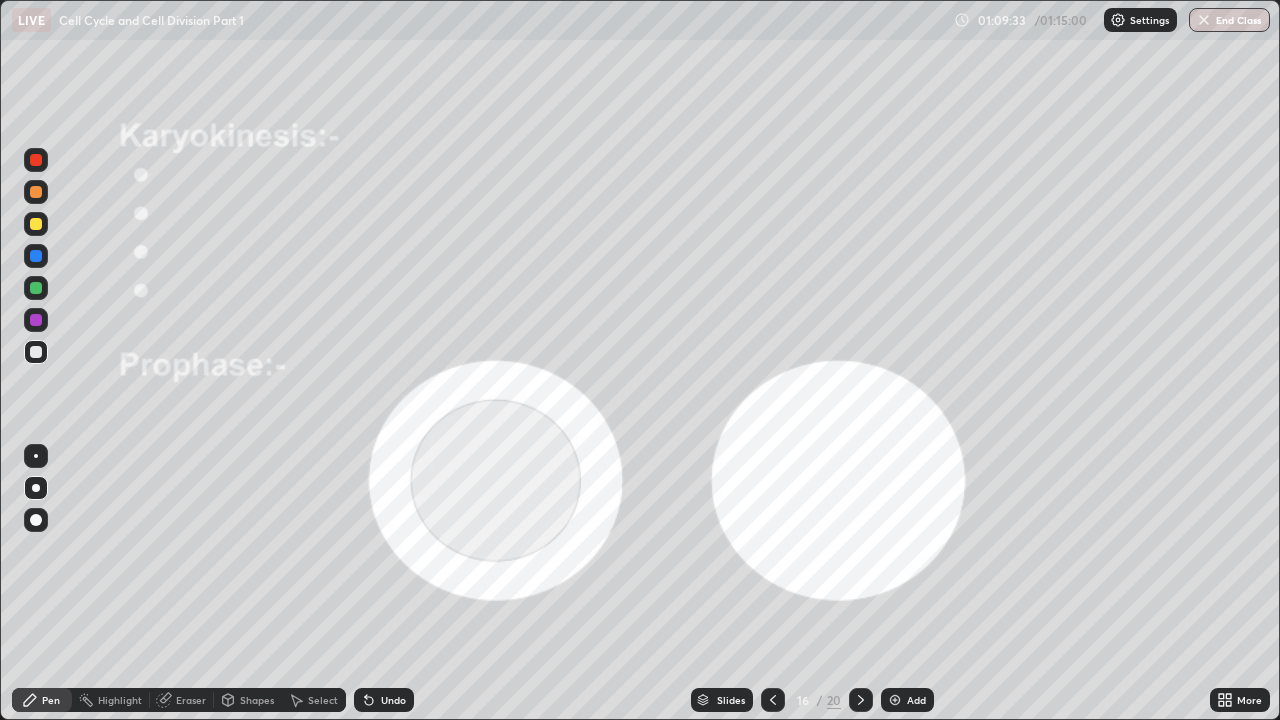 click at bounding box center [36, 160] 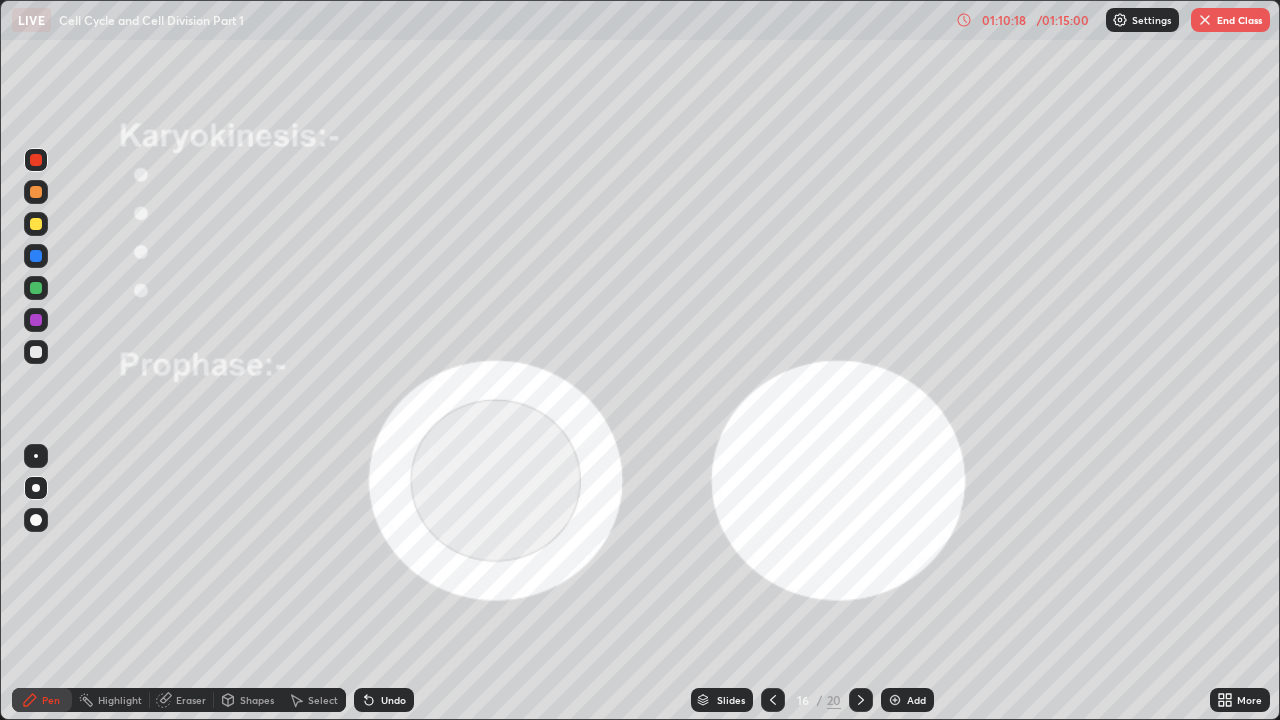 click at bounding box center (36, 352) 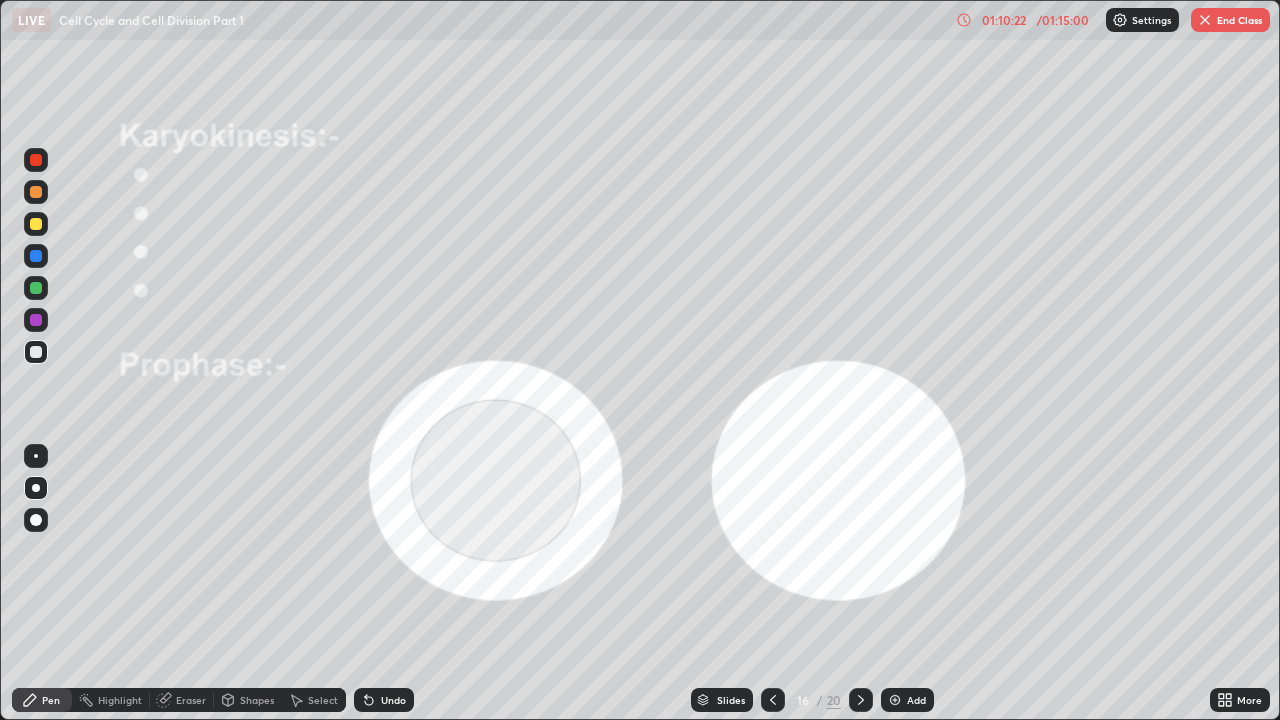 click on "Undo" at bounding box center (393, 700) 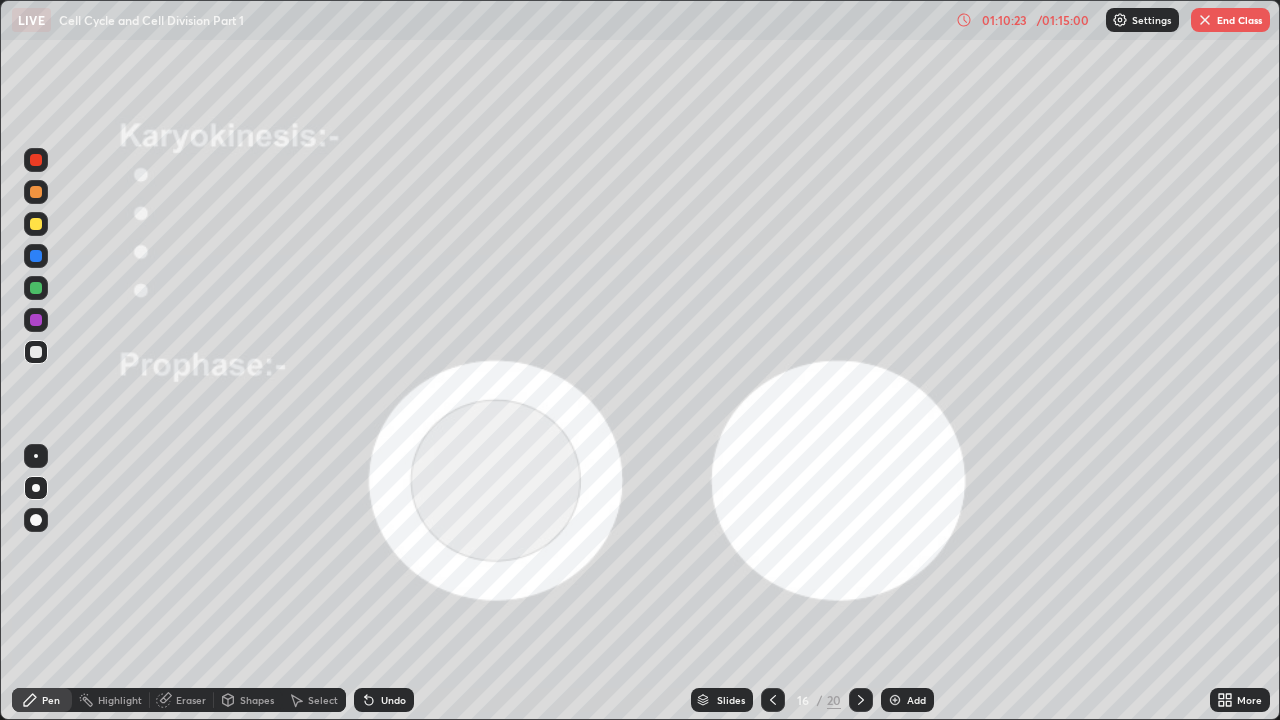 click on "Undo" at bounding box center [393, 700] 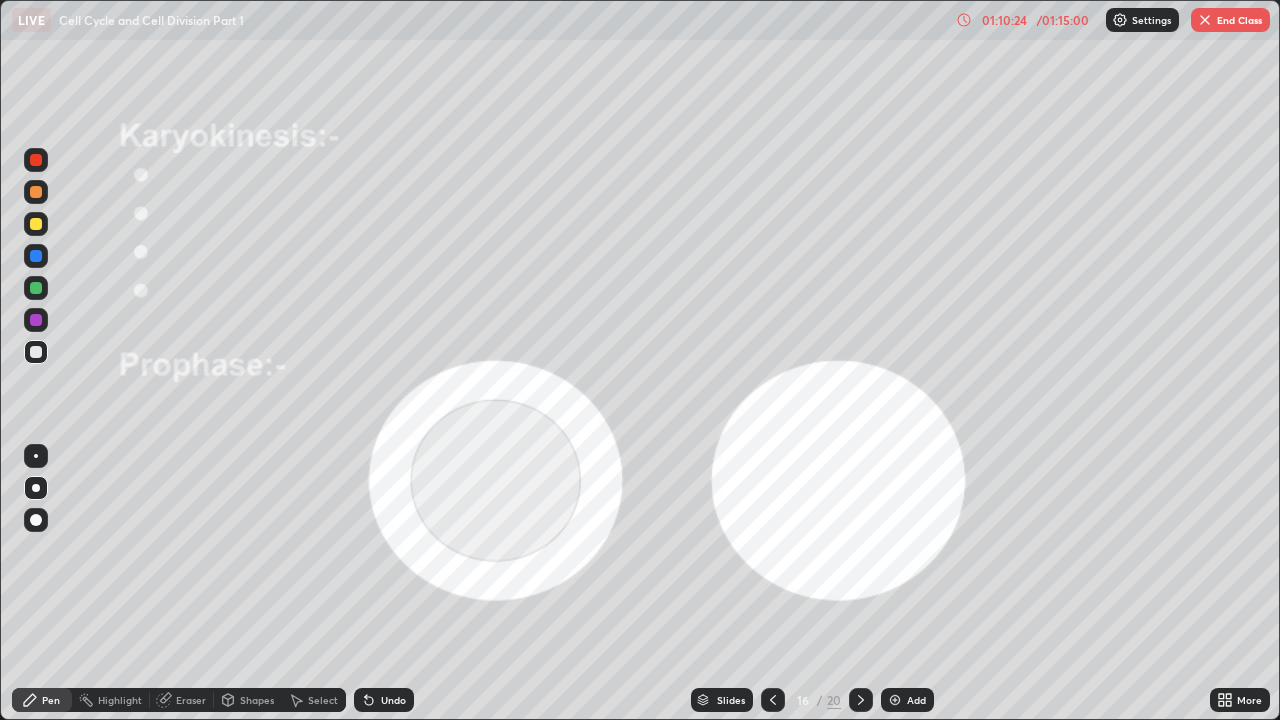 click at bounding box center [36, 320] 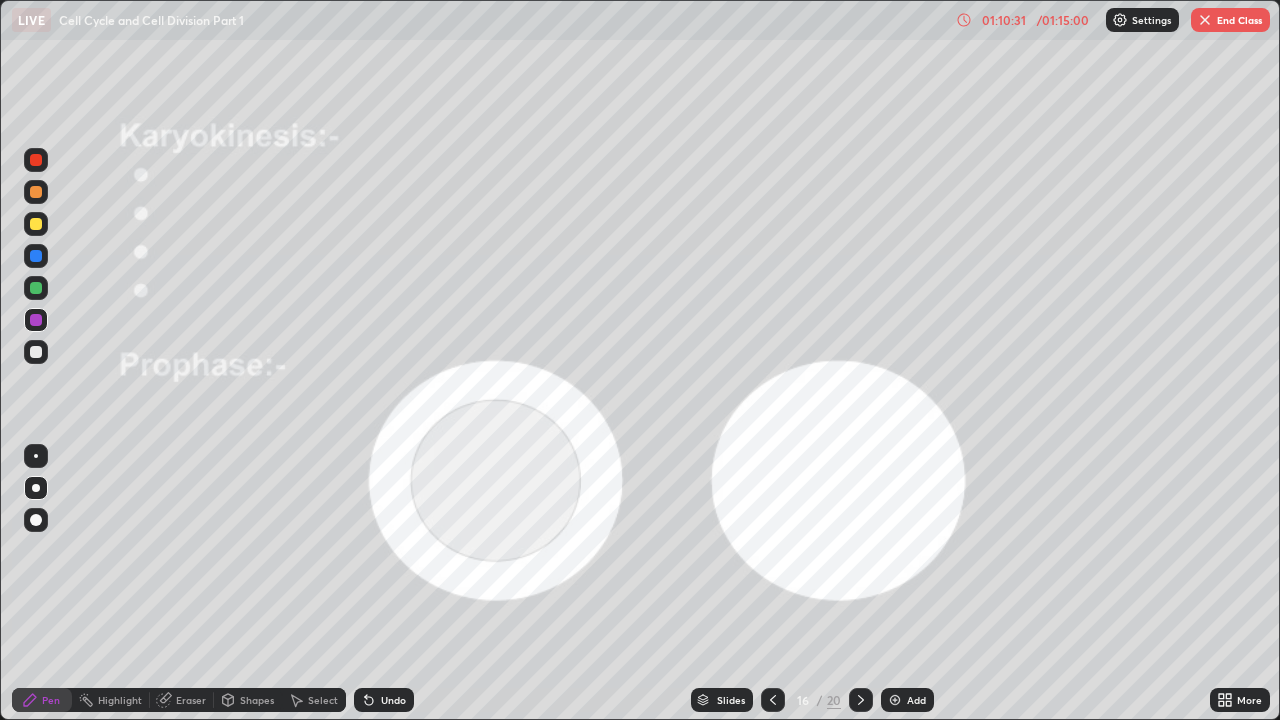 click at bounding box center (36, 224) 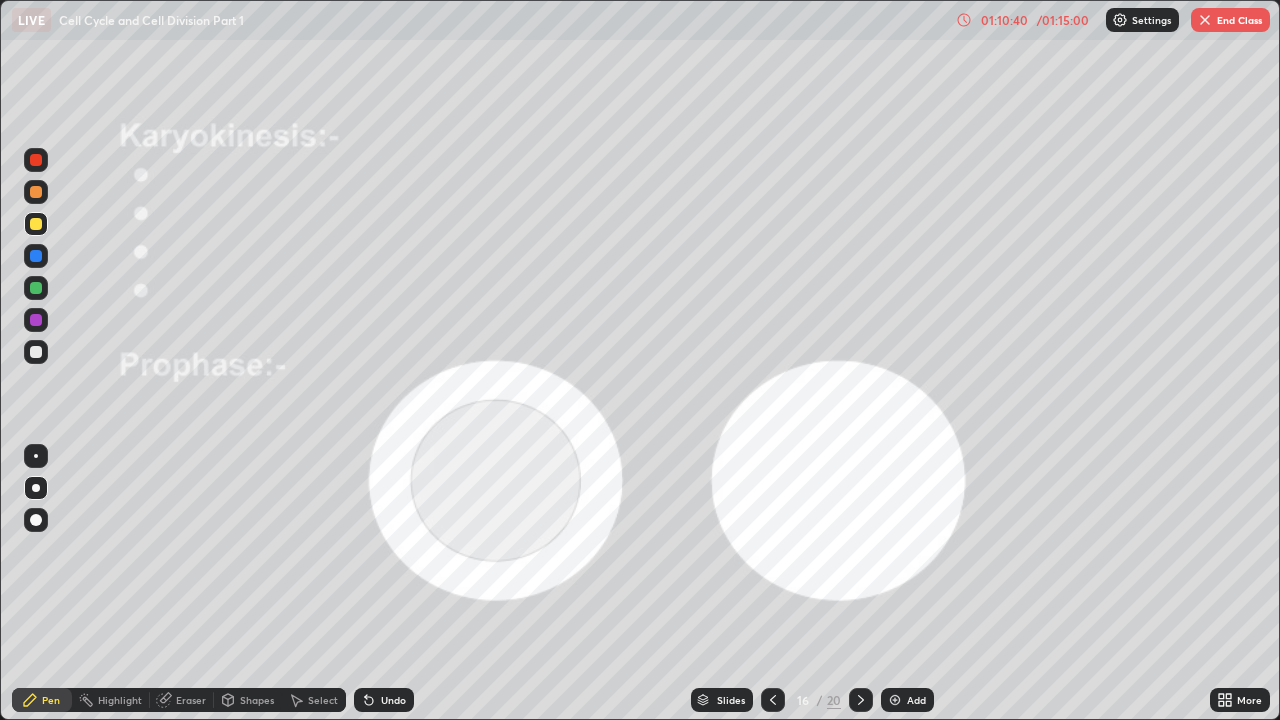 click at bounding box center [36, 160] 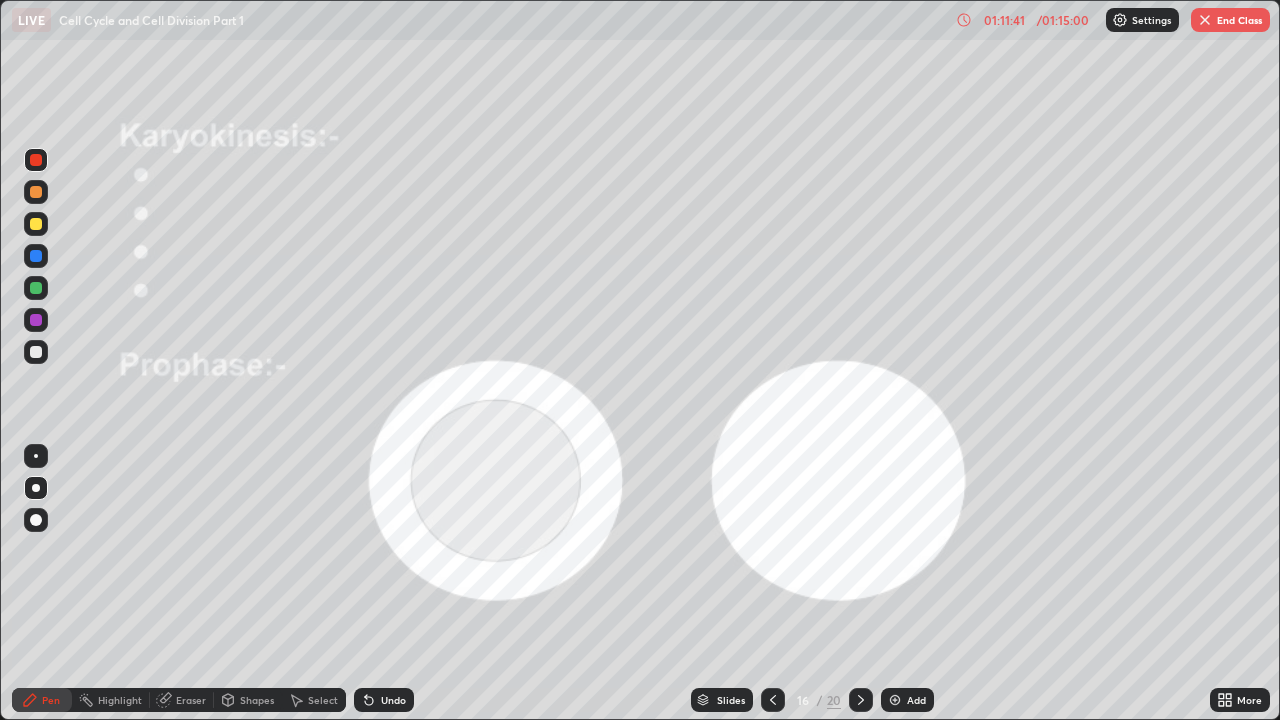 click at bounding box center [36, 160] 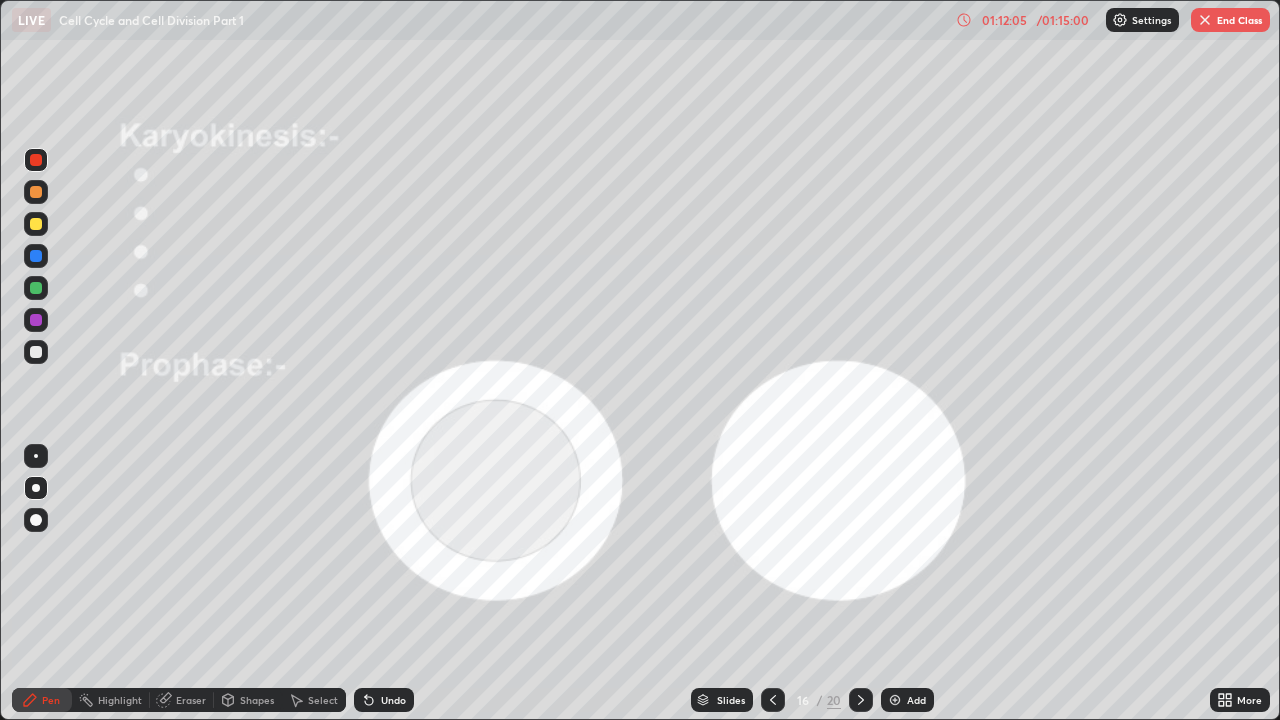 click at bounding box center [36, 224] 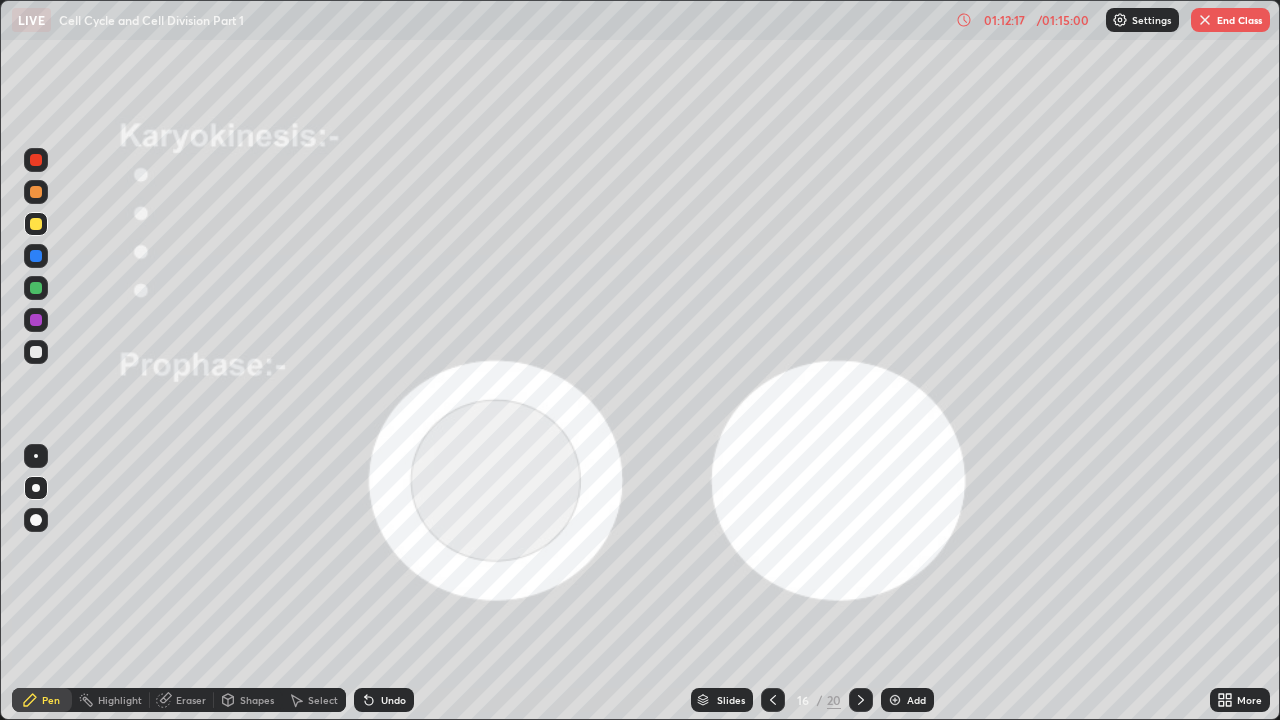 click at bounding box center (36, 160) 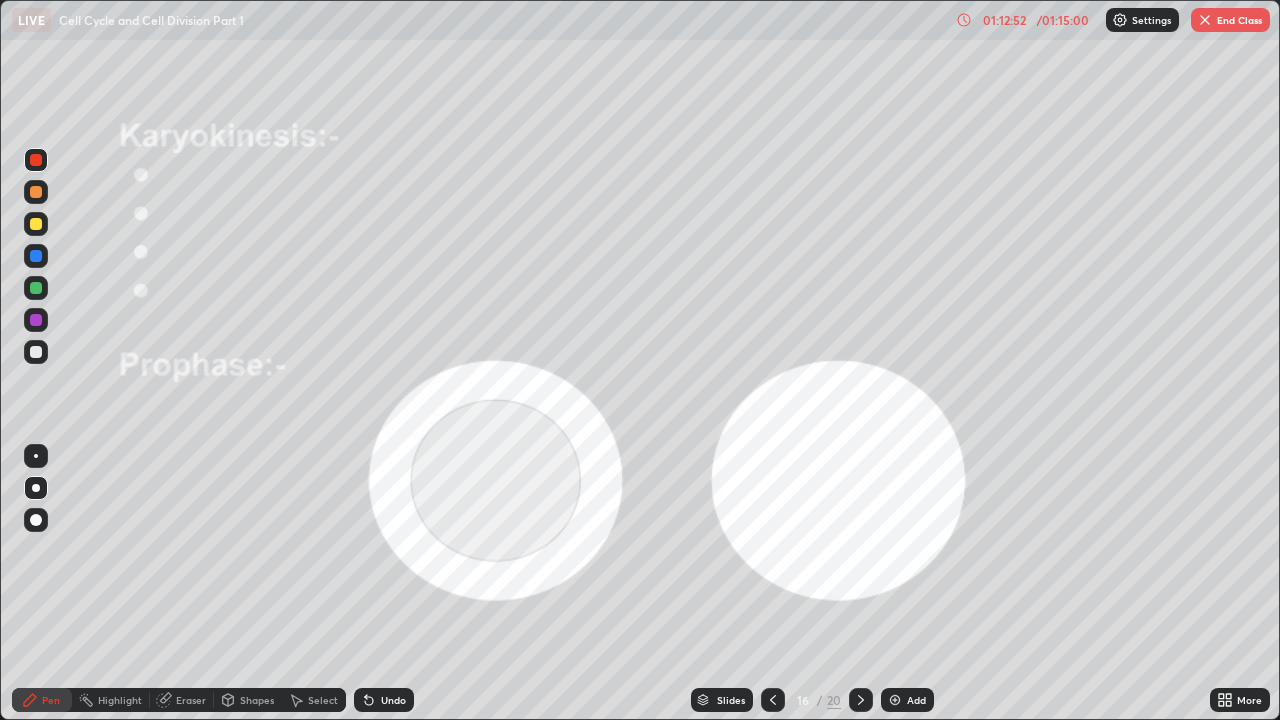 click on "Undo" at bounding box center [393, 700] 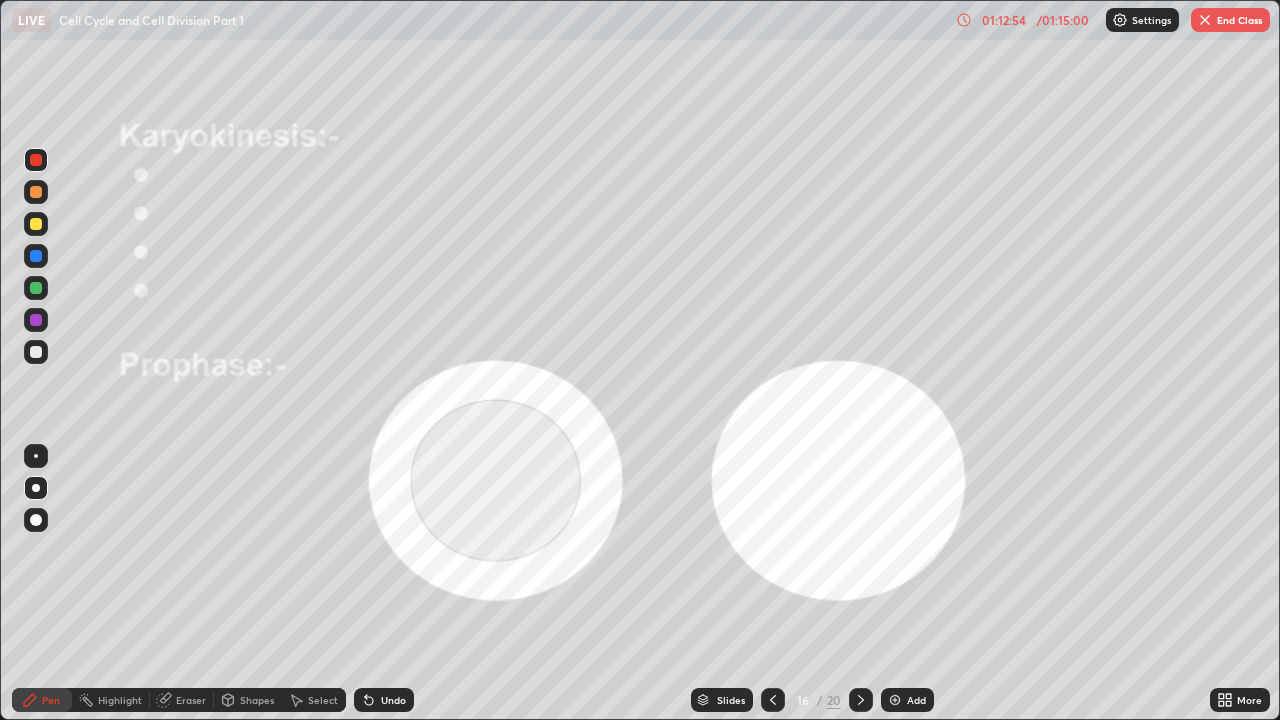 click on "Undo" at bounding box center (393, 700) 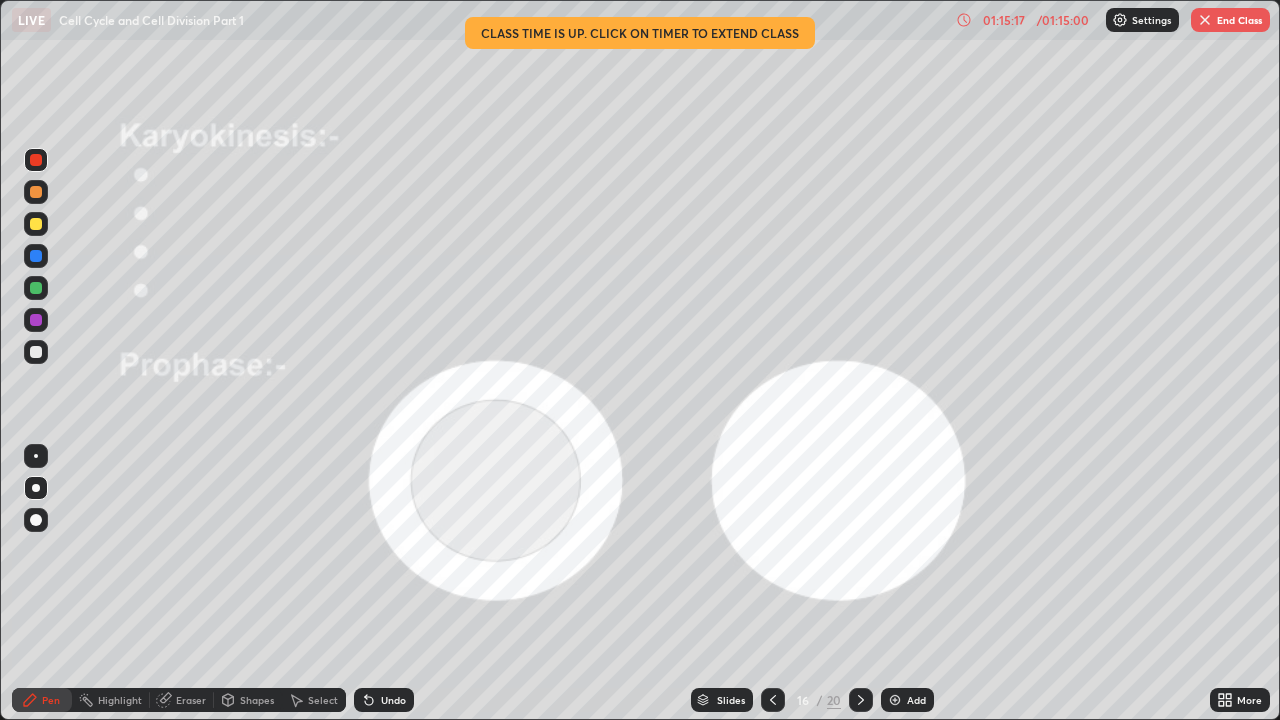 click on "End Class" at bounding box center [1230, 20] 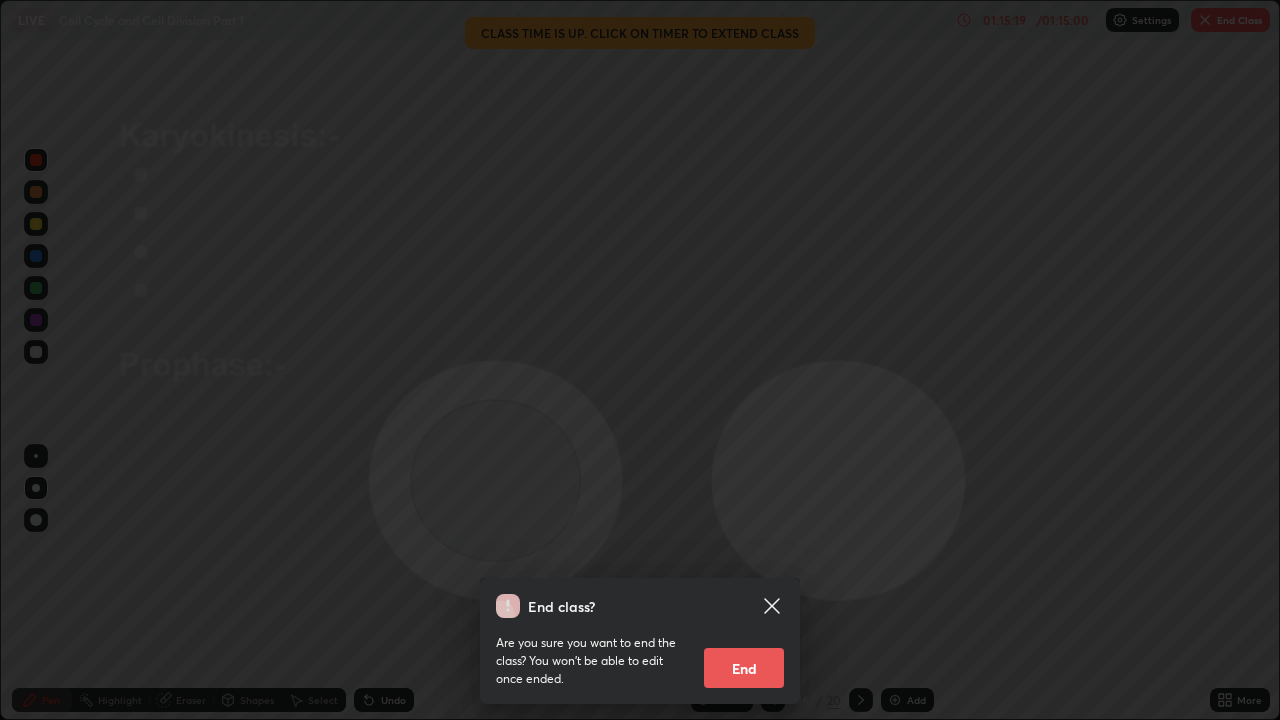 click on "End" at bounding box center (744, 668) 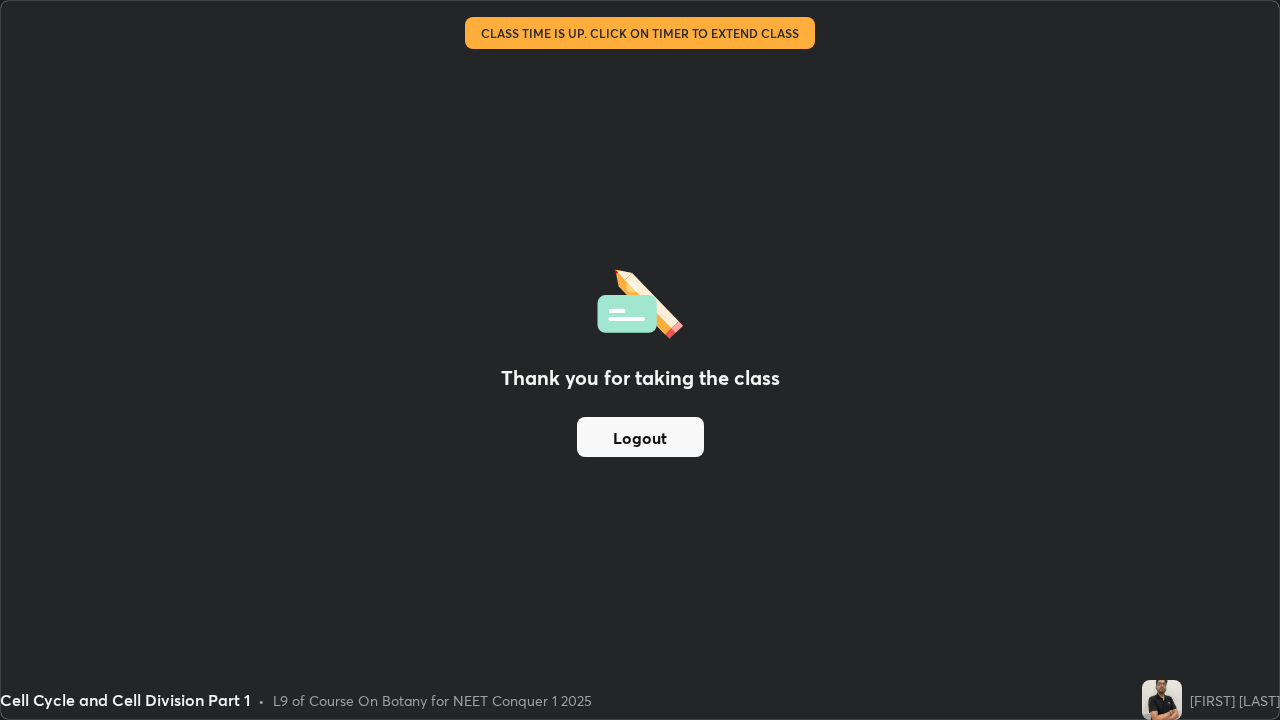 click on "Thank you for taking the class Logout" at bounding box center (640, 360) 